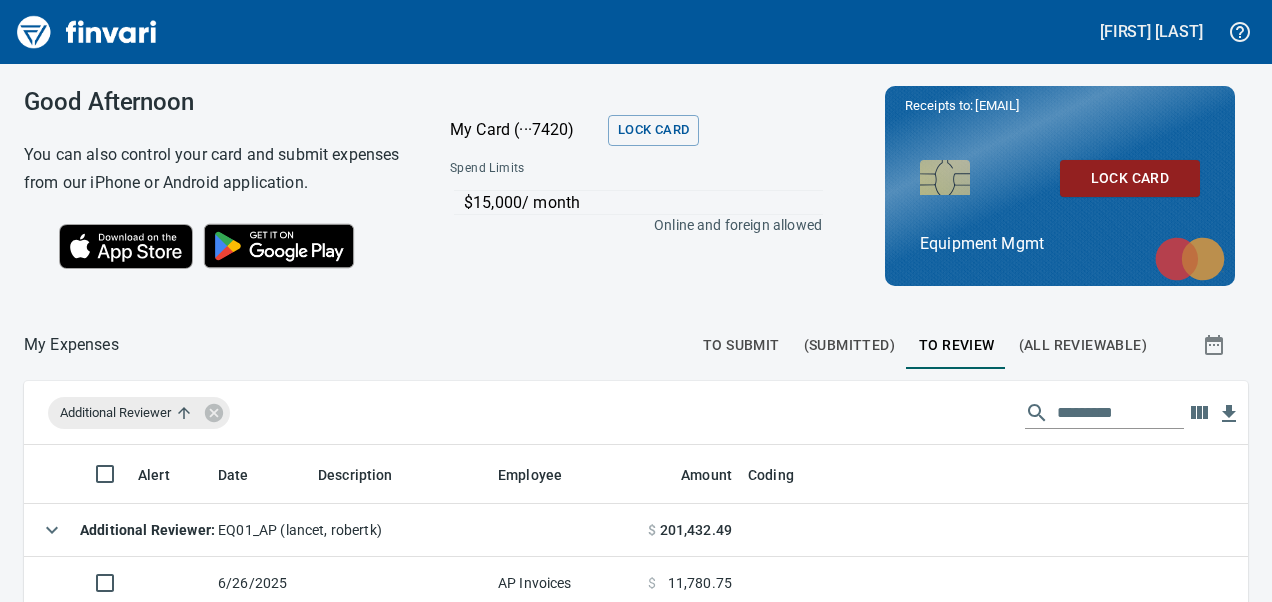 scroll, scrollTop: 0, scrollLeft: 0, axis: both 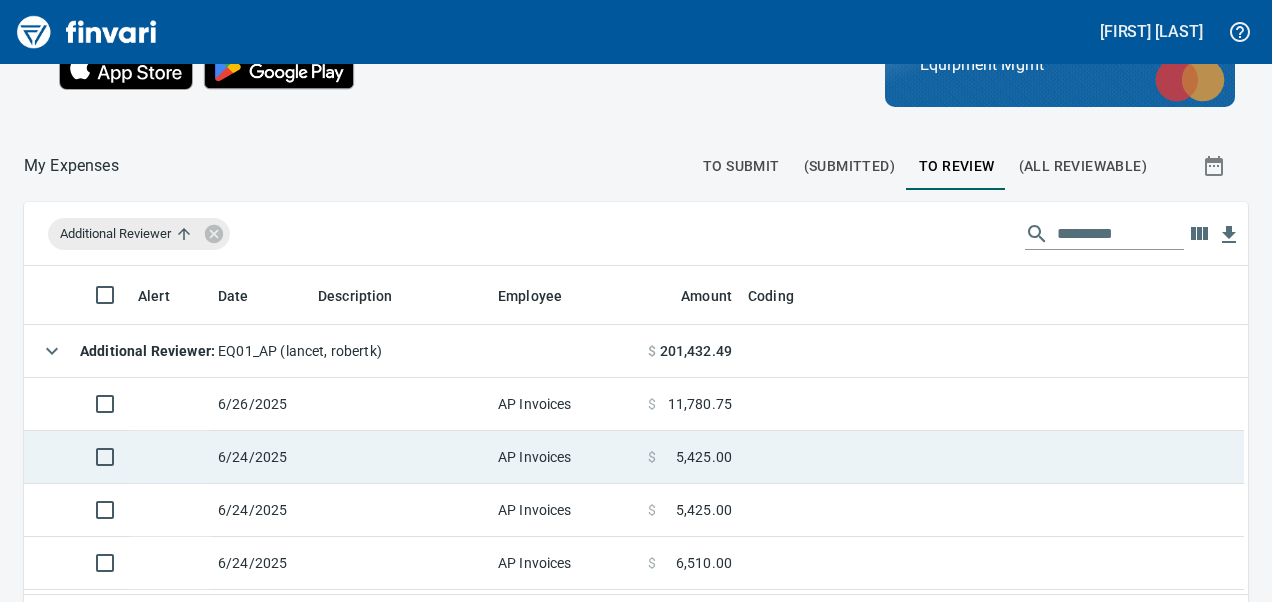 click at bounding box center [400, 457] 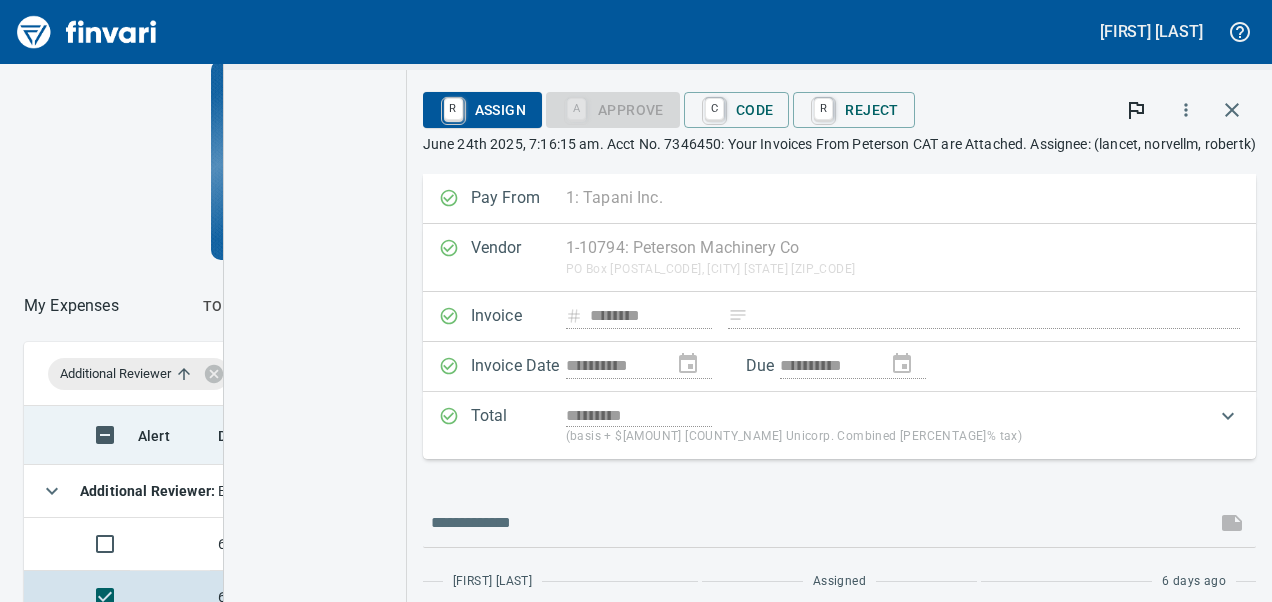 scroll, scrollTop: 351, scrollLeft: 678, axis: both 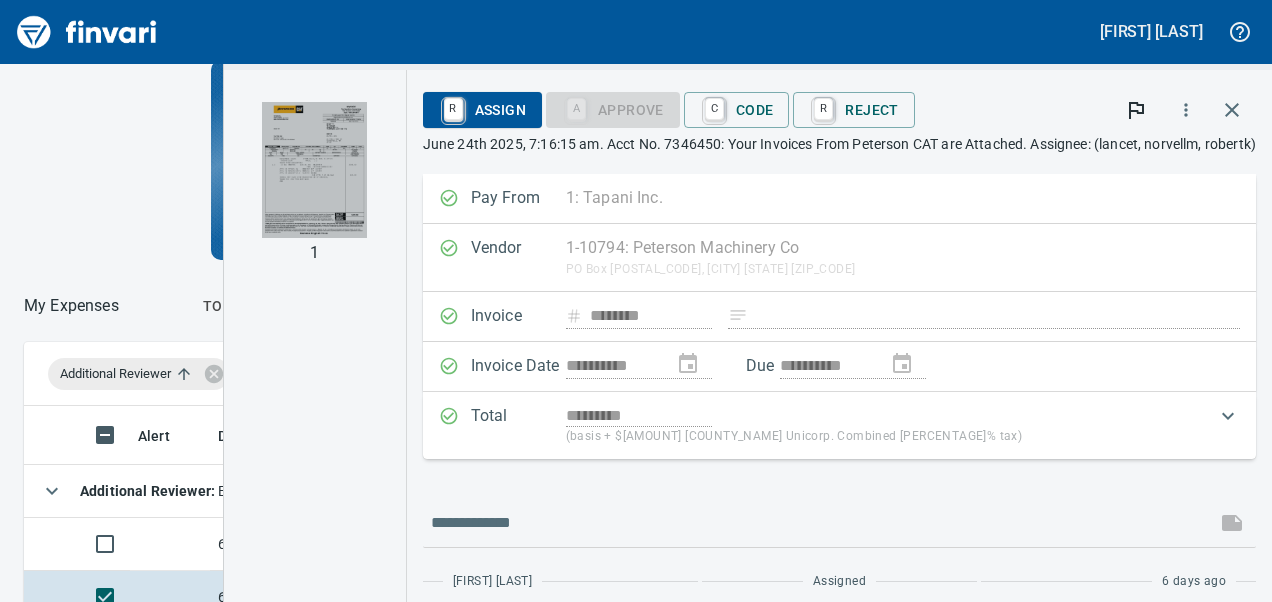 click at bounding box center (314, 170) 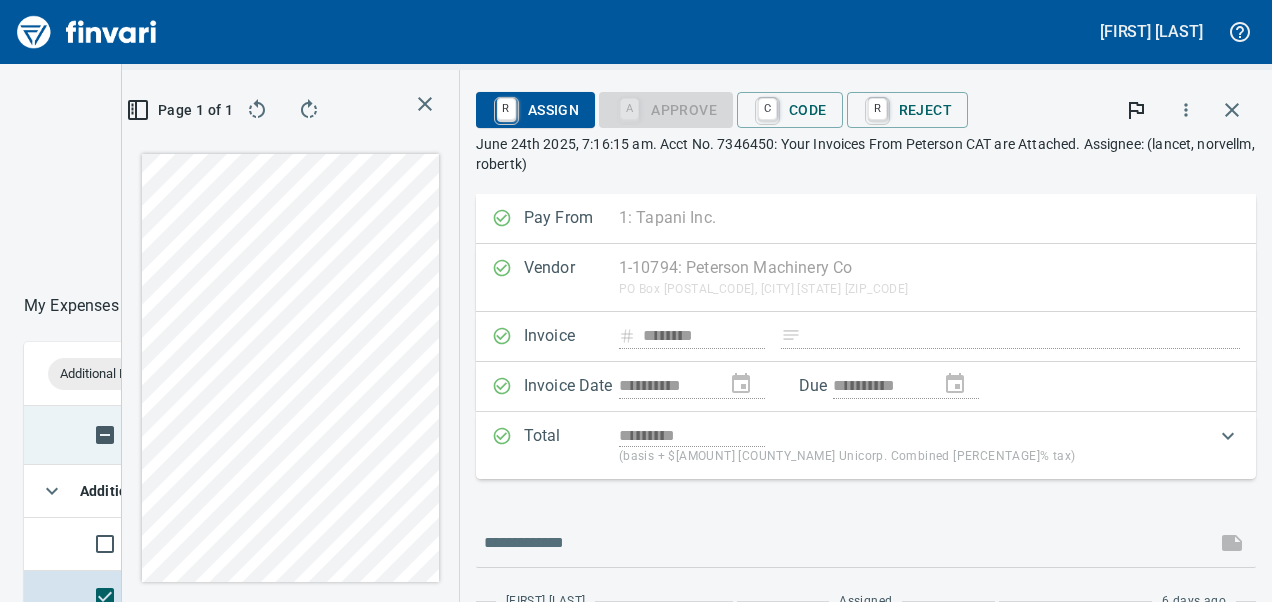 click on "**********" at bounding box center [636, 565] 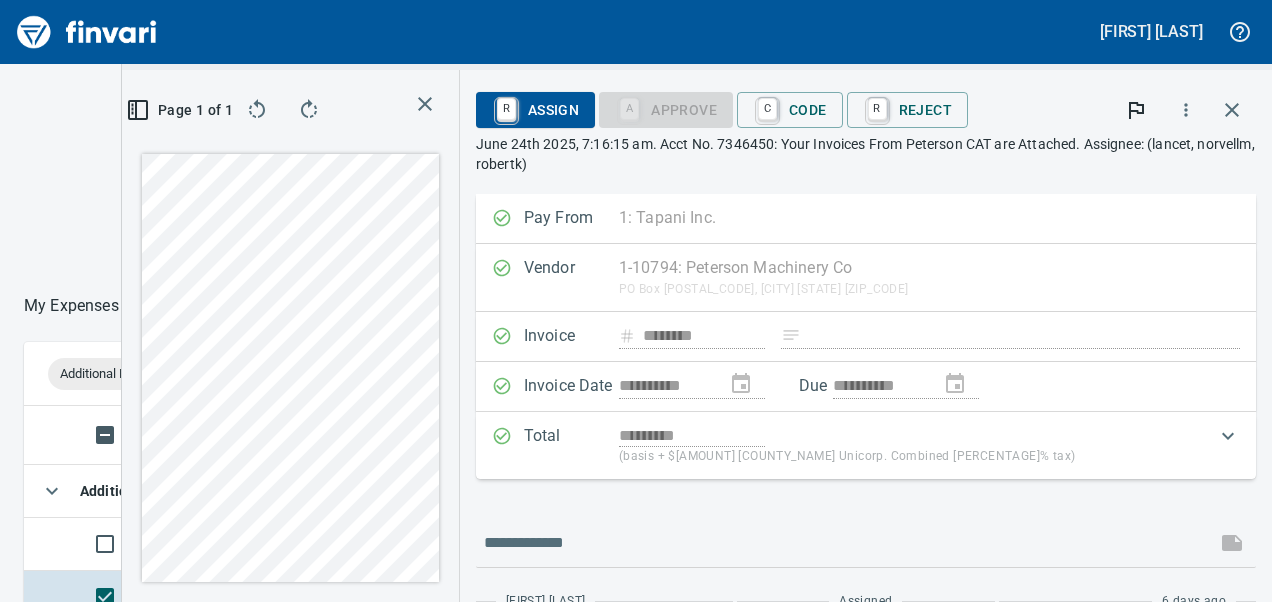 click on "**********" at bounding box center (697, 336) 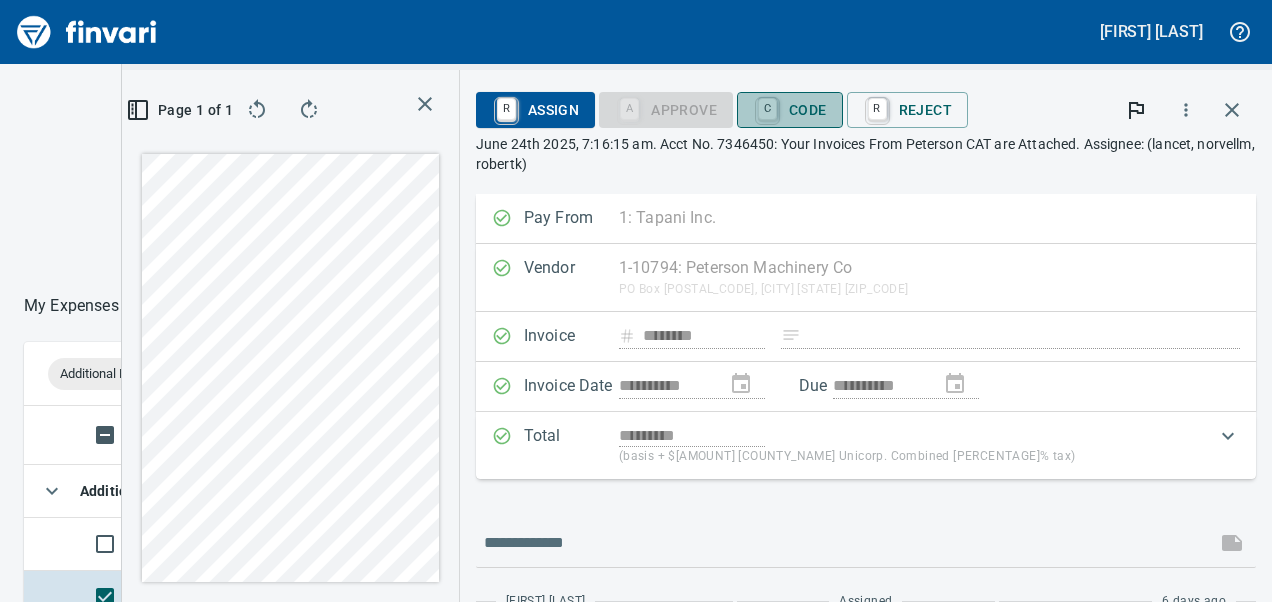 click on "C Code" at bounding box center (790, 110) 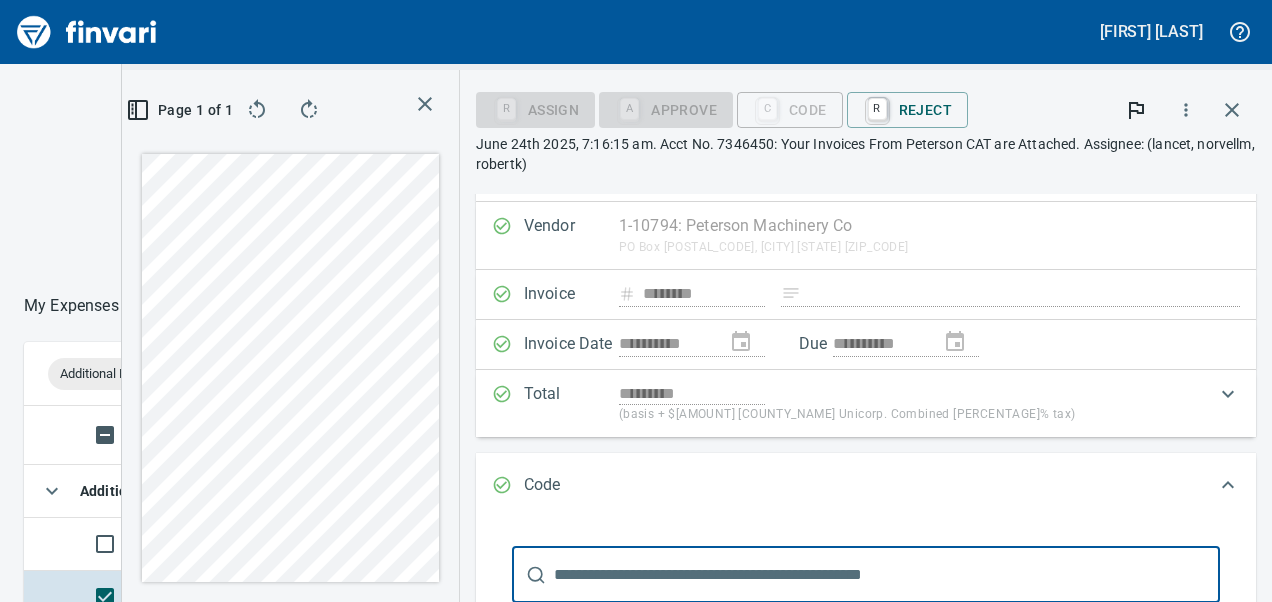 scroll, scrollTop: 92, scrollLeft: 0, axis: vertical 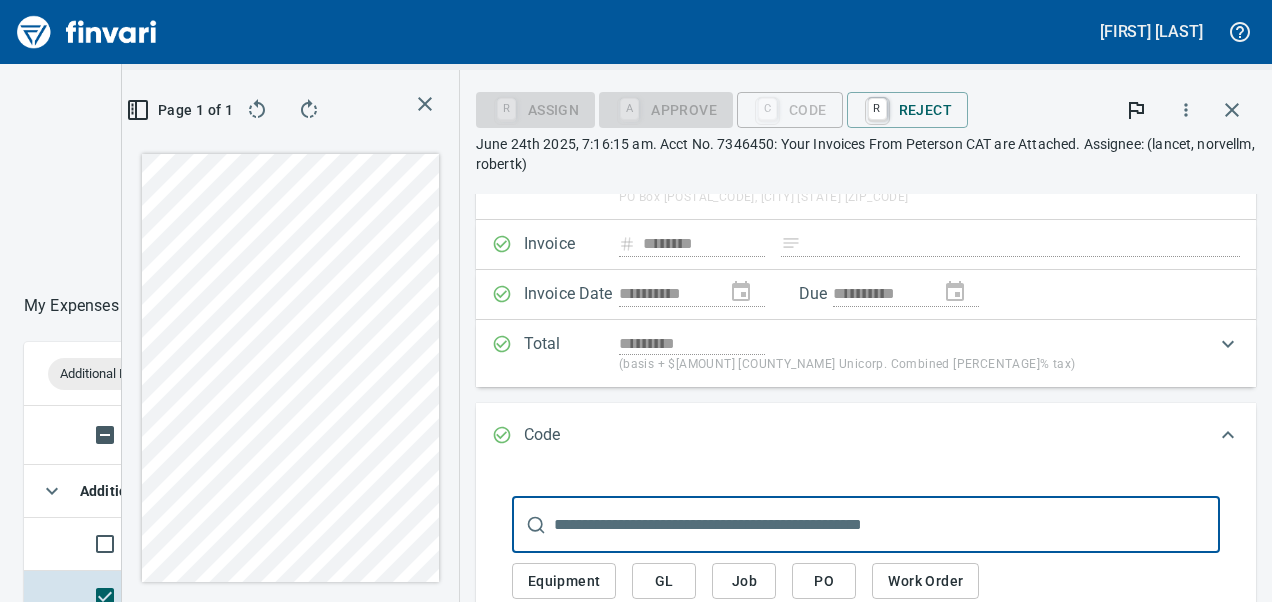 click on "Equipment" at bounding box center (564, 581) 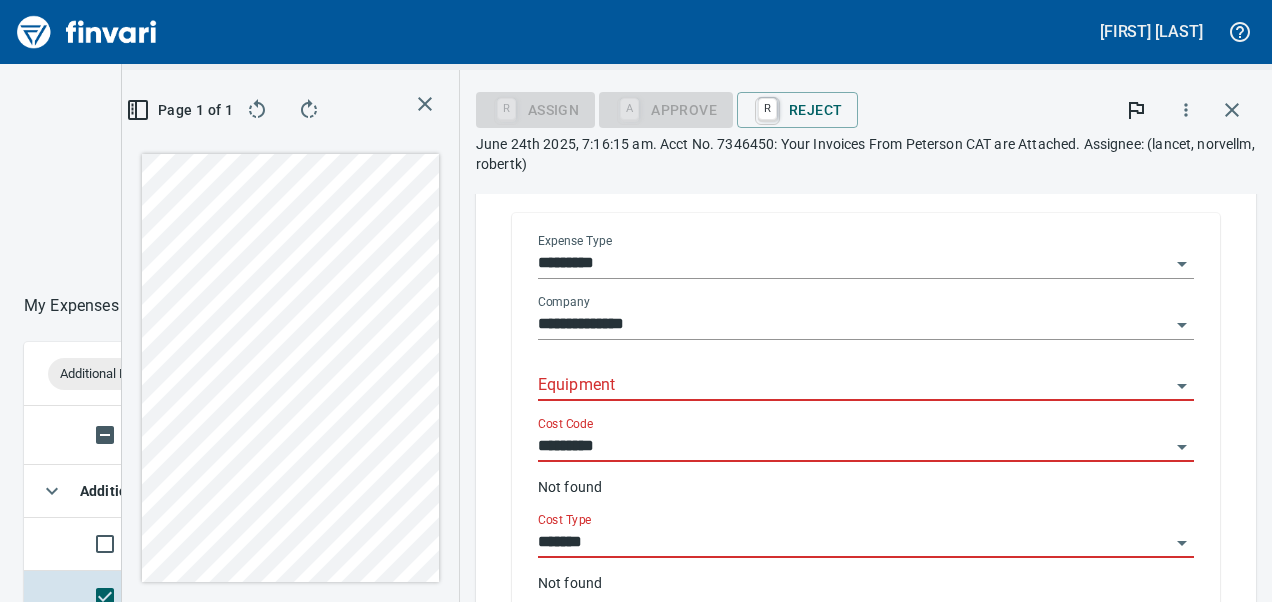 scroll, scrollTop: 431, scrollLeft: 0, axis: vertical 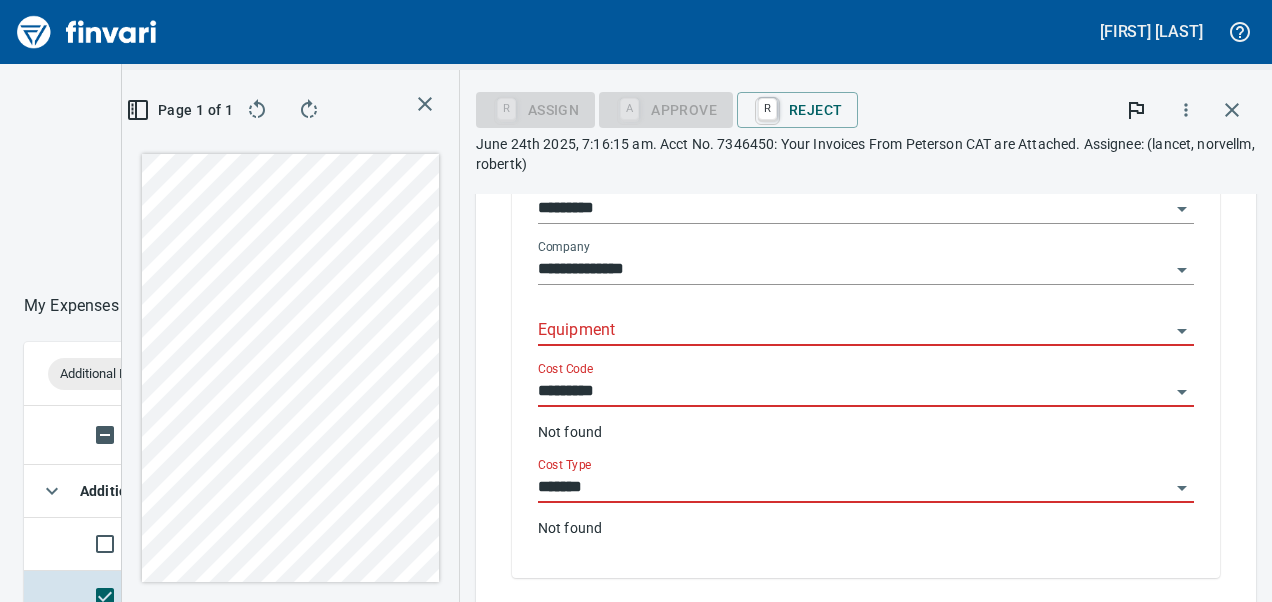 click 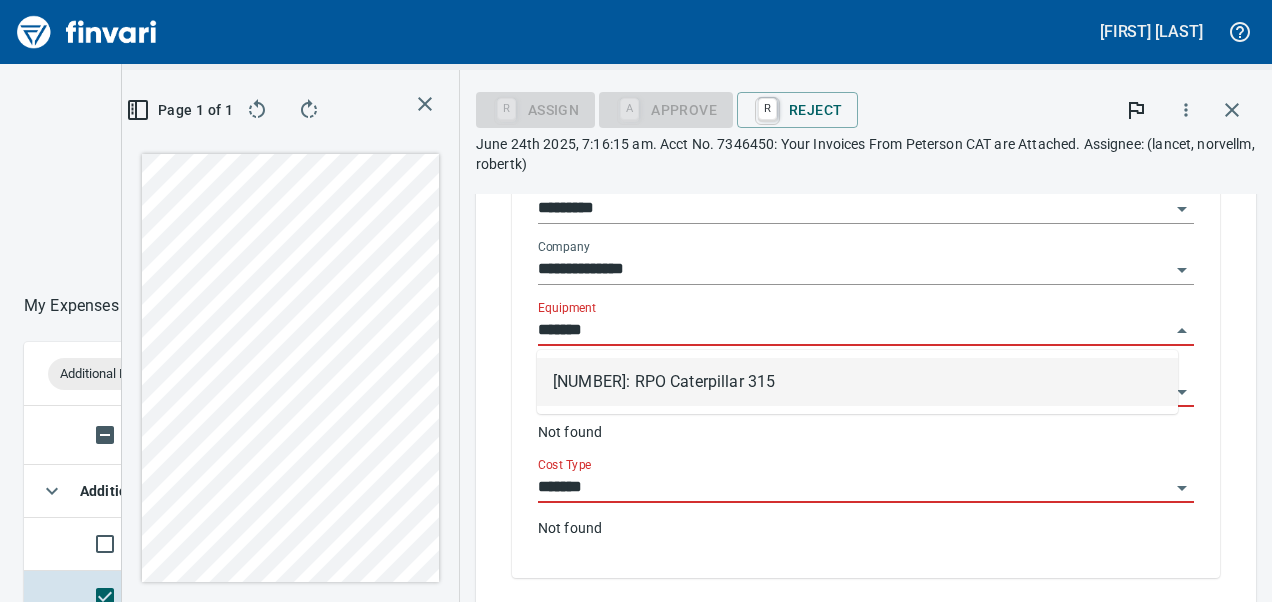 scroll, scrollTop: 351, scrollLeft: 678, axis: both 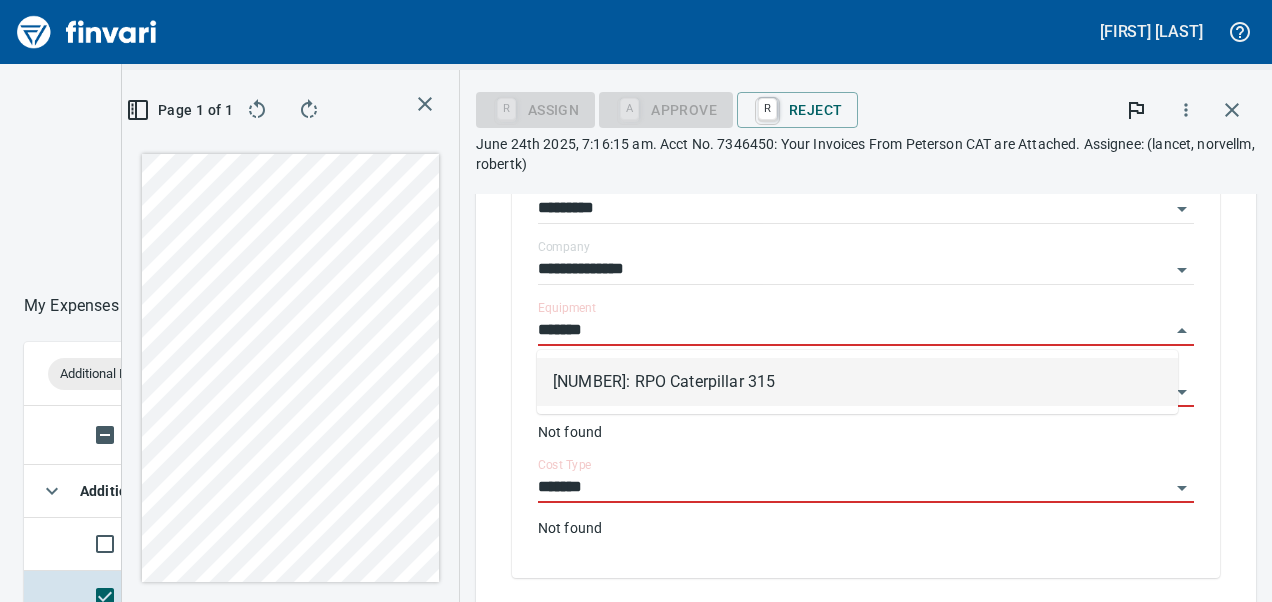 click on "[NUMBER]: RPO Caterpillar 315" at bounding box center (857, 382) 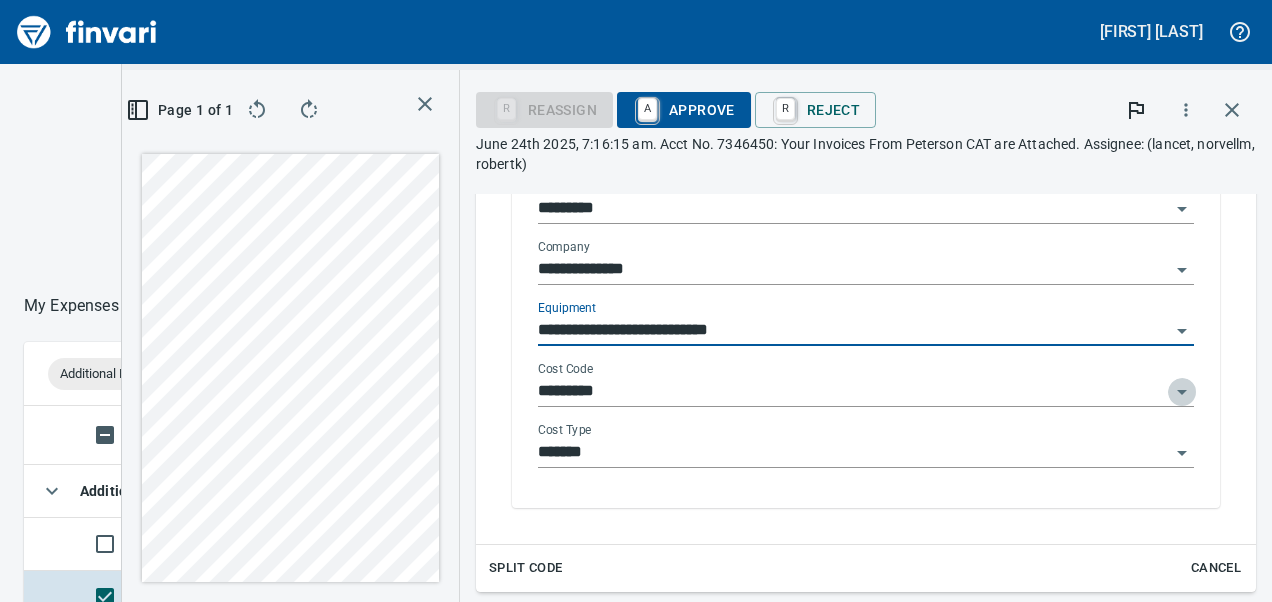 click 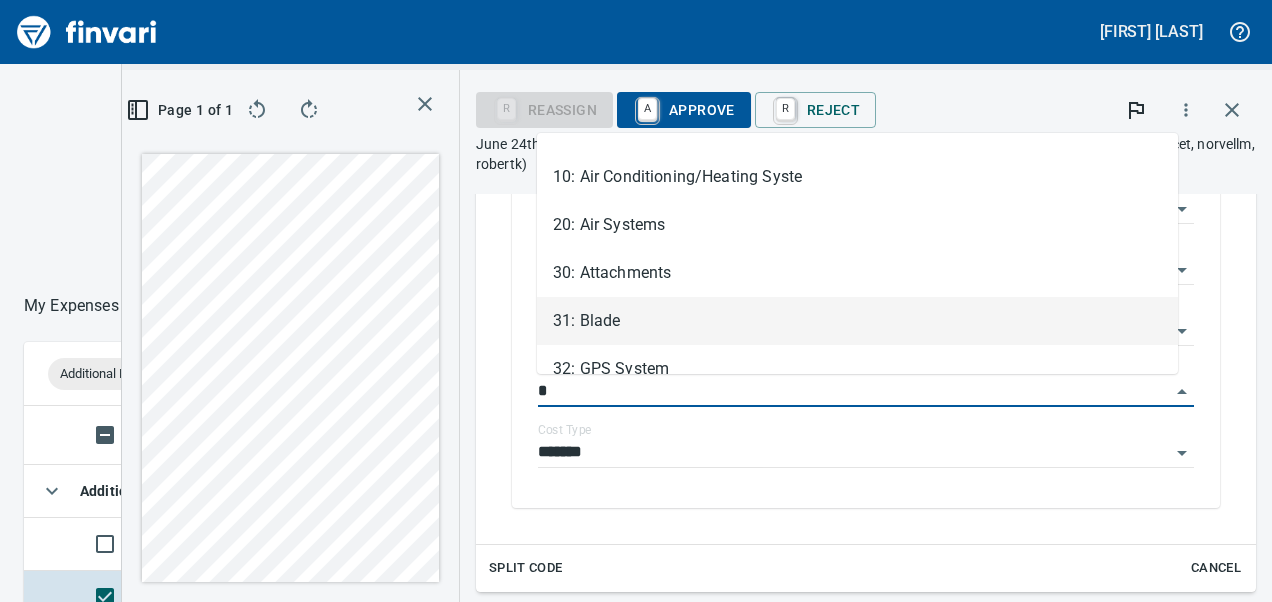scroll, scrollTop: 8, scrollLeft: 0, axis: vertical 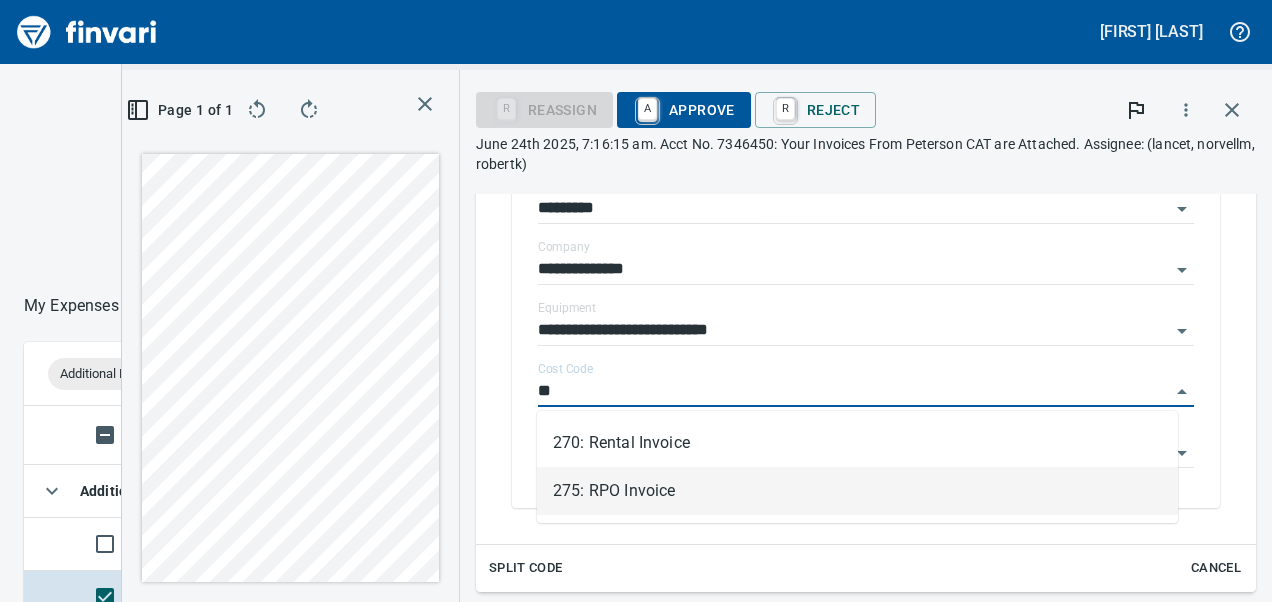 click on "275: RPO Invoice" at bounding box center (857, 491) 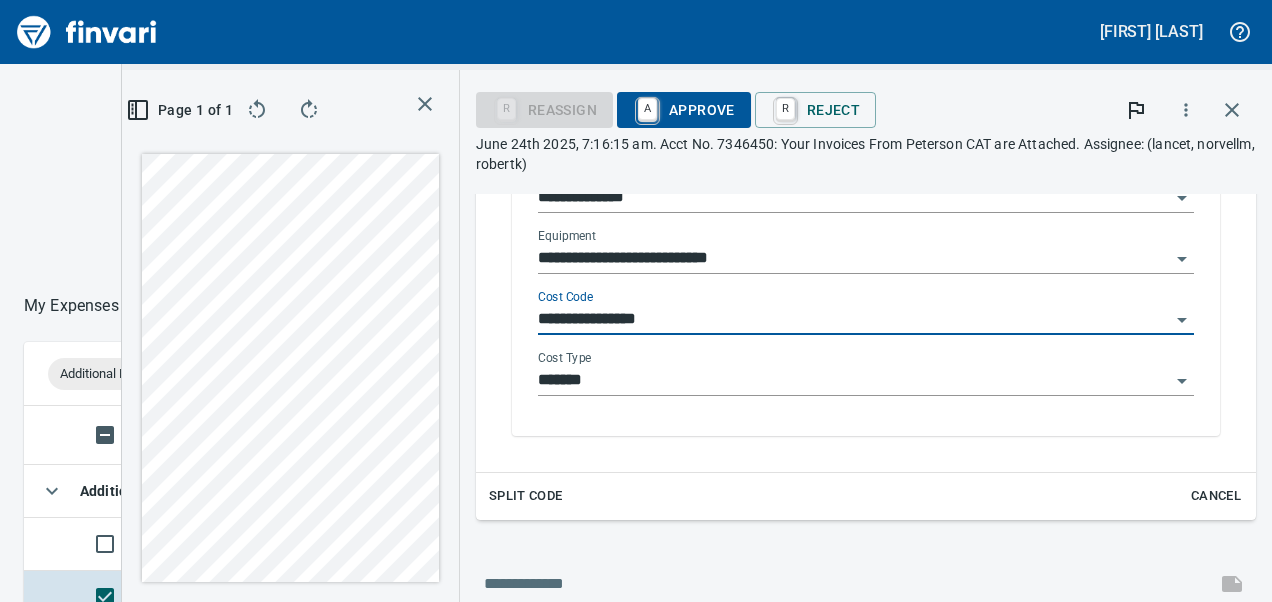 scroll, scrollTop: 508, scrollLeft: 0, axis: vertical 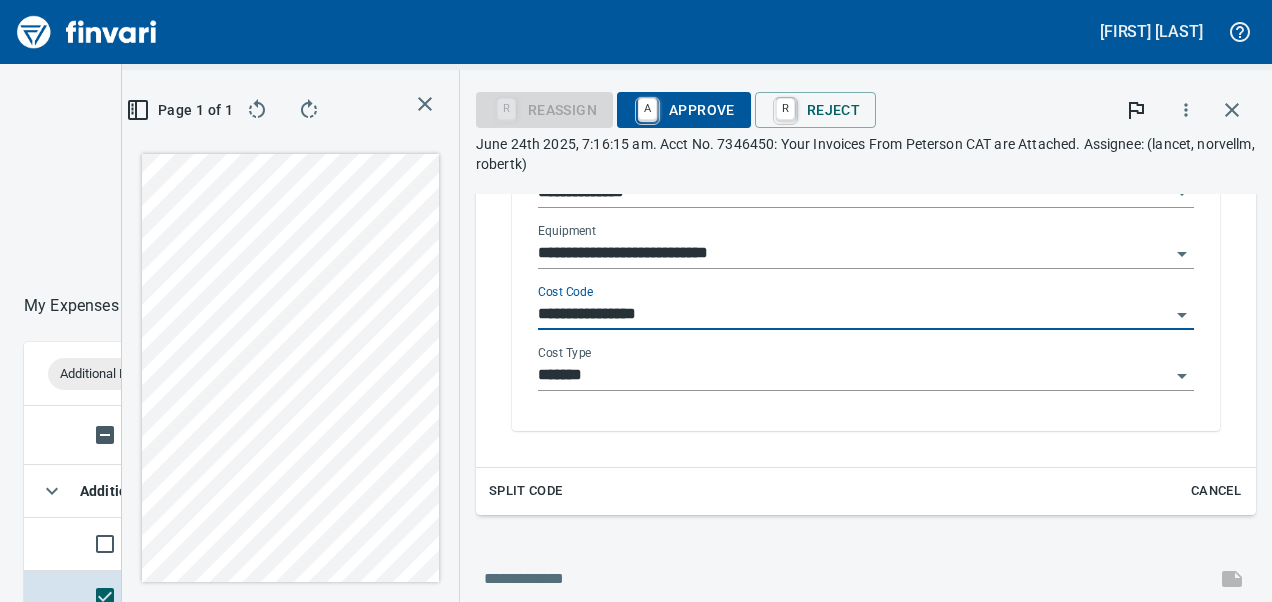 click 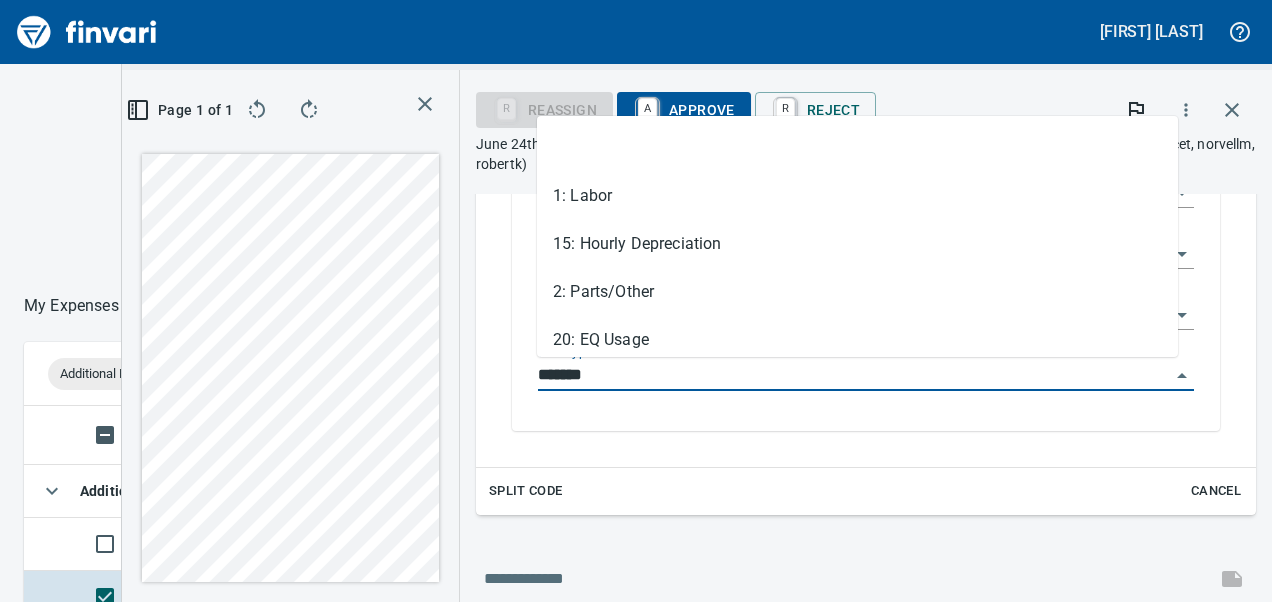 scroll, scrollTop: 351, scrollLeft: 678, axis: both 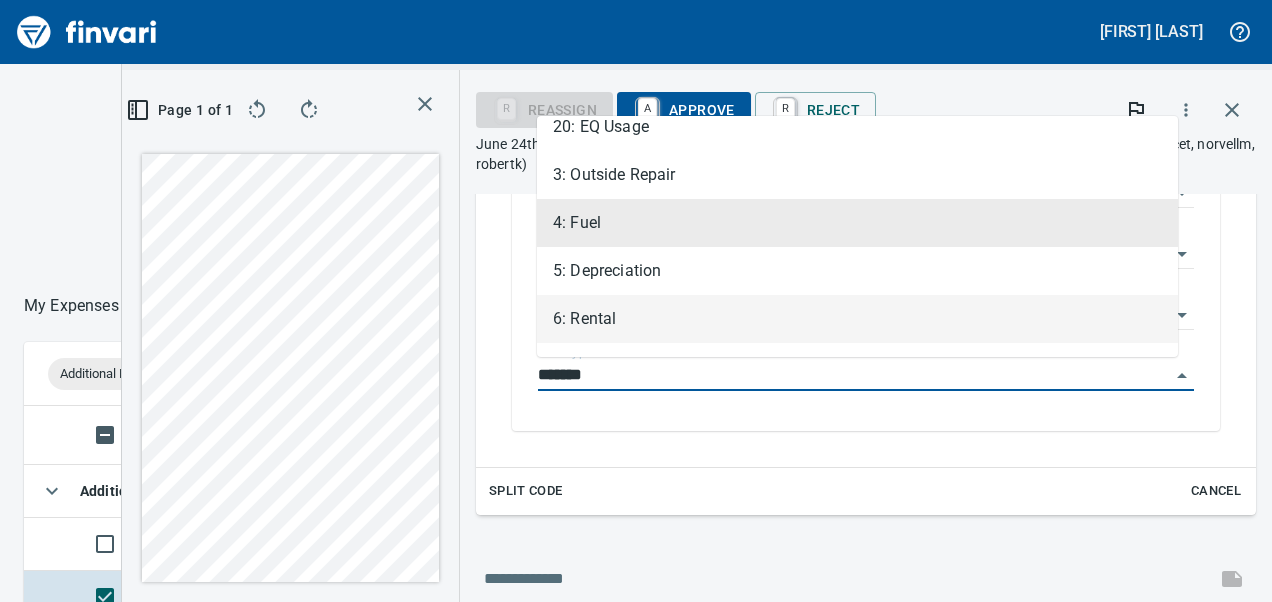 click on "6: Rental" at bounding box center (857, 319) 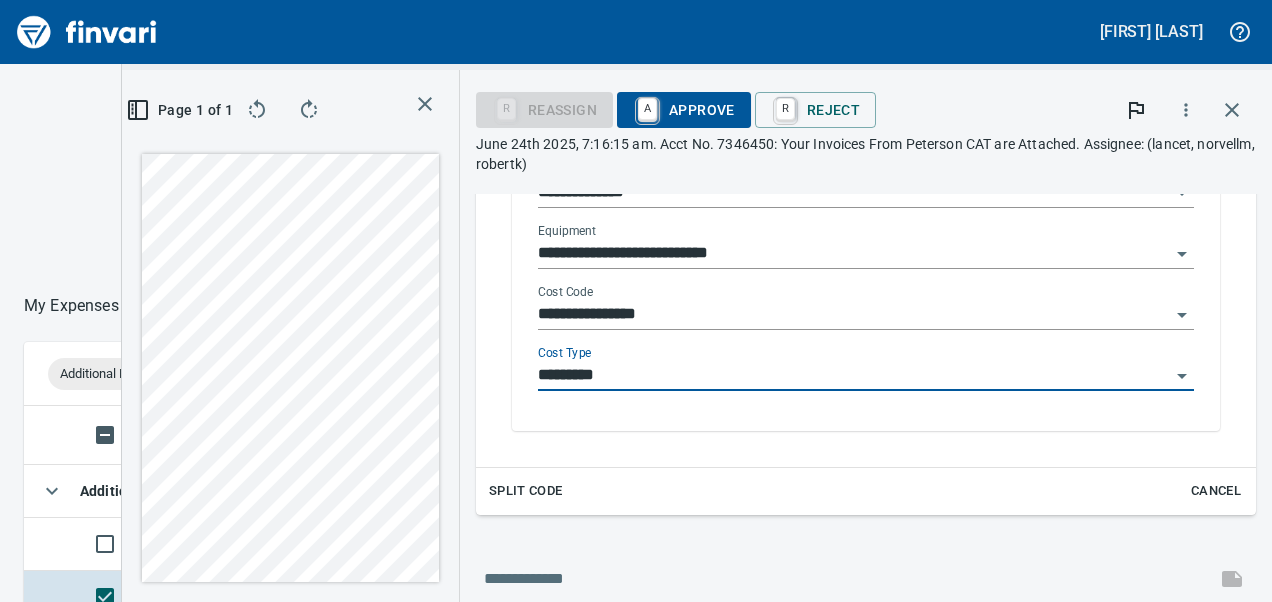 type on "*********" 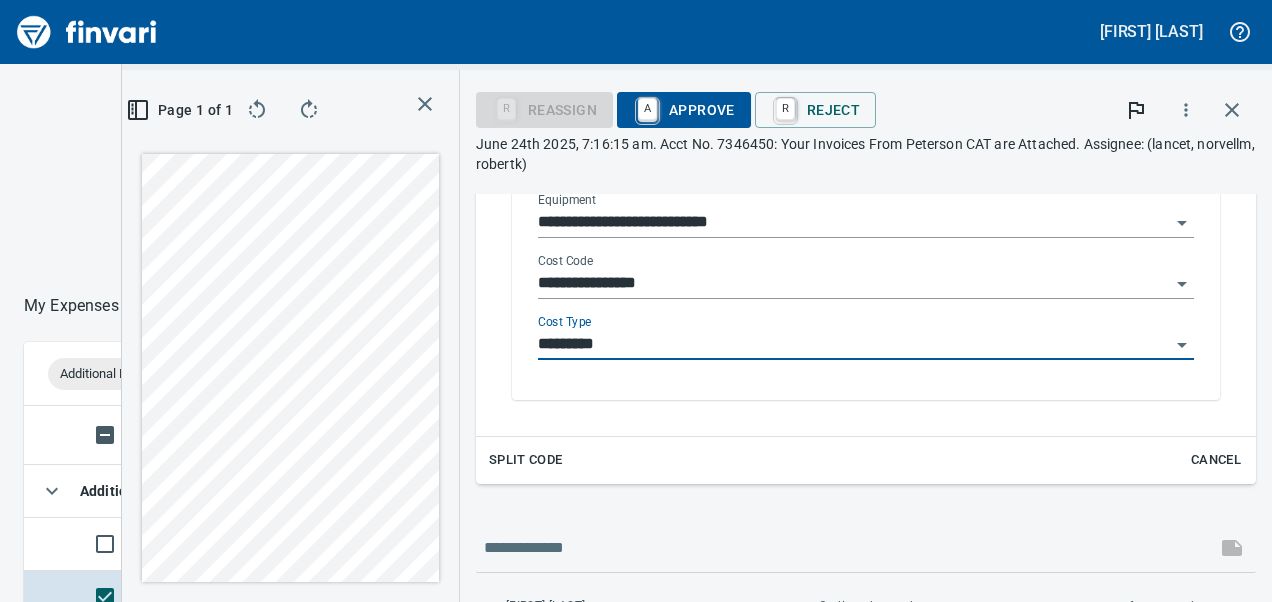 scroll, scrollTop: 542, scrollLeft: 0, axis: vertical 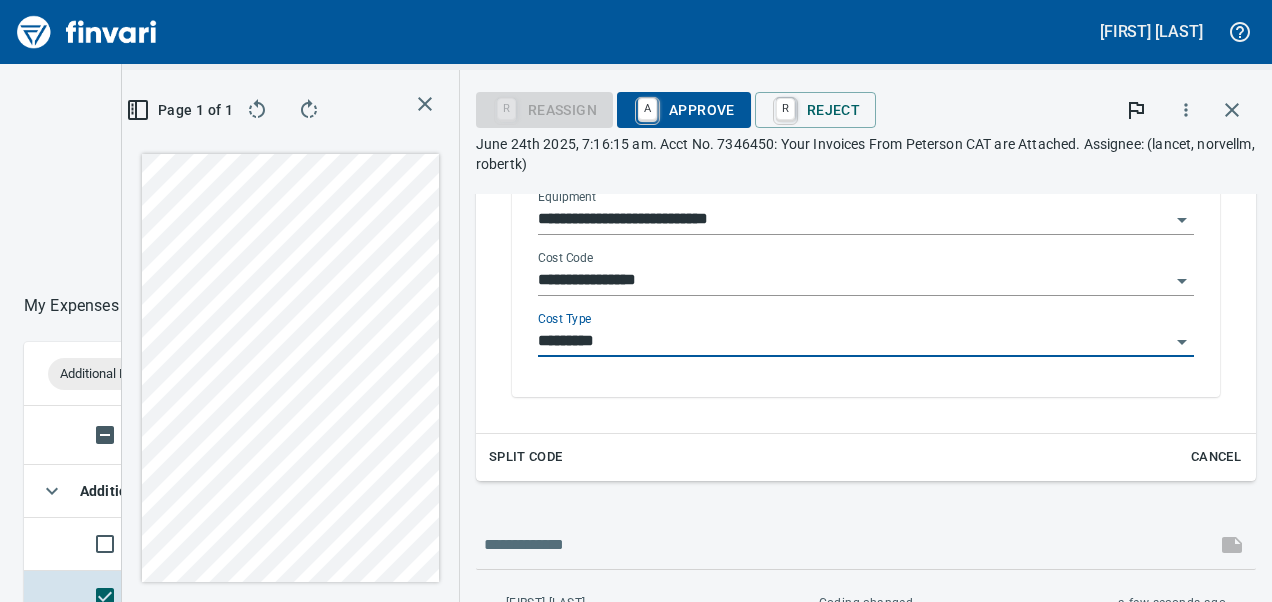 click 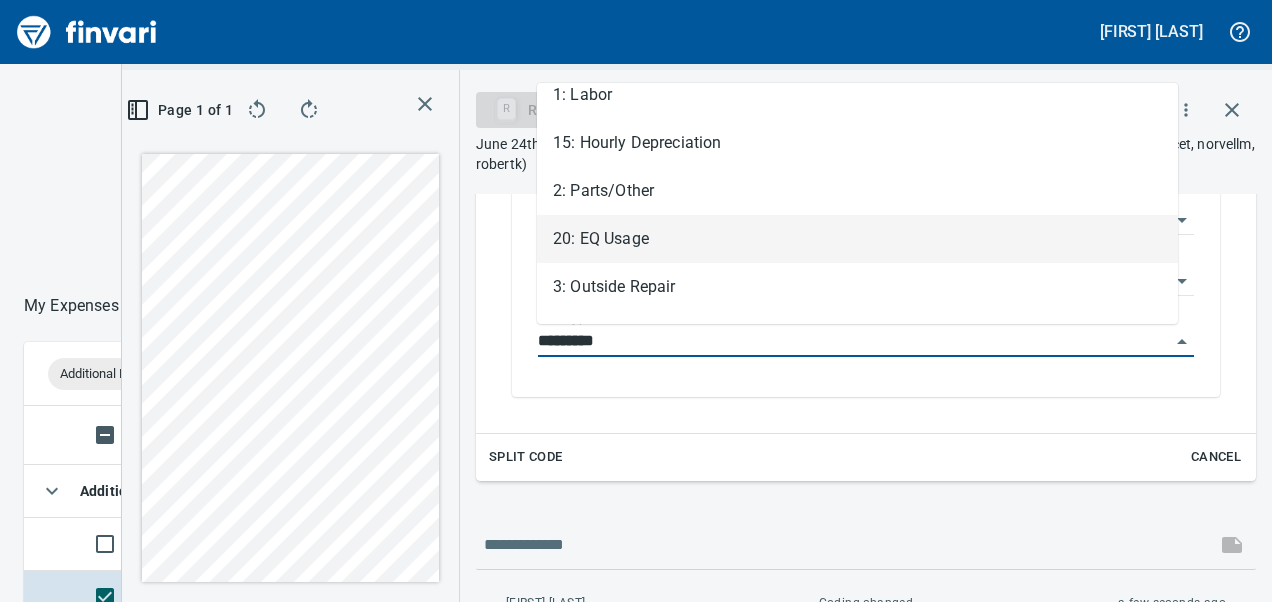 scroll, scrollTop: 82, scrollLeft: 0, axis: vertical 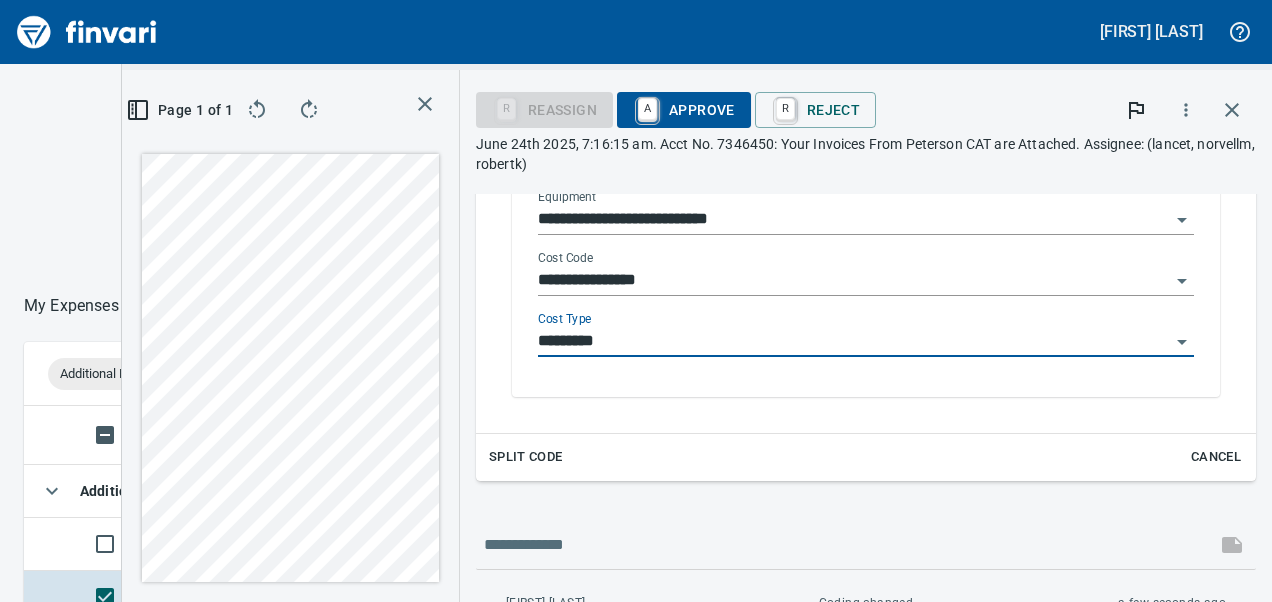 click 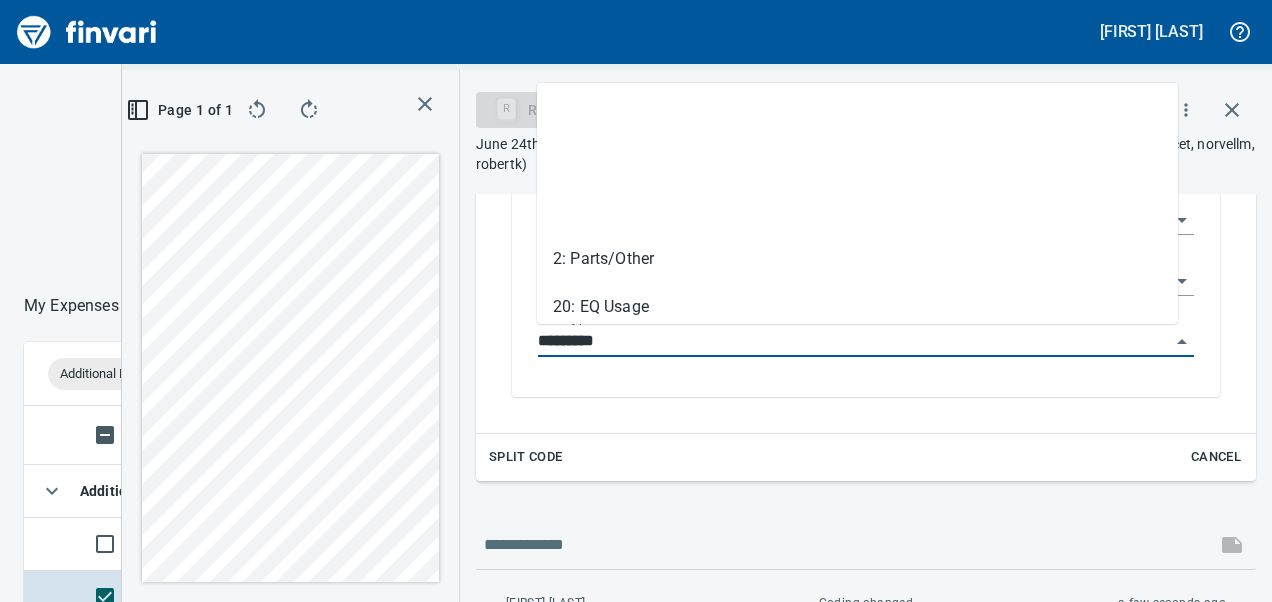 scroll, scrollTop: 351, scrollLeft: 678, axis: both 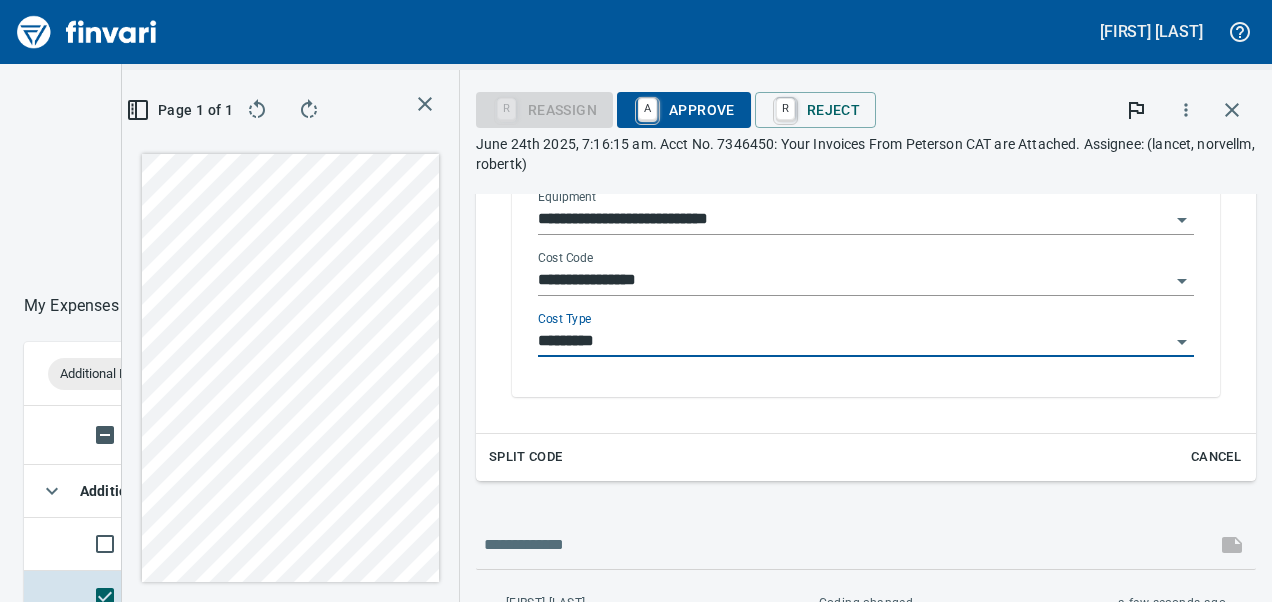 click 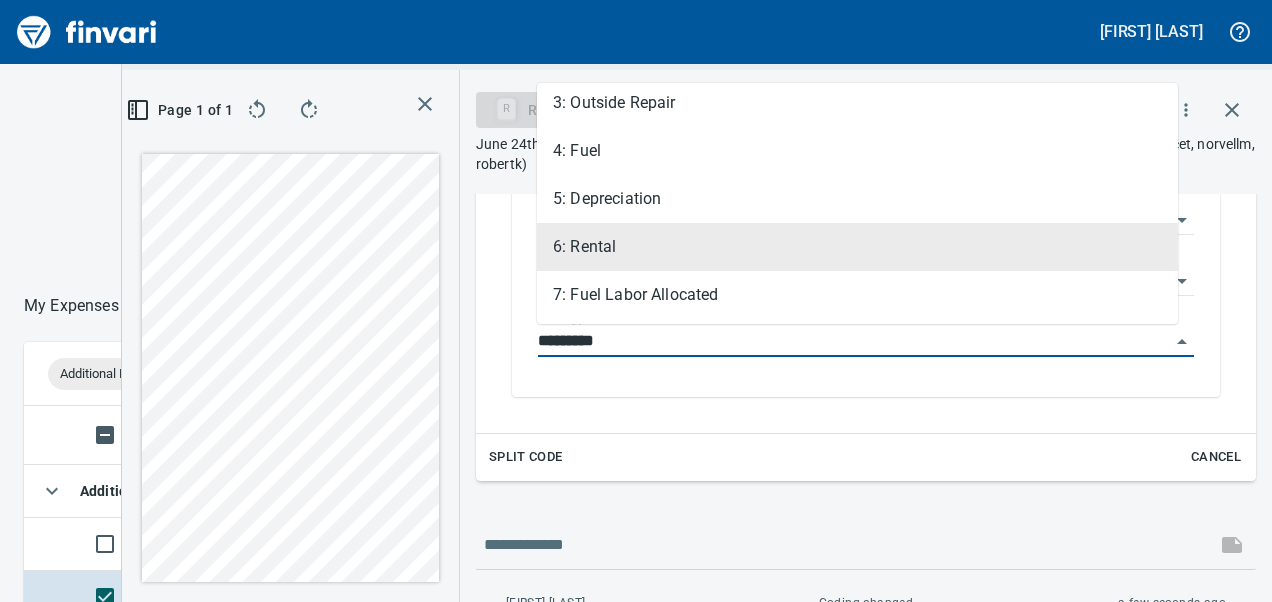 scroll, scrollTop: 216, scrollLeft: 0, axis: vertical 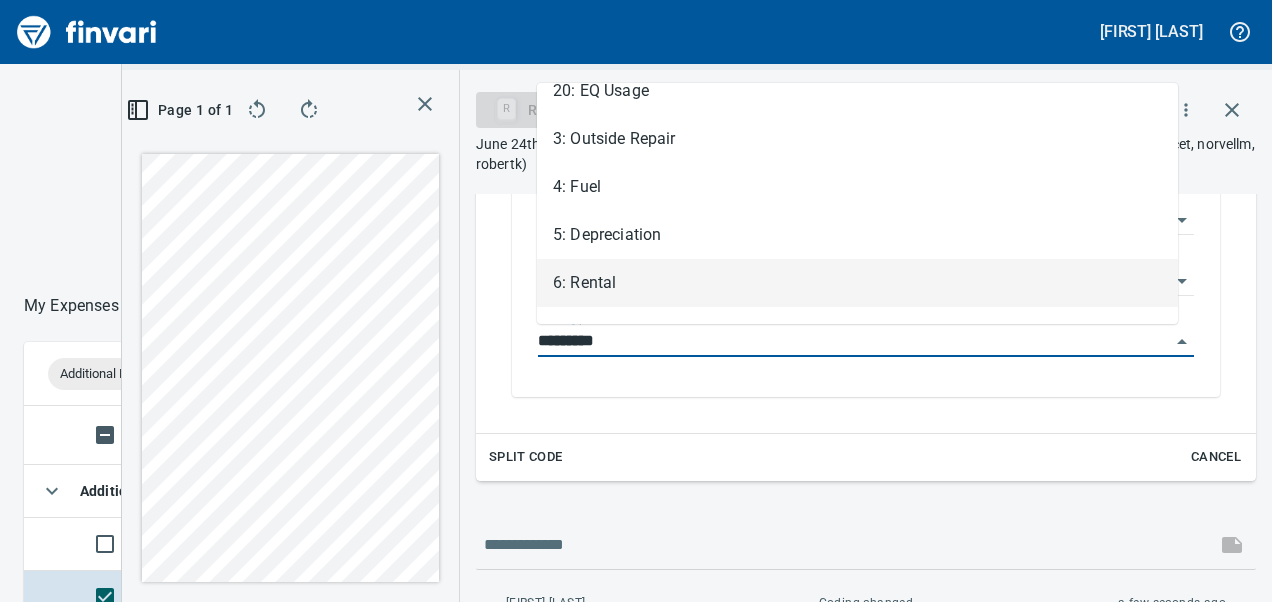 click on "6: Rental" at bounding box center [857, 283] 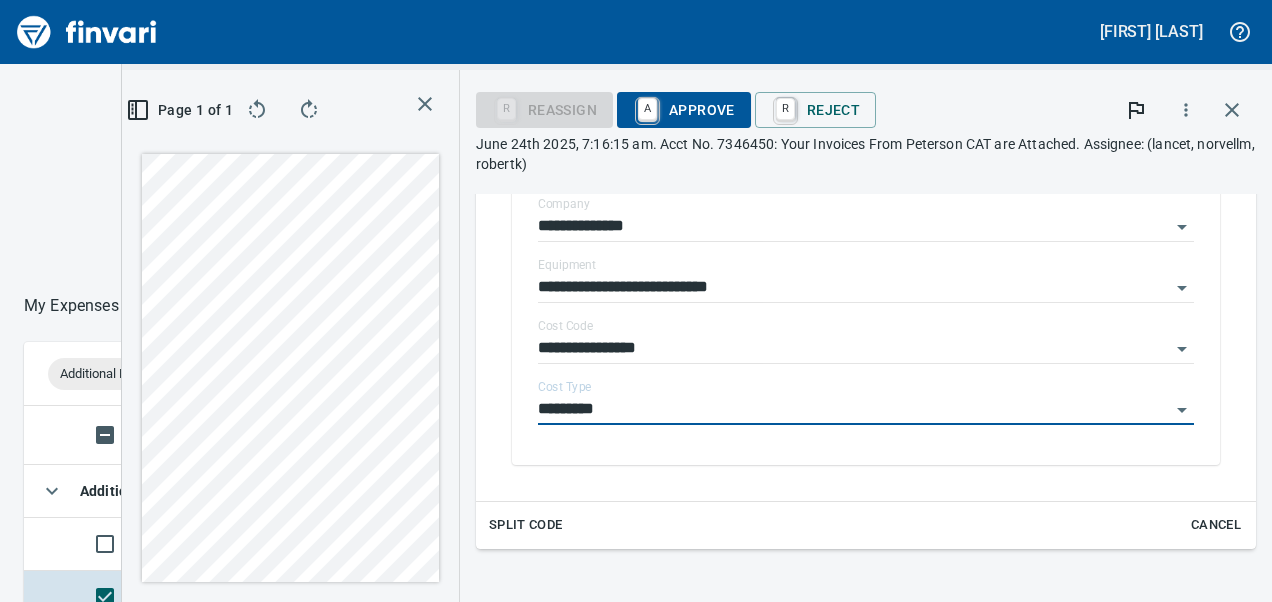 scroll, scrollTop: 482, scrollLeft: 0, axis: vertical 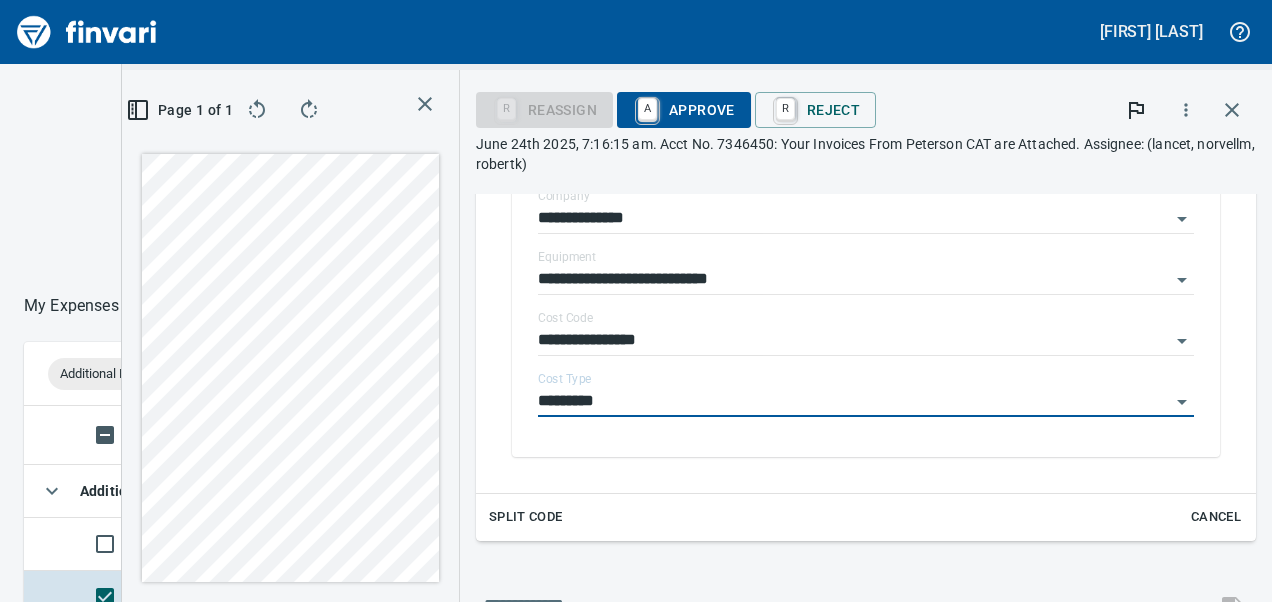 drag, startPoint x: 698, startPoint y: 108, endPoint x: 887, endPoint y: 480, distance: 417.2589 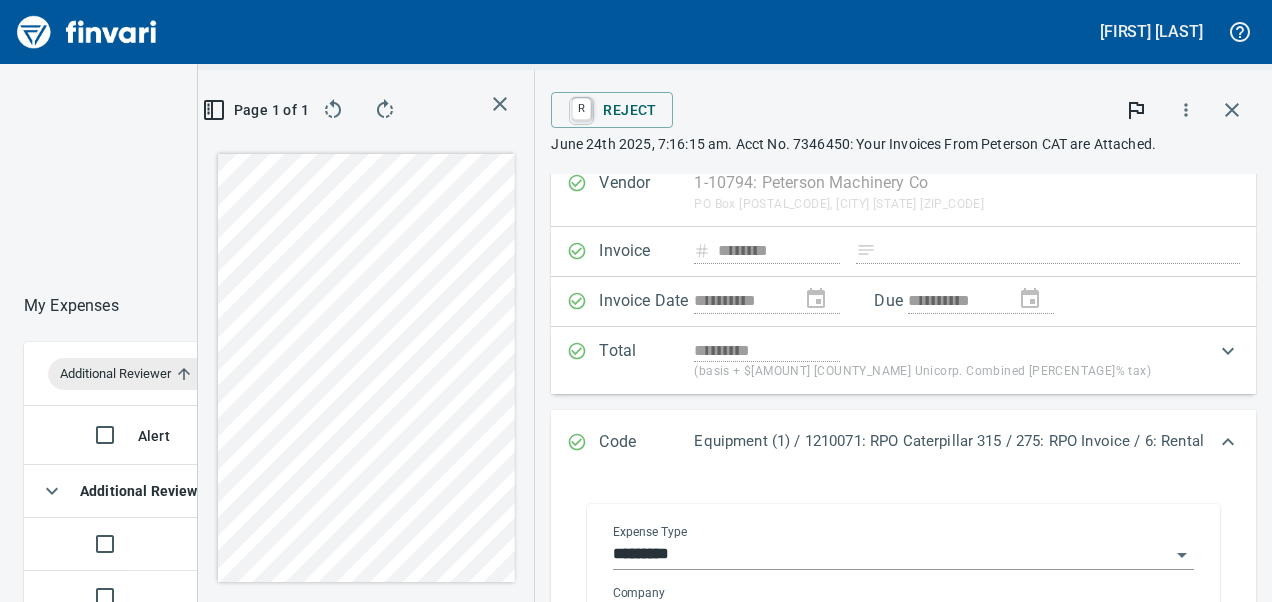 scroll, scrollTop: 0, scrollLeft: 0, axis: both 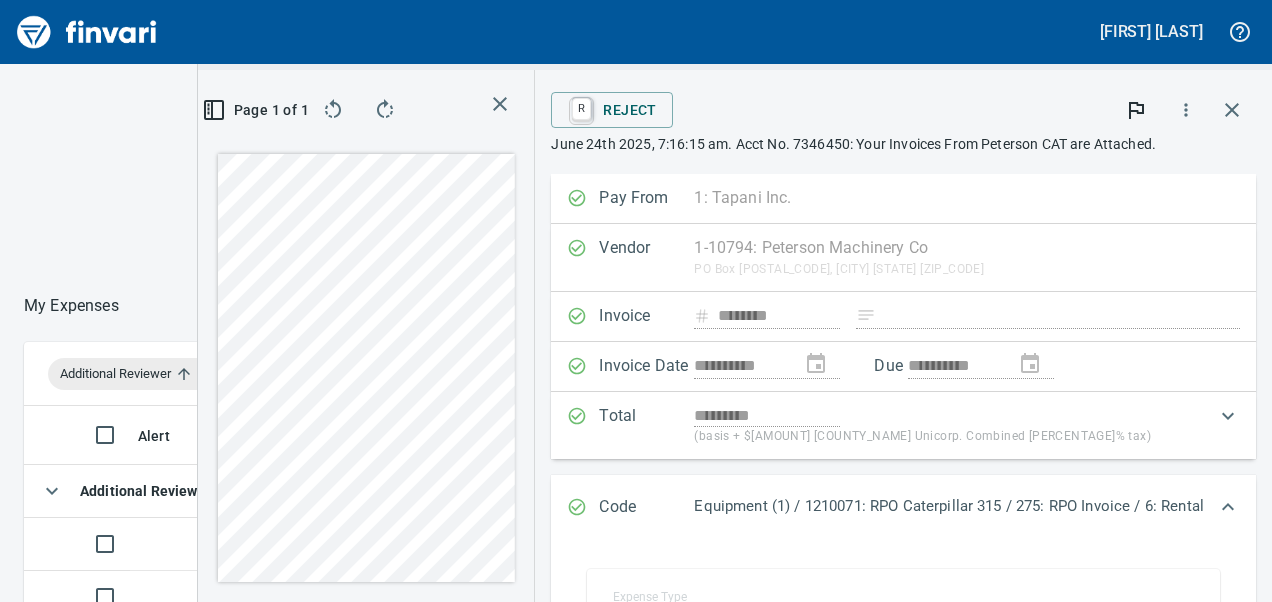click 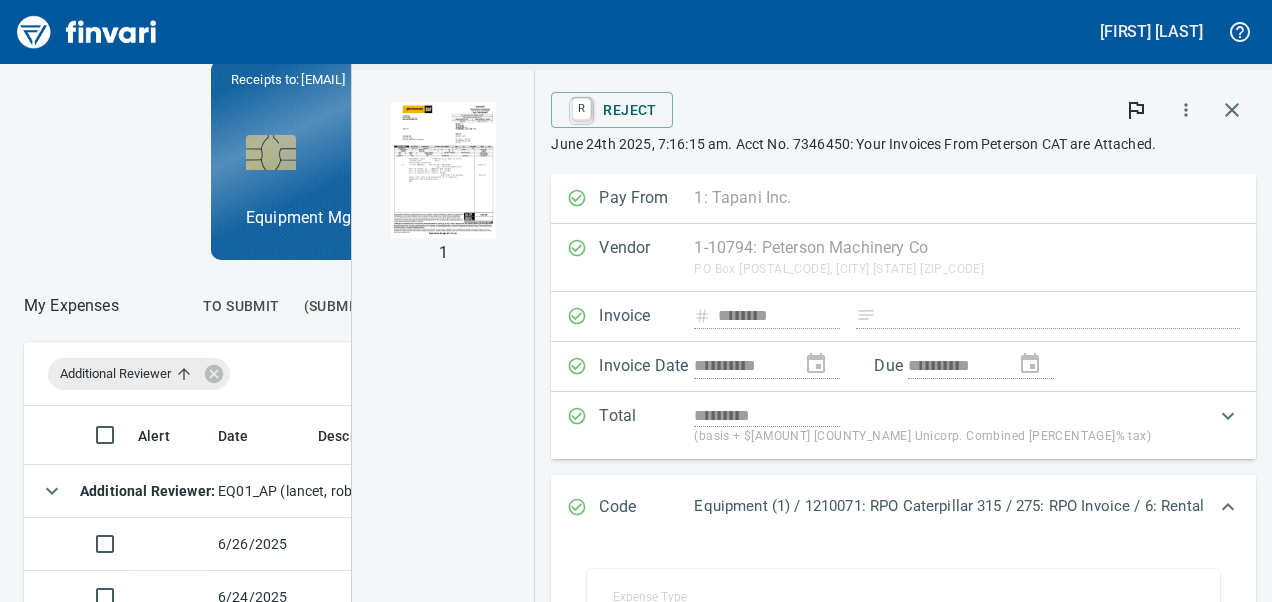 scroll, scrollTop: 351, scrollLeft: 678, axis: both 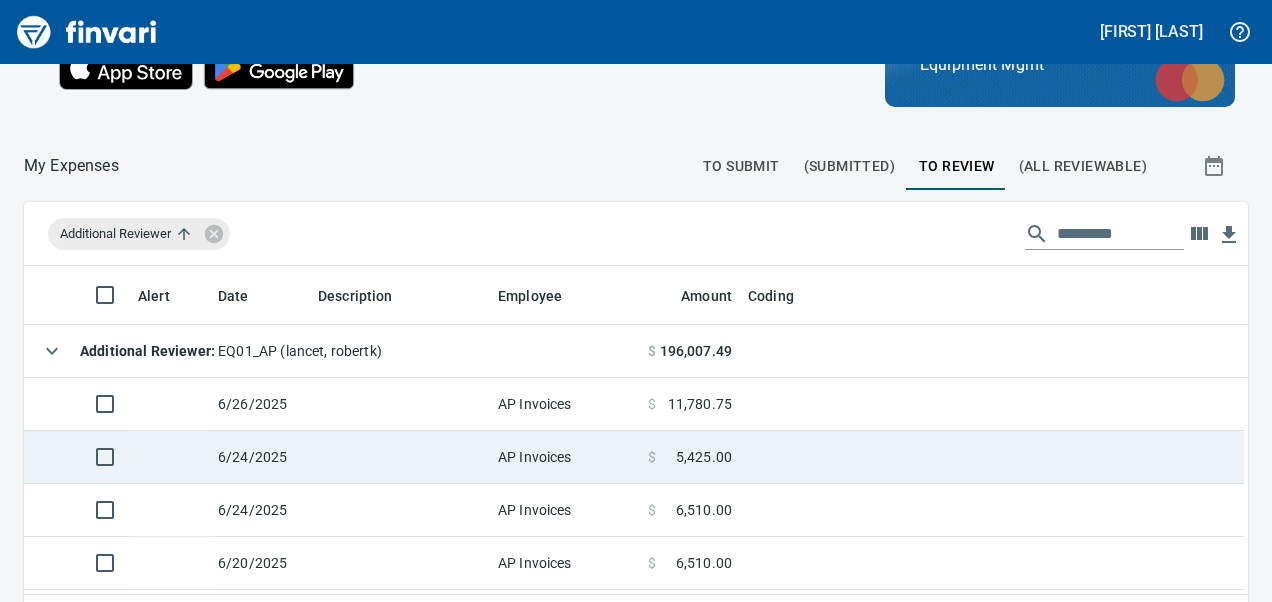 click at bounding box center [400, 457] 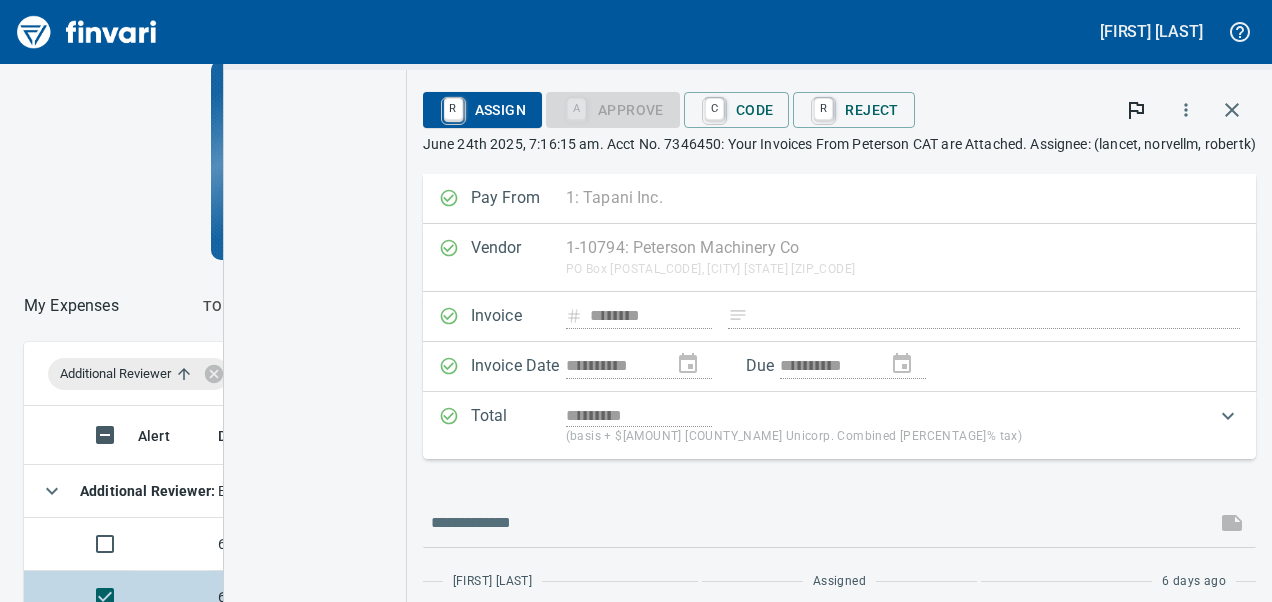 scroll, scrollTop: 351, scrollLeft: 678, axis: both 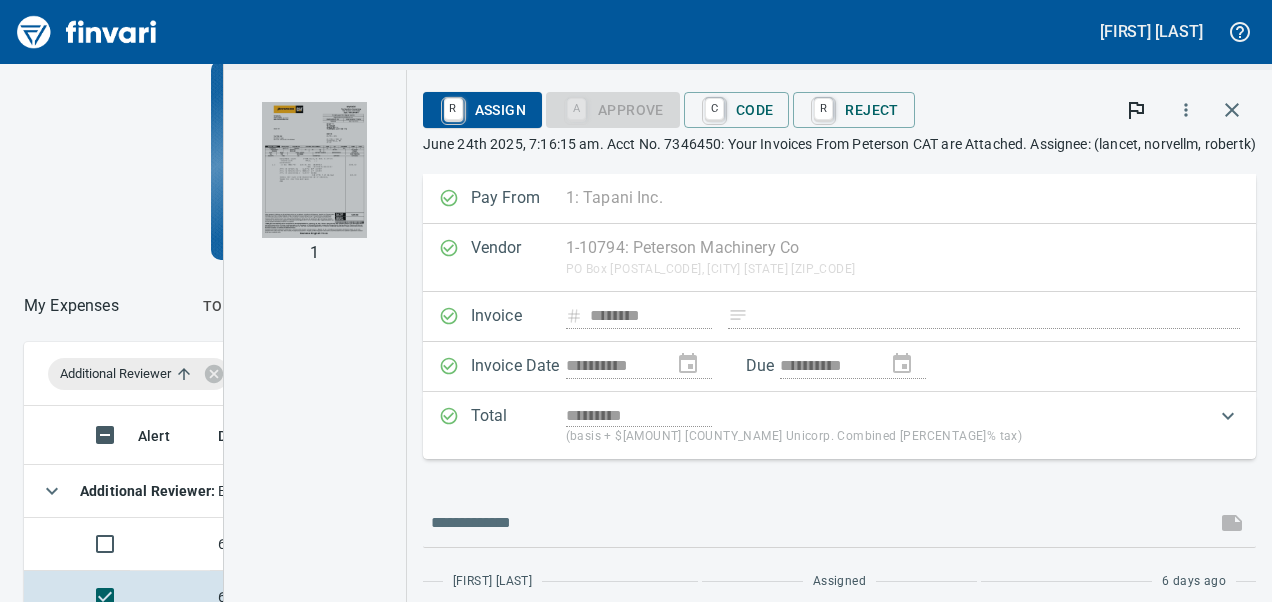 click at bounding box center [314, 170] 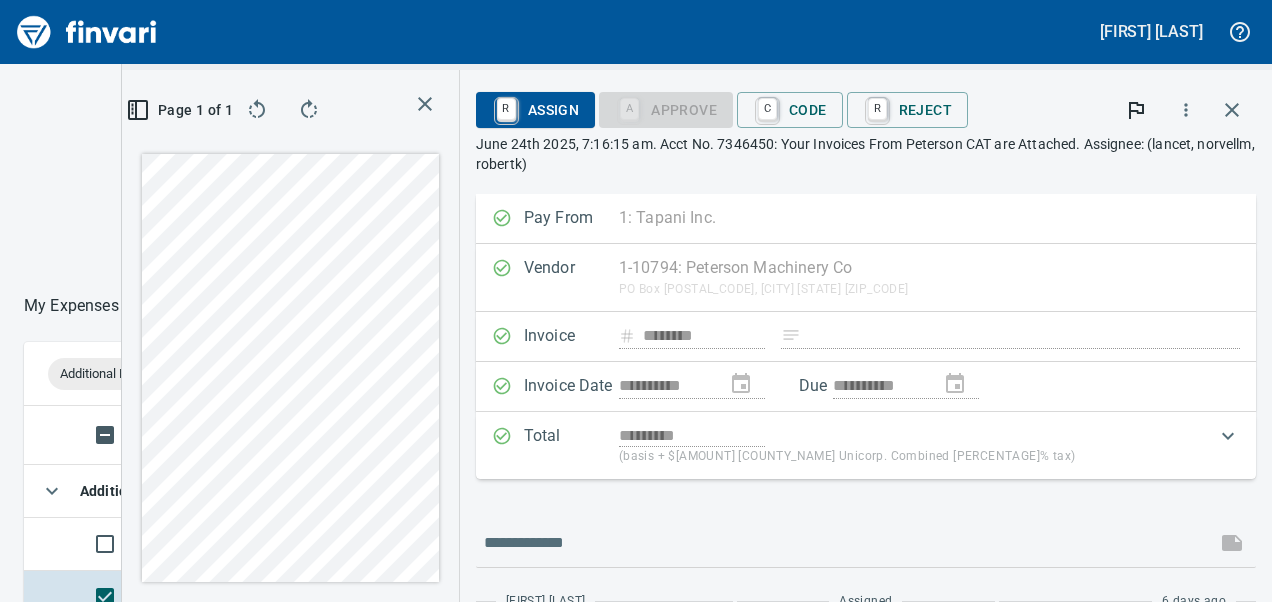 click on "Page 1 of 1" at bounding box center (290, 336) 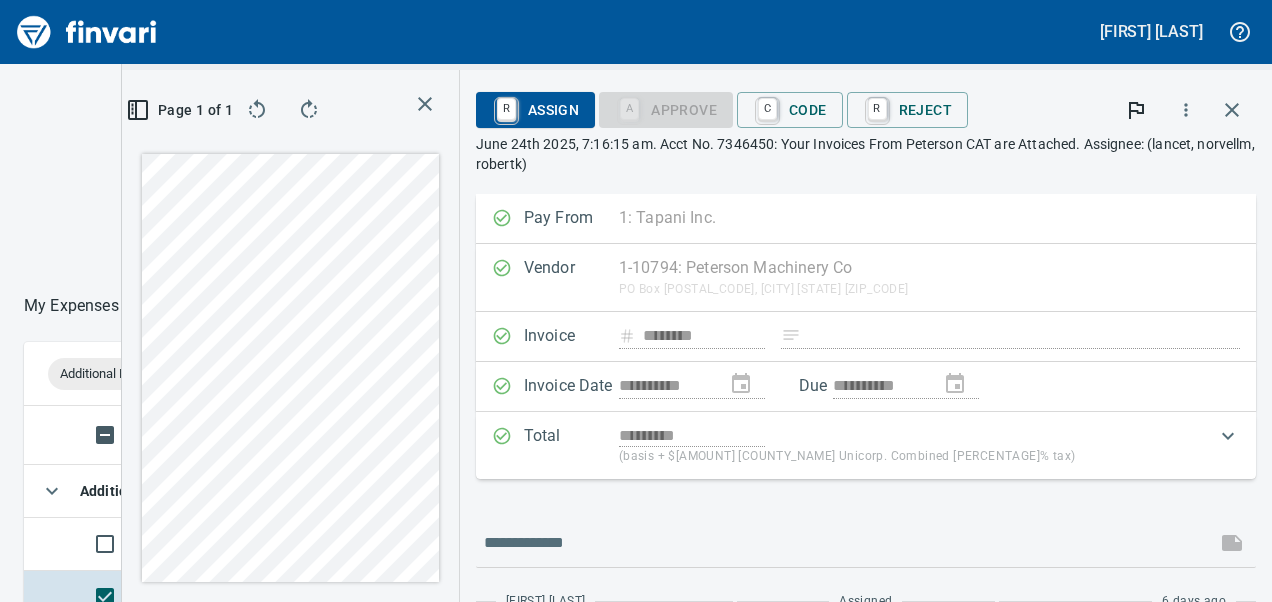 click on "[FIRST] [LAST] My Card (···[LAST_FOUR_DIGITS]) Lock Card Spend Limits $[AMOUNT]  left this month Online and foreign allowed Receipts to:  [EMAIL] Lock Card Equipment Mgmt My Expenses To Submit (Submitted) To Review (All Reviewable) Additional Reviewer Alert Date Description Employee Amount Coding Additional Reviewer :   EQ01_AP ([INITIAL], [INITIAL]k) $[AMOUNT] [MONTH]/[DAY]/[YEAR] AP Invoices $[AMOUNT] [MONTH]/[DAY]/[YEAR] AP Invoices $[AMOUNT] [MONTH]/[DAY]/[YEAR] AP Invoices $[AMOUNT] [MONTH]/[DAY]/[YEAR] AP Invoices $[AMOUNT] [MONTH]/[DAY]/[YEAR] AP Invoices $[AMOUNT] Additional Reviewer :   EQ01_AP ([INITIAL], [INITIAL]k) $[AMOUNT] [MONTH]/[DAY]/[YEAR] AP Invoices $[AMOUNT] $[AMOUNT] [PAGE] of [PAGE] R Assign A Approve C Code R Reject [MONTH] [DAY] [YEAR], [HOUR]:[MINUTE]:[SECOND] [AMPM]. Acct No. [ACCOUNT_NUMBER]: Your Invoices From Peterson CAT are Attached. Assignee:  ([INITIAL], [INITIAL]m, [INITIAL]k) Pay From 1: [COMPANY_NAME] 1 [COMPANY_NAME] 2 [COMPANY_NAME], Inc. 3 [COMPANY_NAME], Inc. 5 [COMPANY_NAME] Inc 6 [COMPANY_NAME] Inc. Vendor [VENDOR_ID]: Peterson Machinery Co PO Box [POSTAL_CODE], [CITY] [STATE] [ZIP_CODE]  Clear" at bounding box center (636, 301) 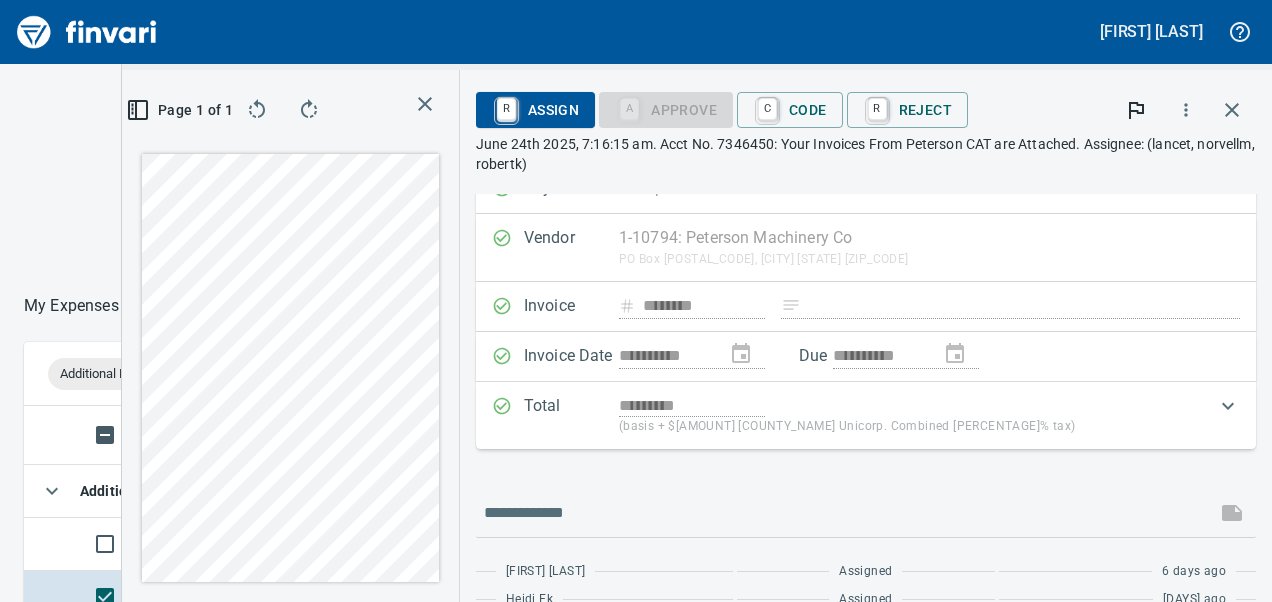 scroll, scrollTop: 22, scrollLeft: 0, axis: vertical 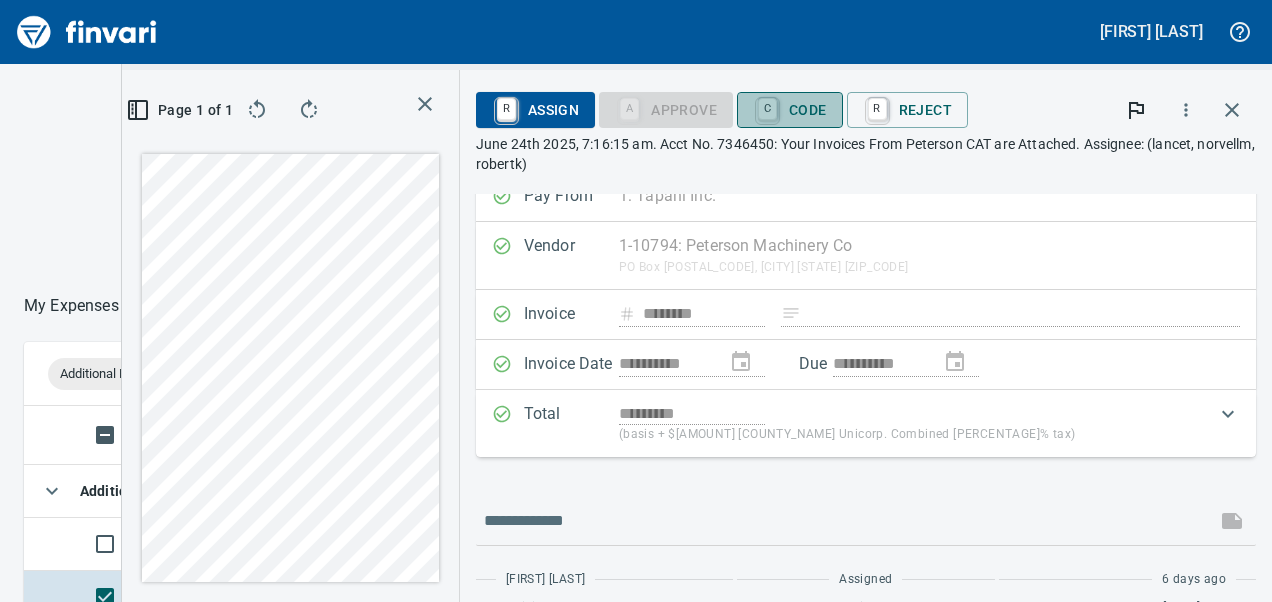 click on "C Code" at bounding box center (790, 110) 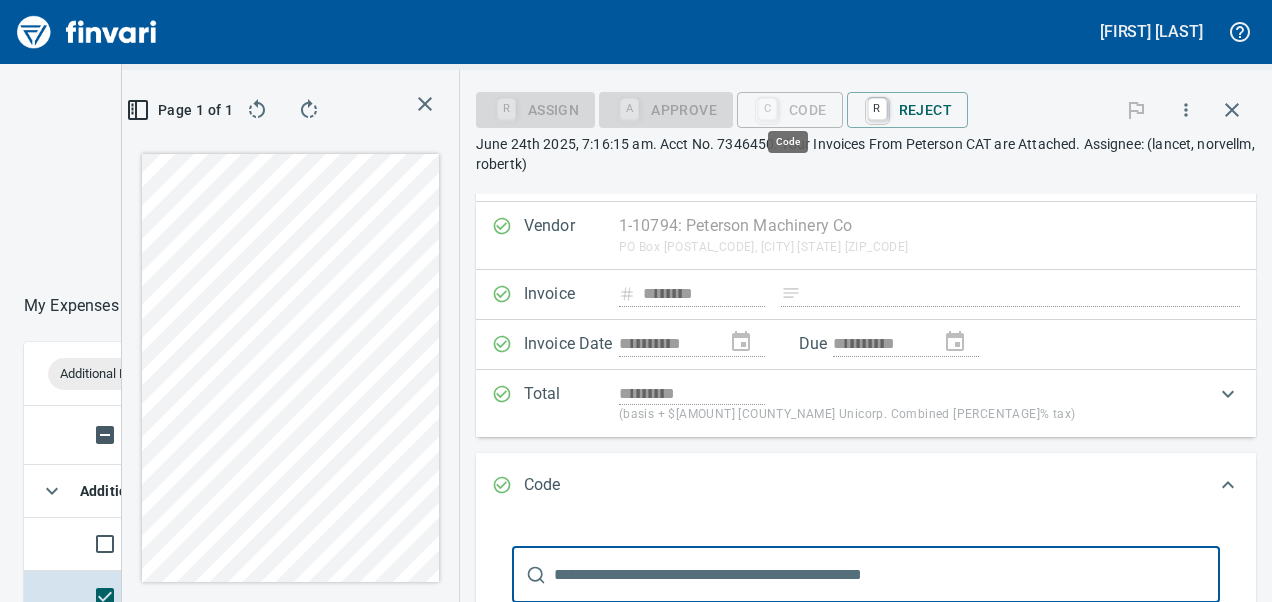 scroll, scrollTop: 351, scrollLeft: 678, axis: both 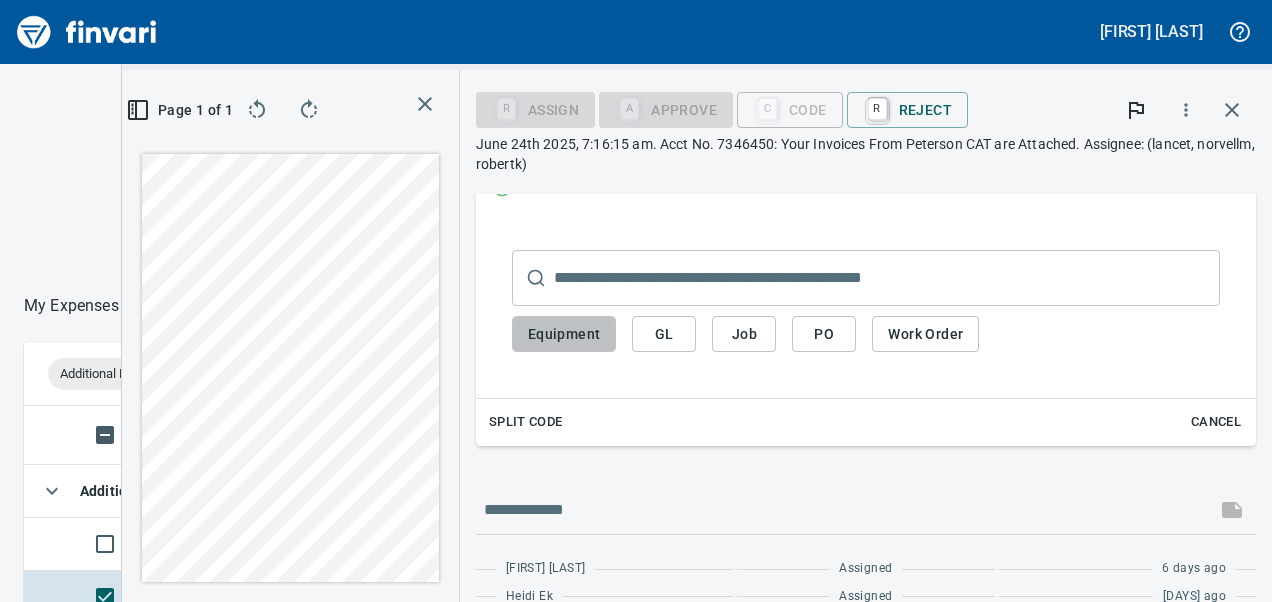 click on "Equipment" at bounding box center [564, 334] 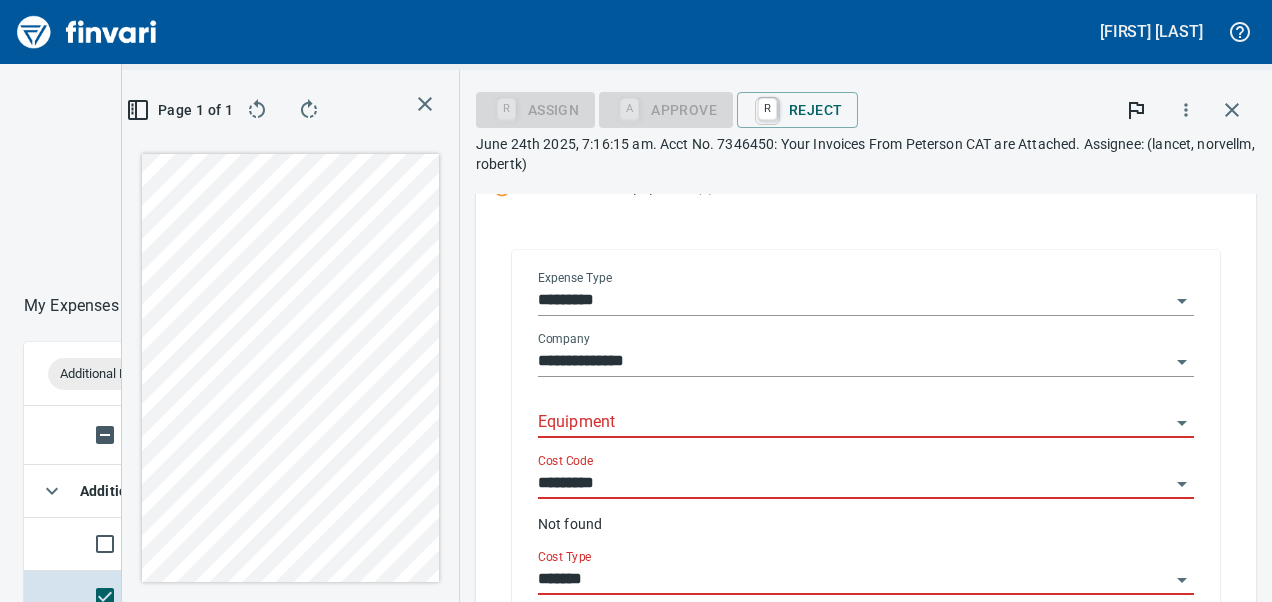 click 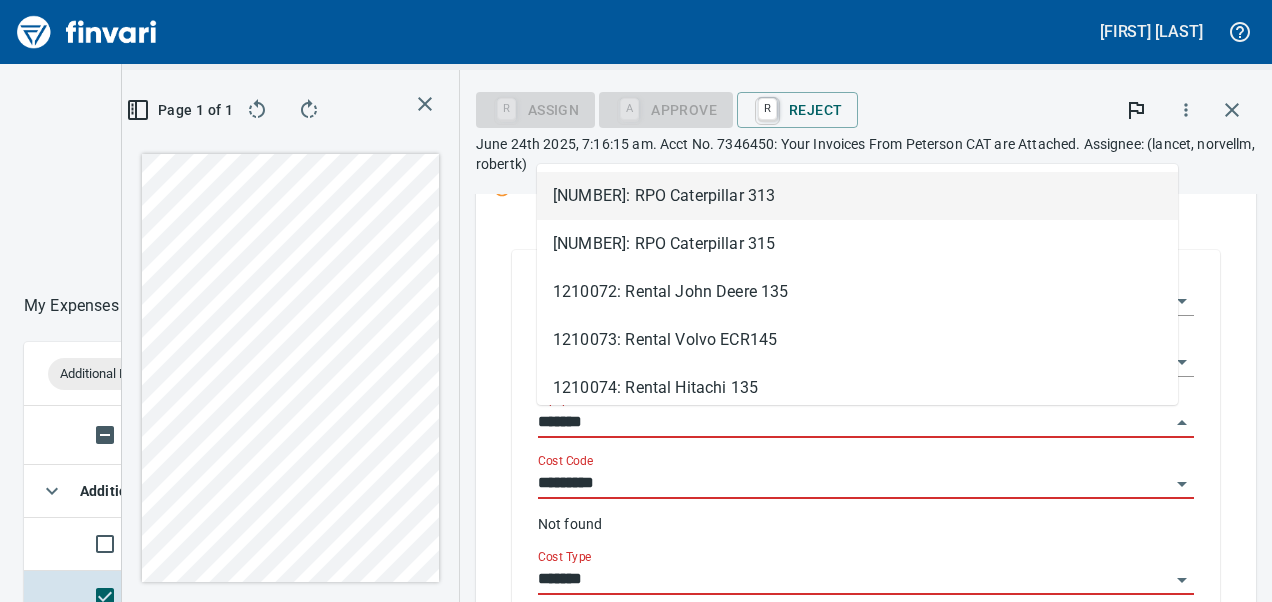 scroll, scrollTop: 351, scrollLeft: 678, axis: both 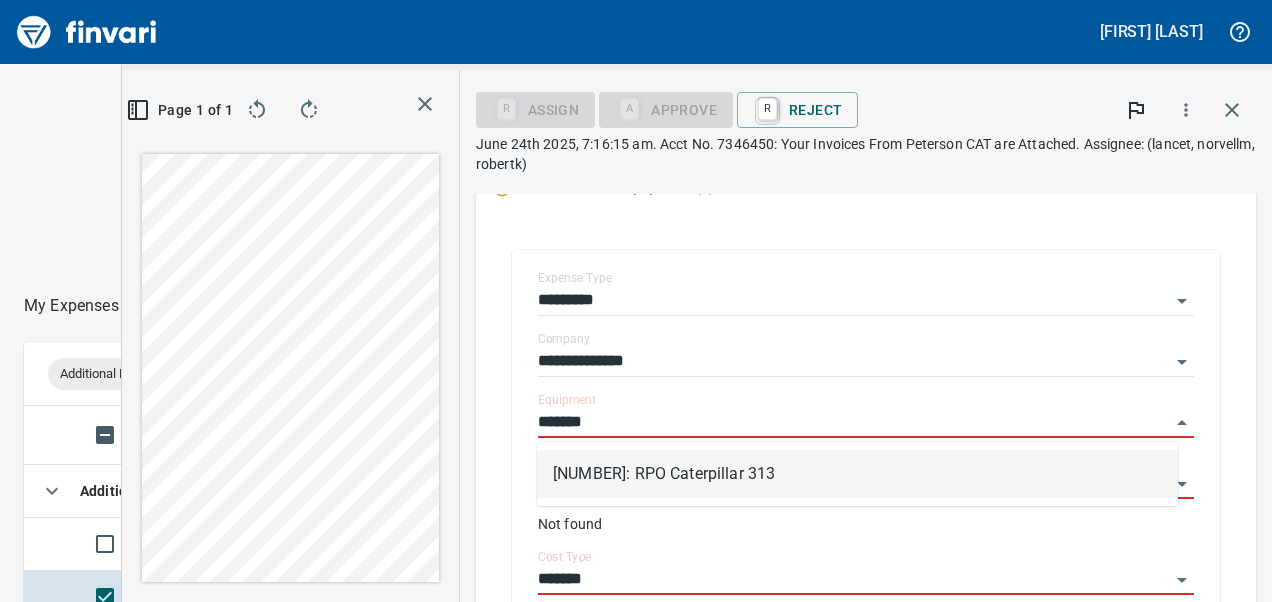 click on "[NUMBER]: RPO Caterpillar 313" at bounding box center [857, 474] 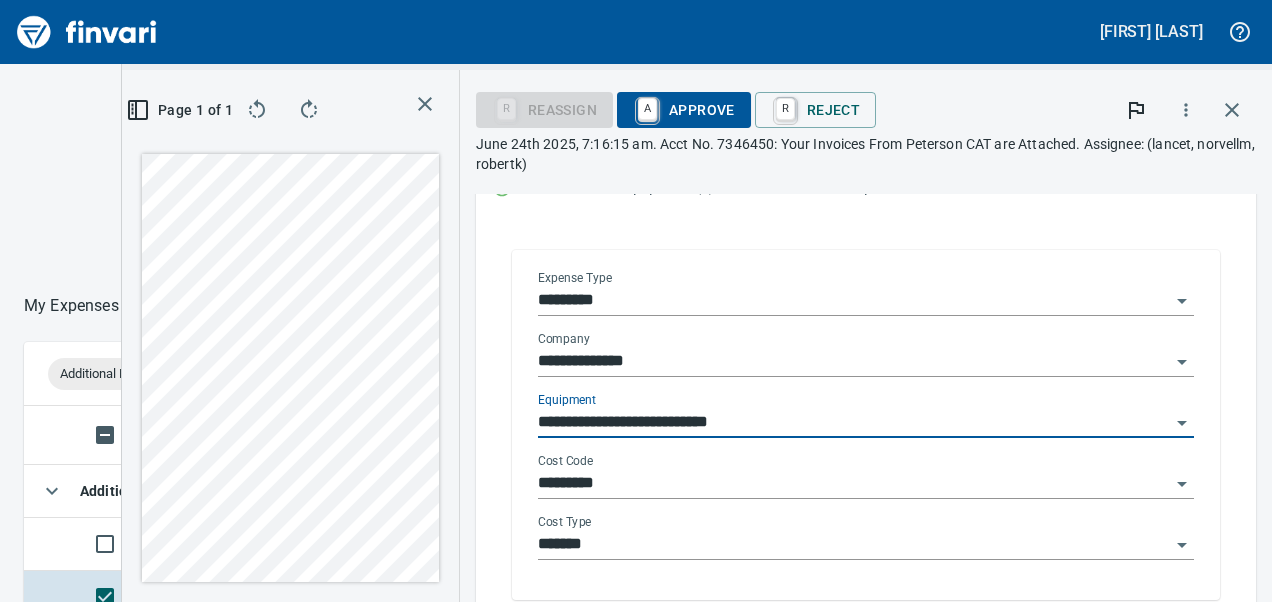 scroll, scrollTop: 396, scrollLeft: 0, axis: vertical 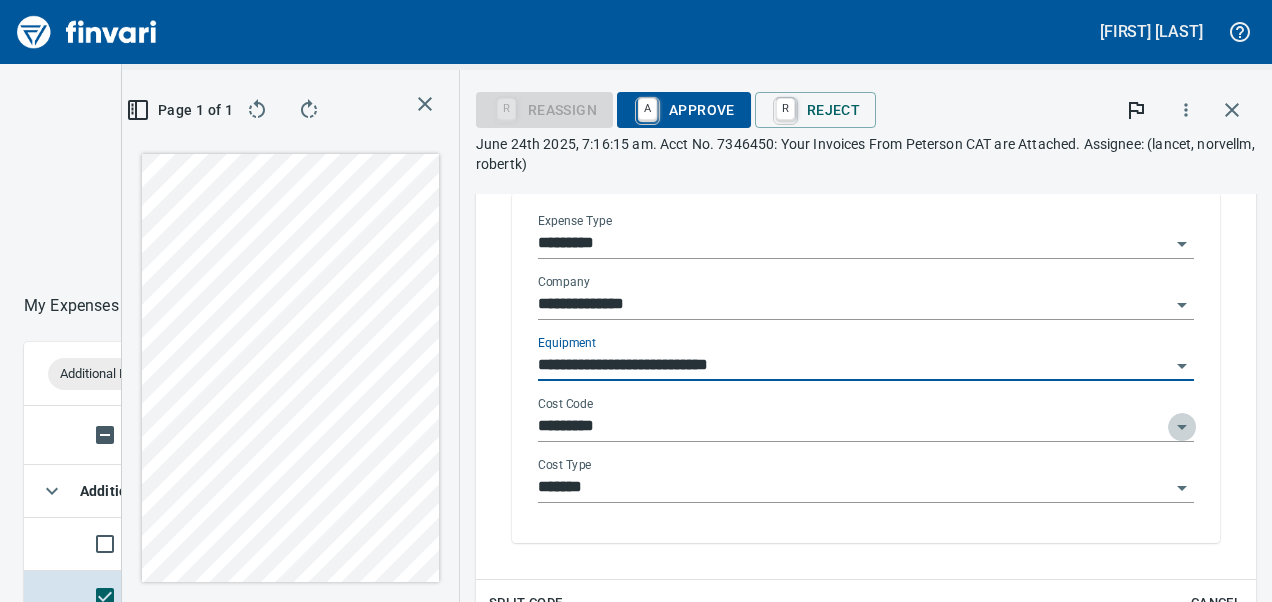 click 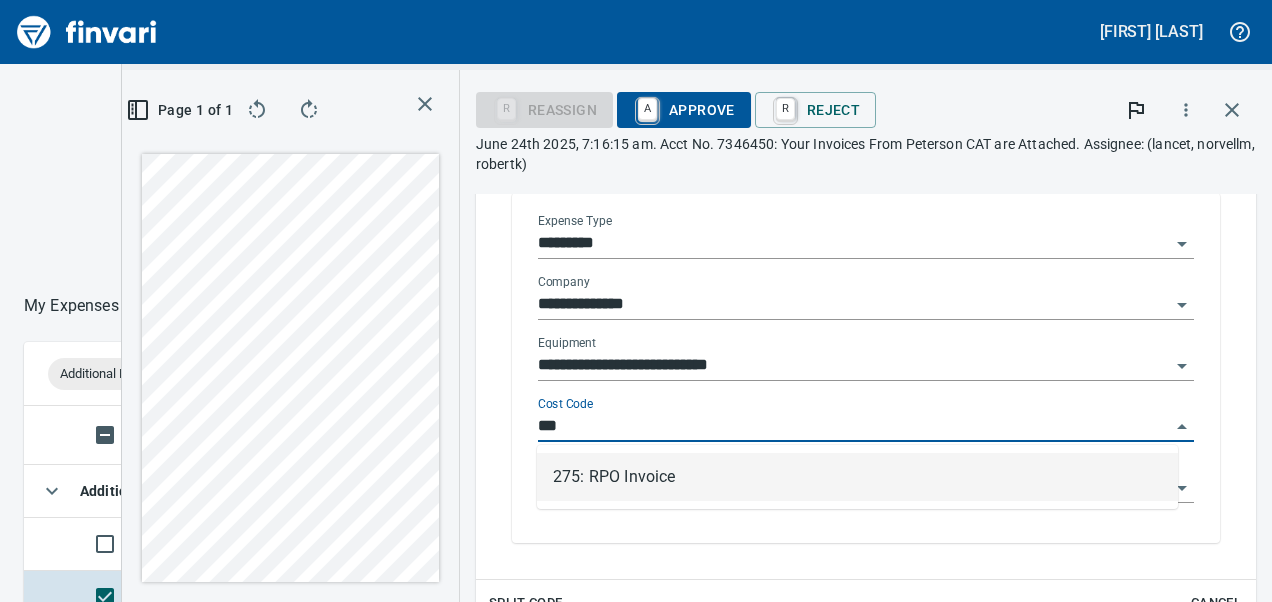 scroll, scrollTop: 351, scrollLeft: 678, axis: both 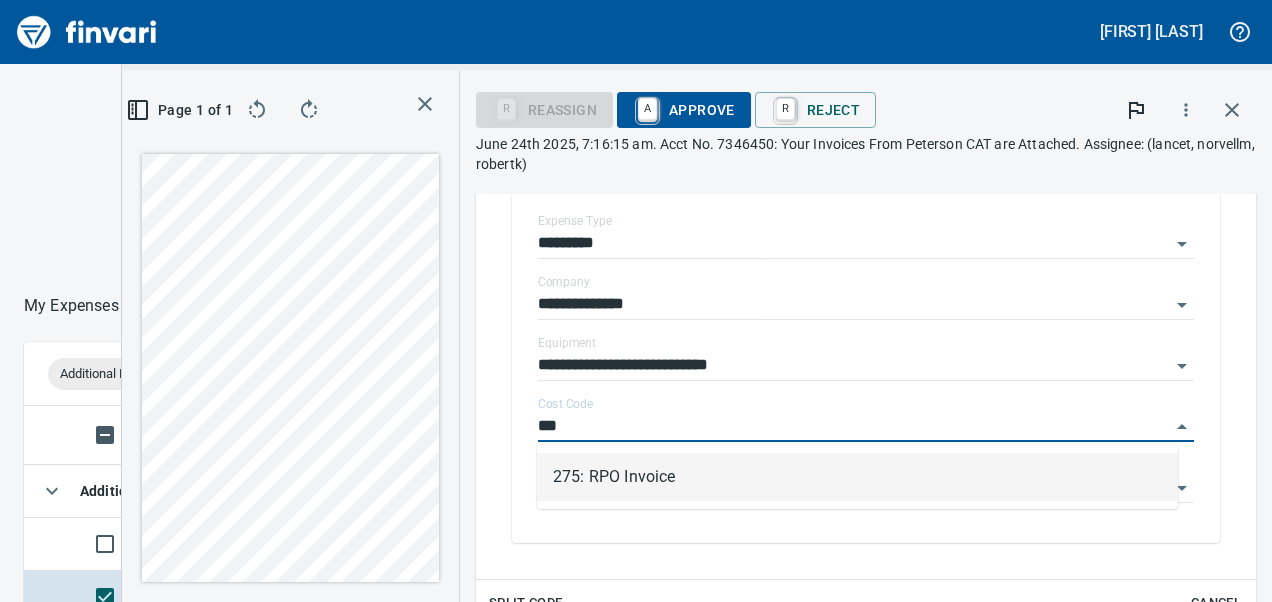 click on "275: RPO Invoice" at bounding box center [857, 477] 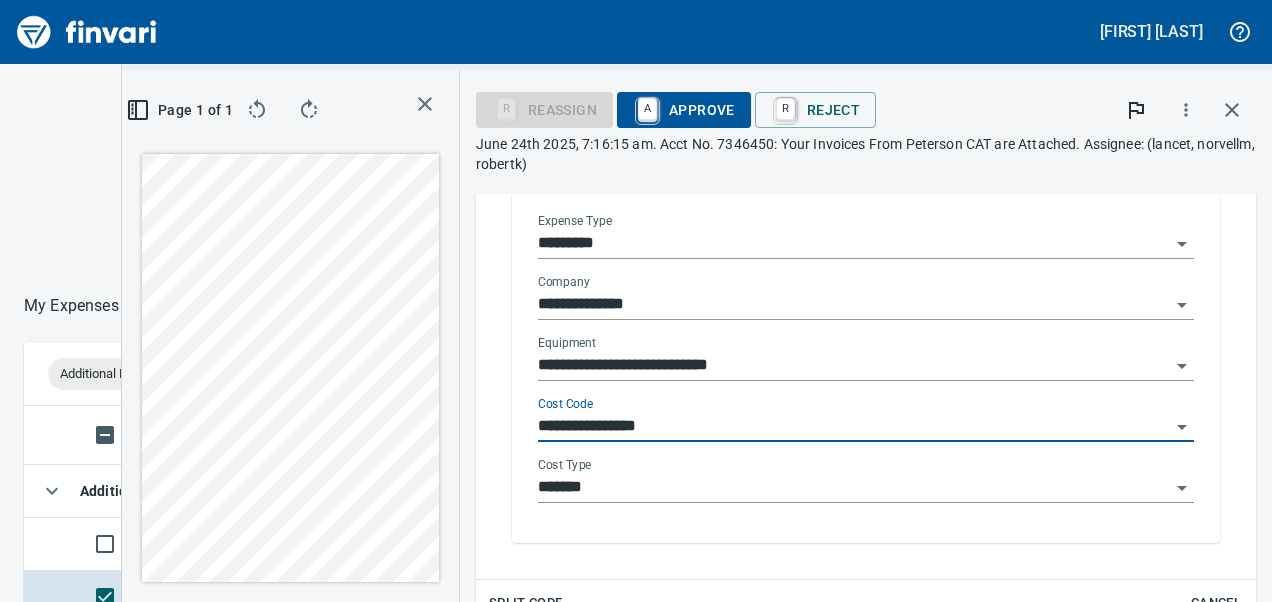 click 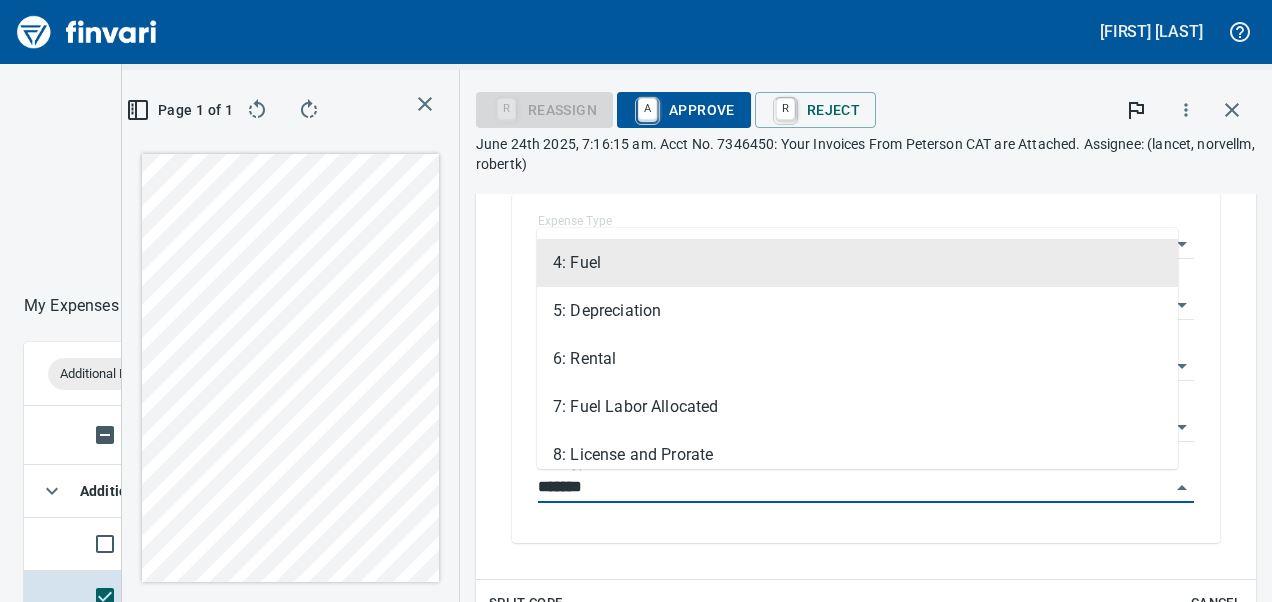 scroll, scrollTop: 286, scrollLeft: 0, axis: vertical 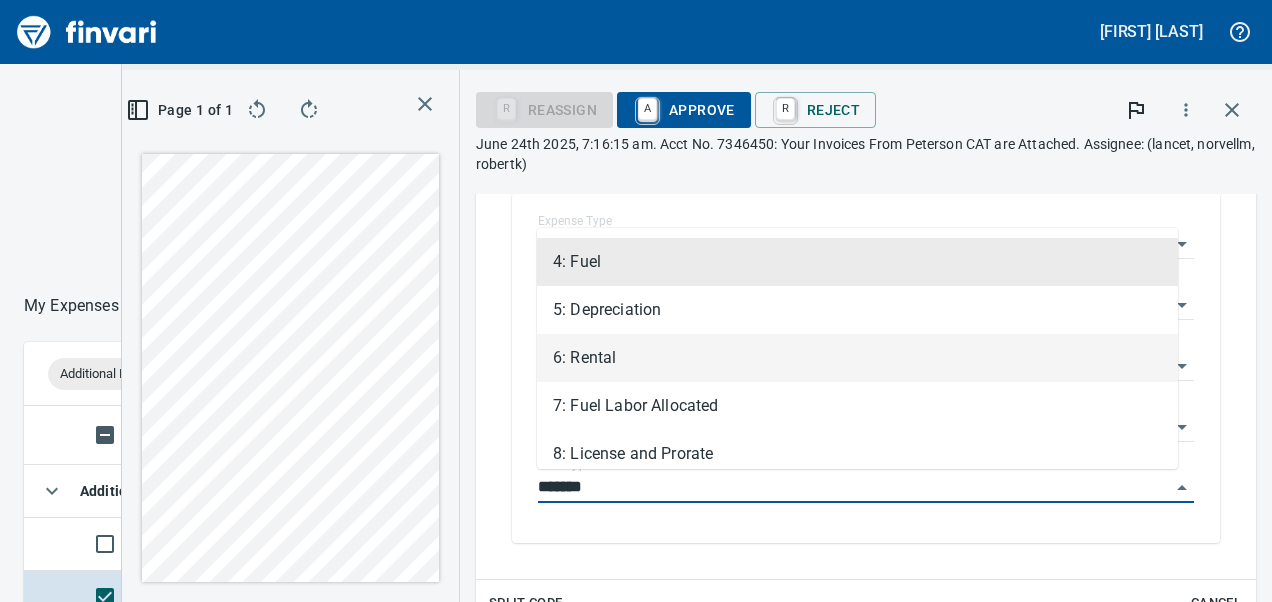 click on "6: Rental" at bounding box center (857, 358) 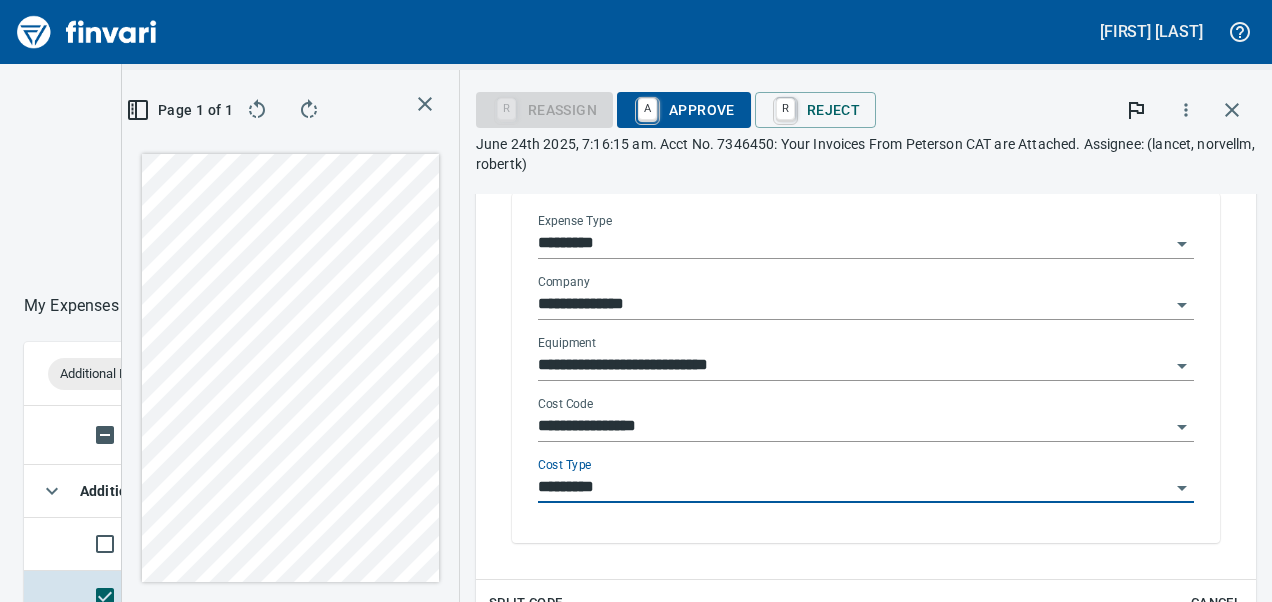type on "*********" 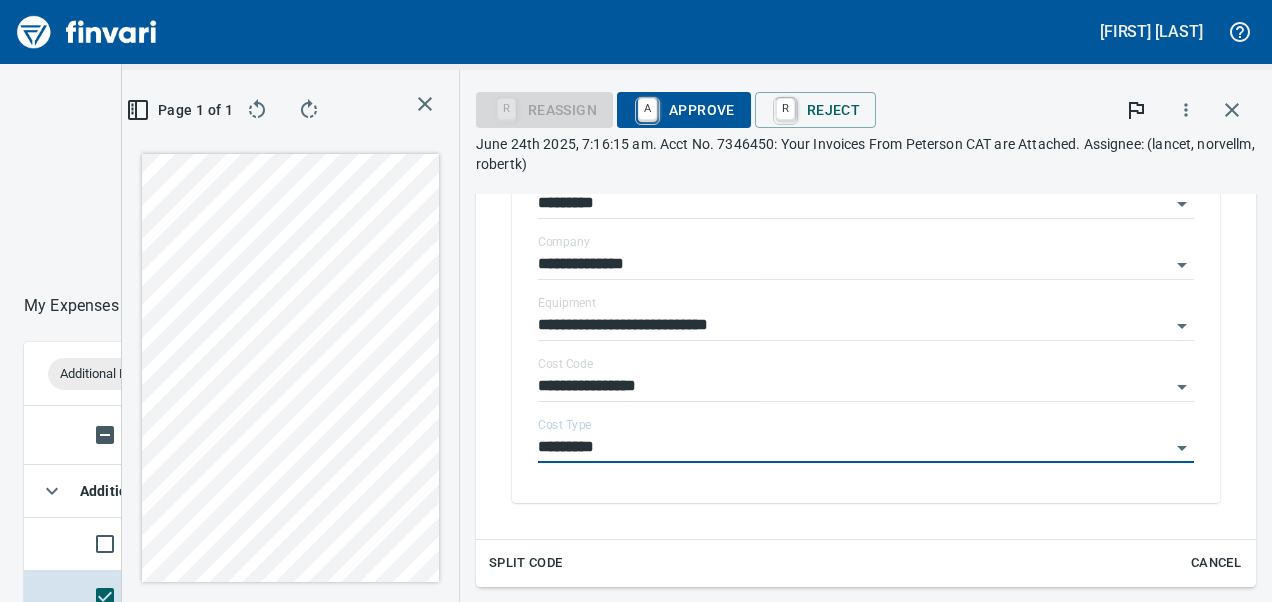 scroll, scrollTop: 436, scrollLeft: 0, axis: vertical 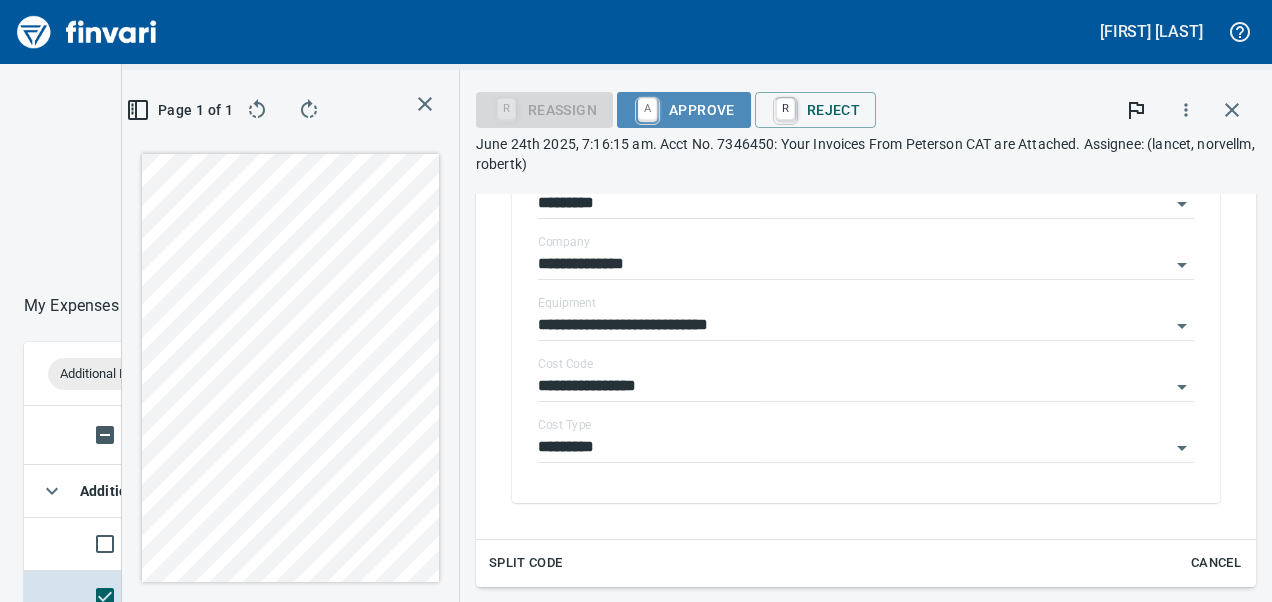 click on "A Approve" at bounding box center (684, 110) 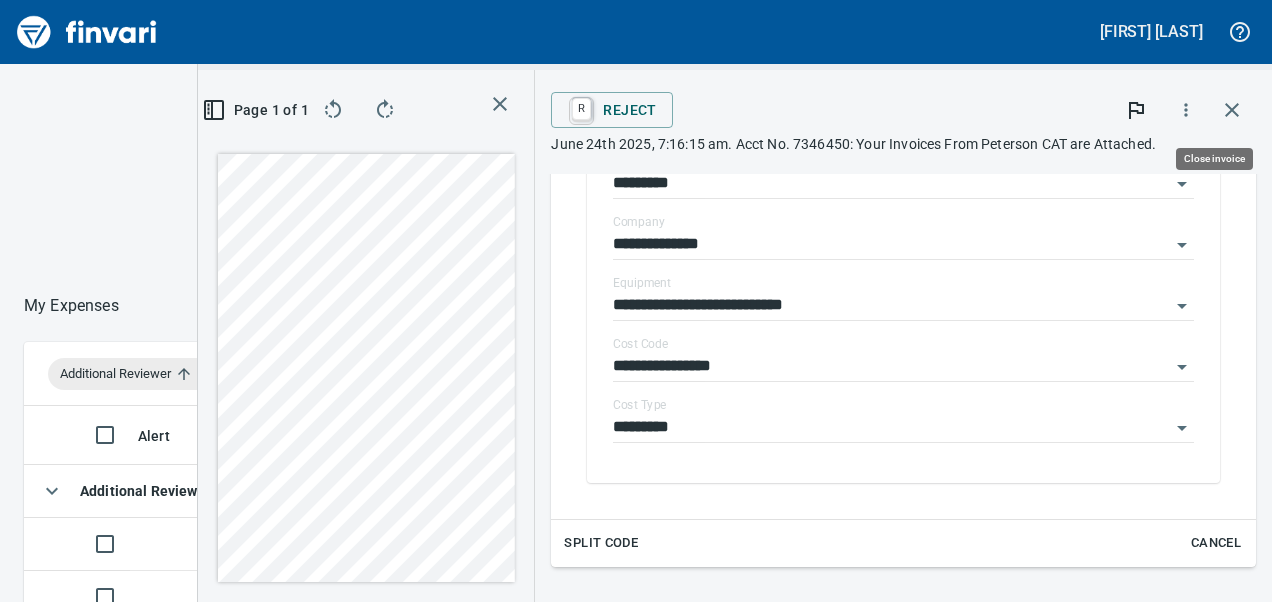 scroll, scrollTop: 351, scrollLeft: 678, axis: both 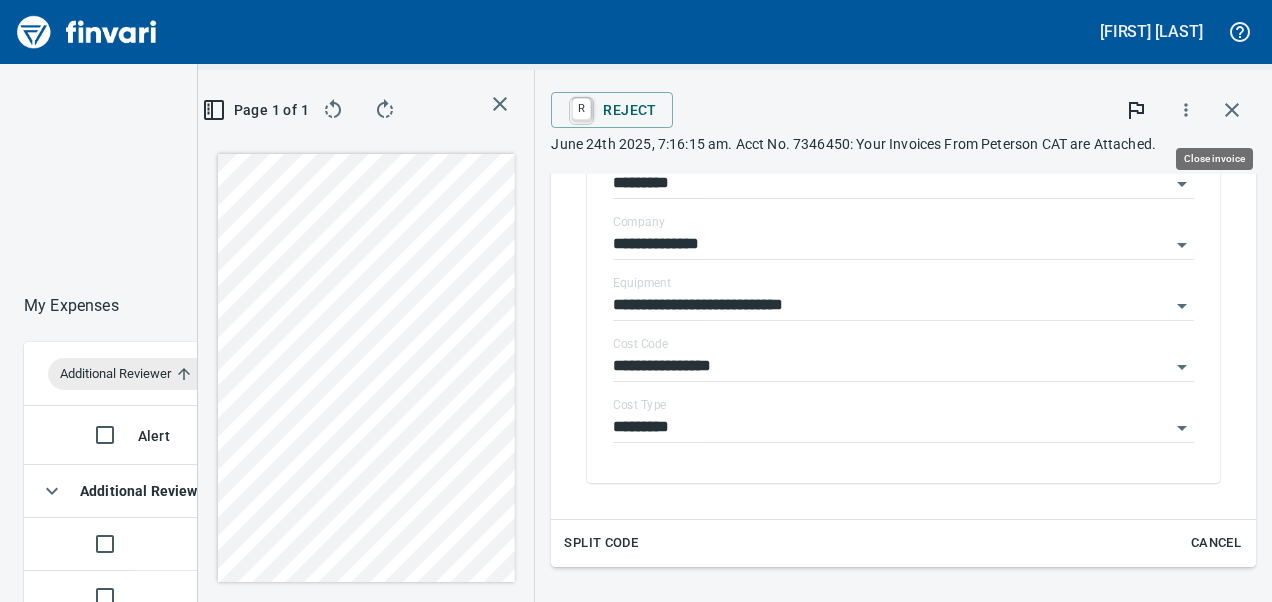 click 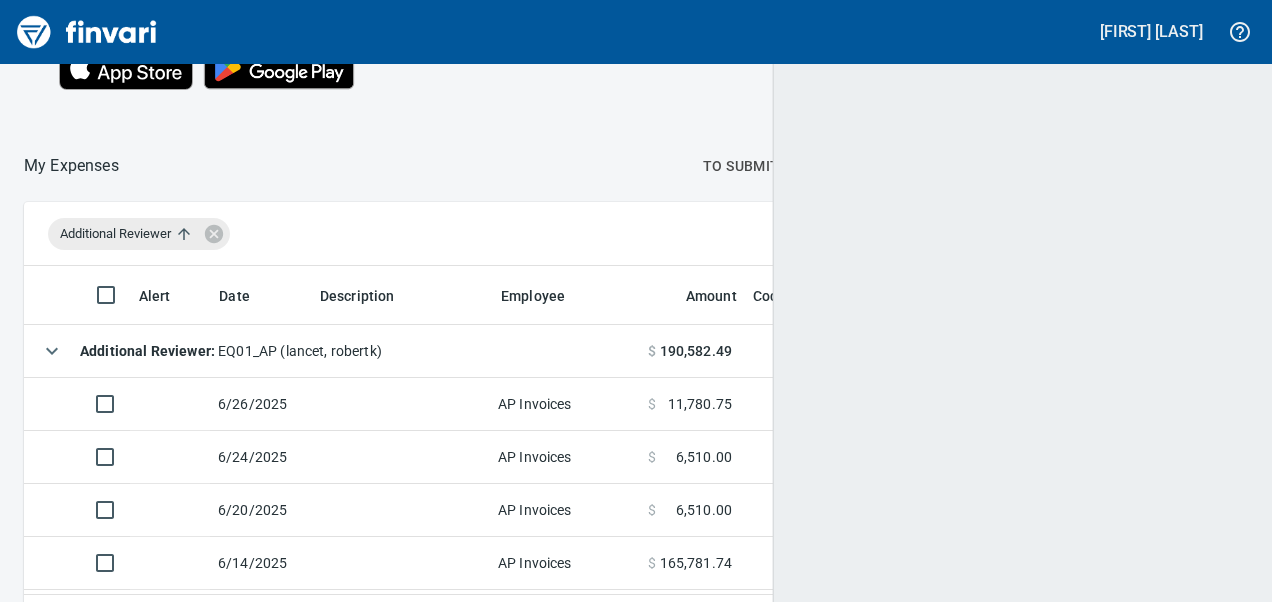 scroll, scrollTop: 2, scrollLeft: 2, axis: both 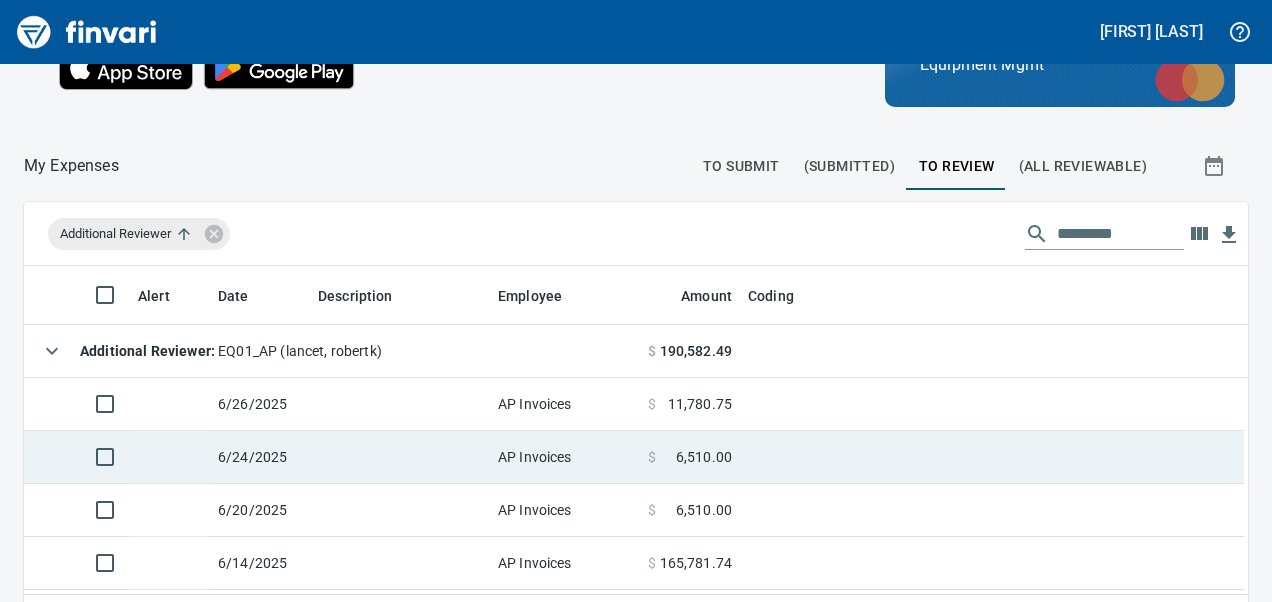 click at bounding box center (400, 457) 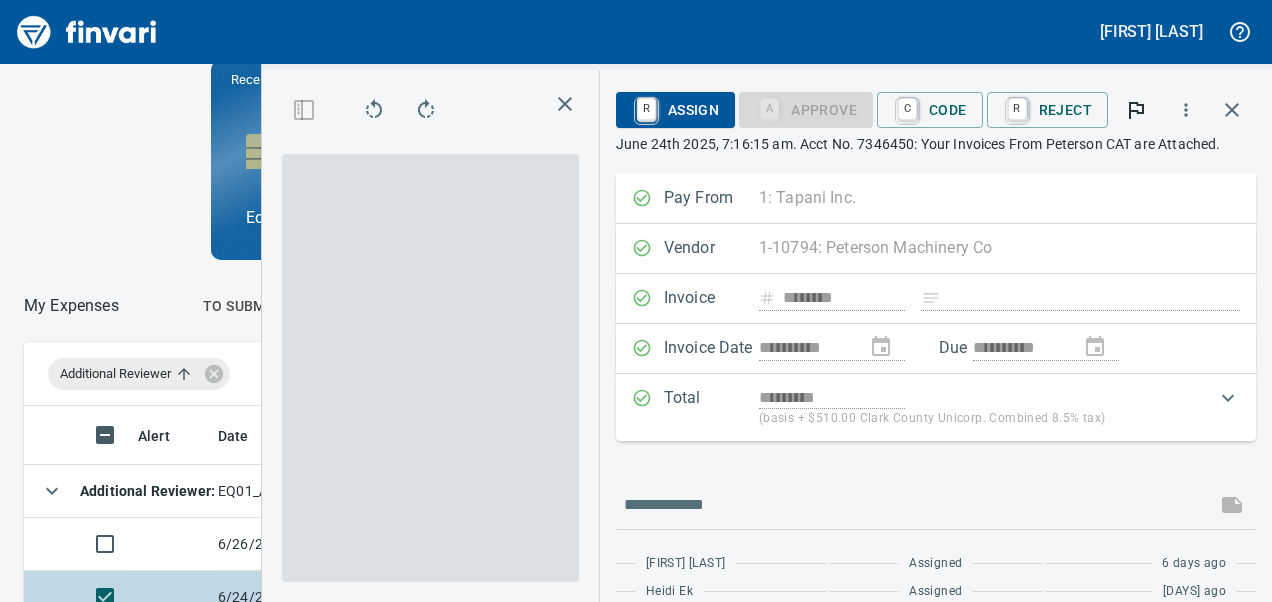 scroll, scrollTop: 351, scrollLeft: 678, axis: both 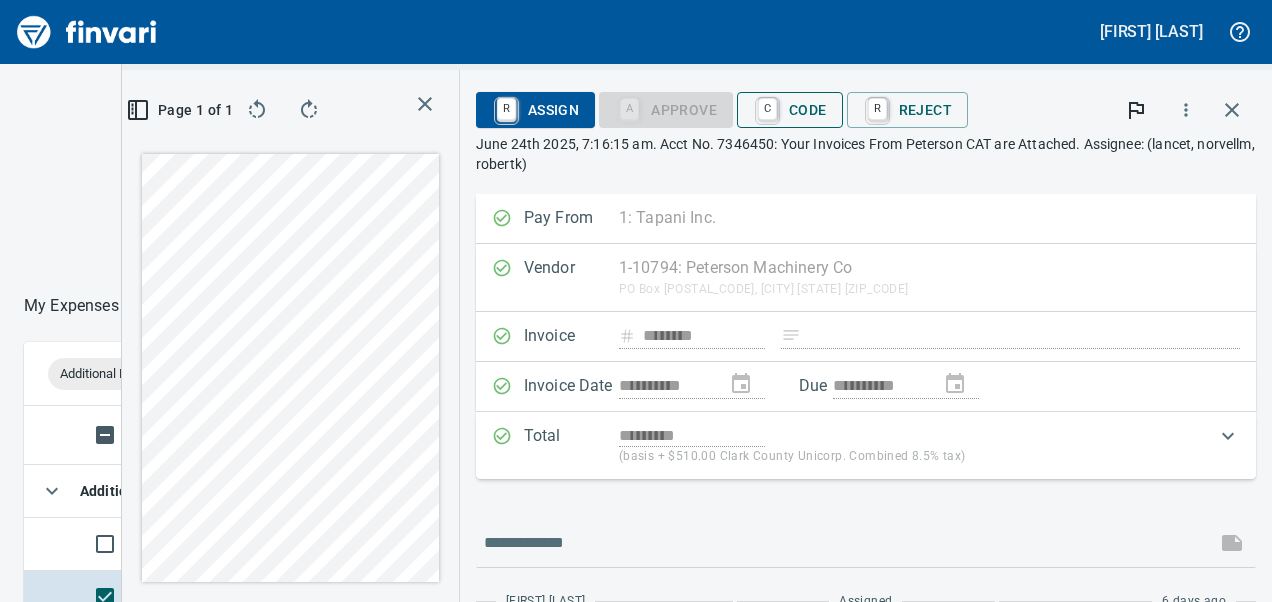 click on "C Code" at bounding box center [790, 110] 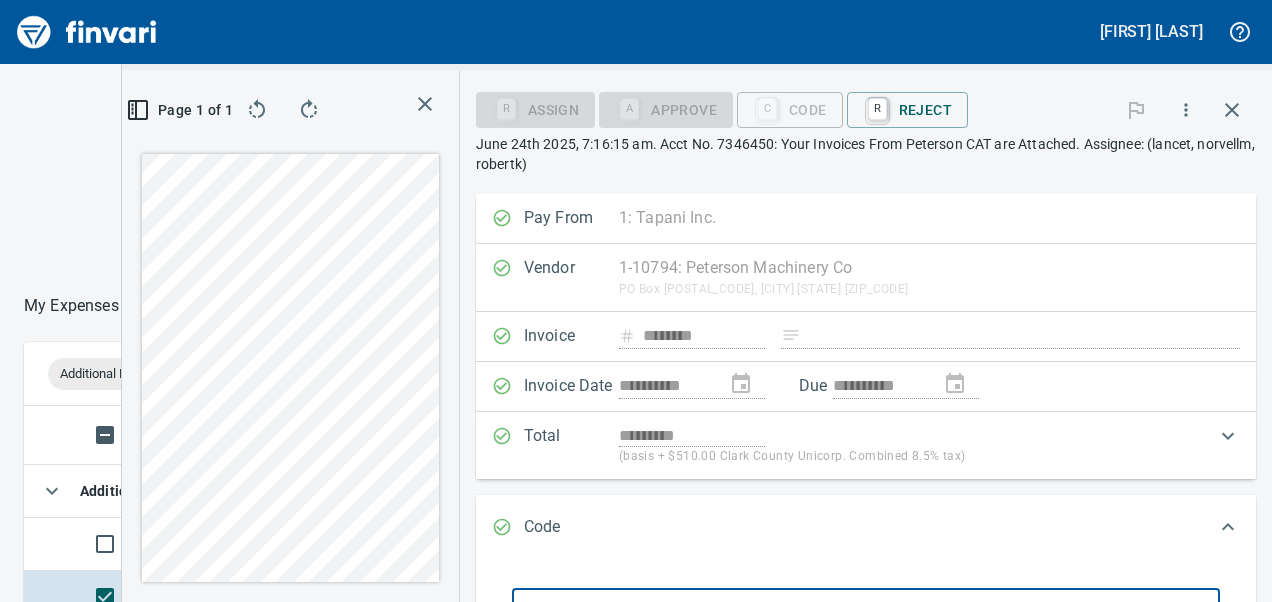 scroll, scrollTop: 42, scrollLeft: 0, axis: vertical 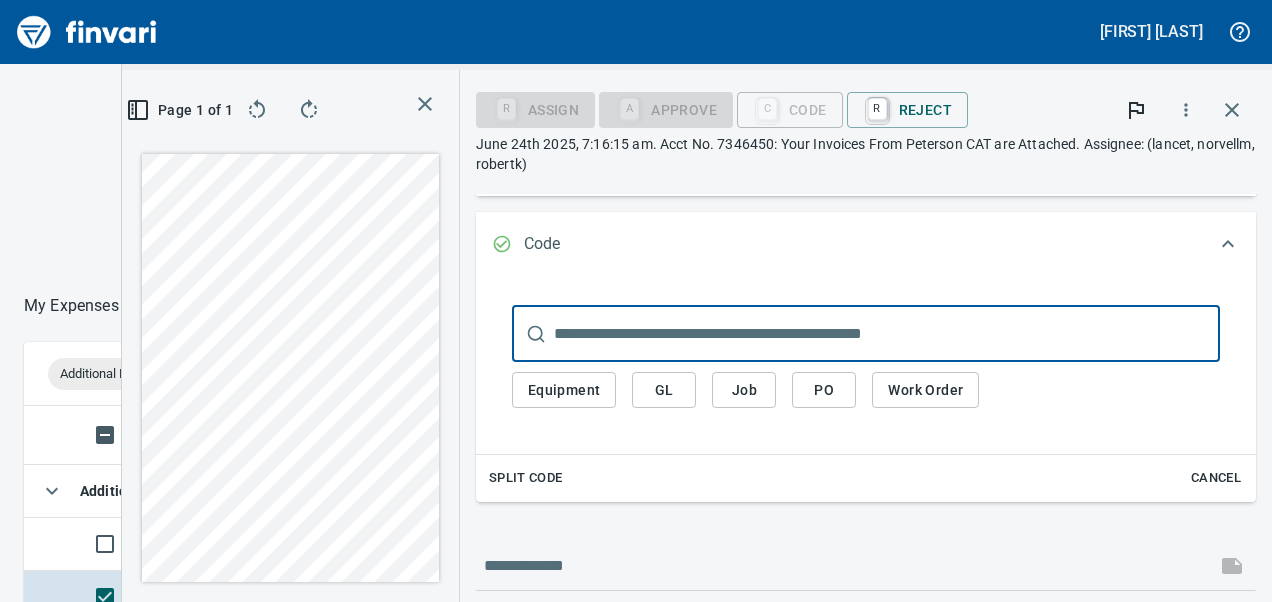 click on "Equipment" at bounding box center [564, 390] 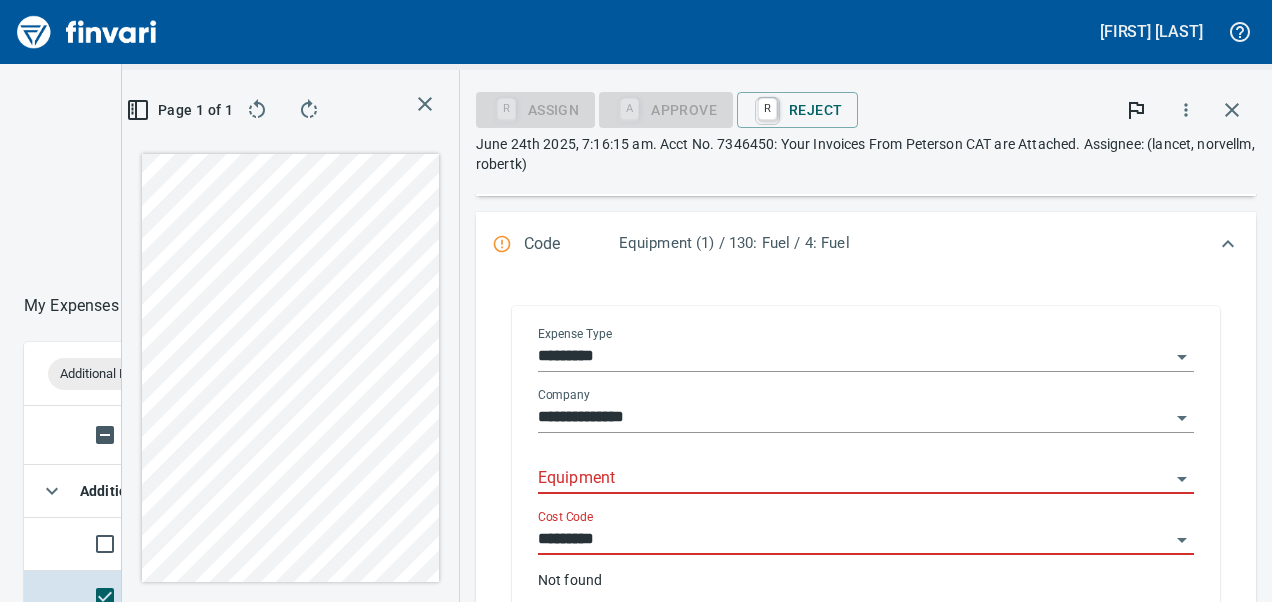 click 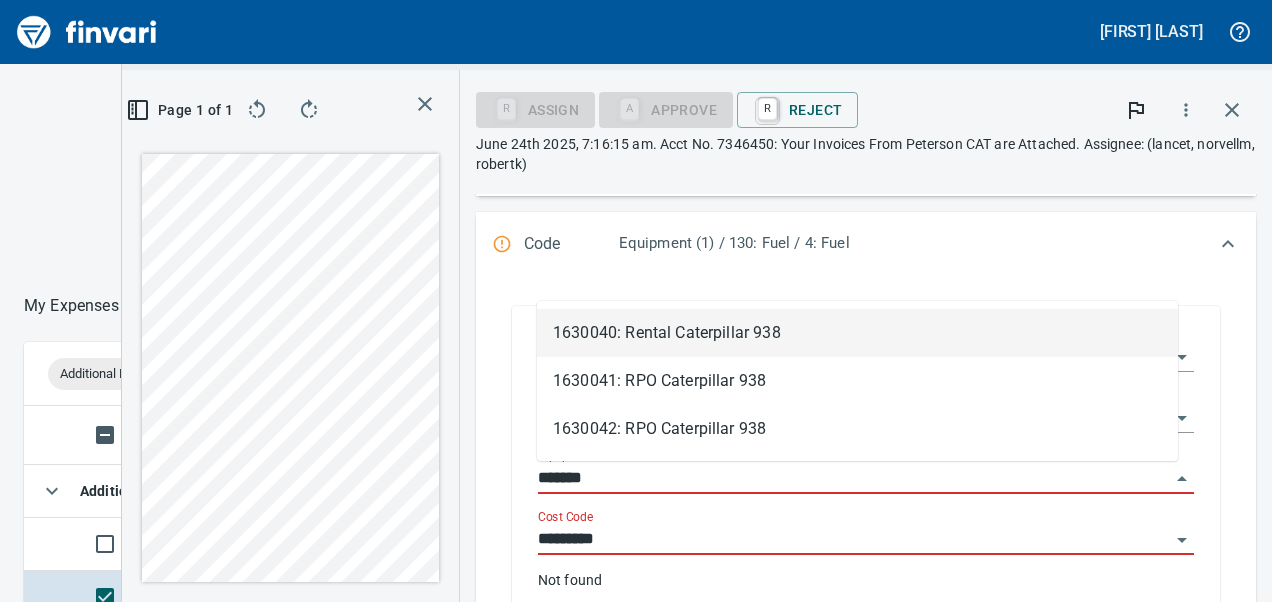 scroll, scrollTop: 351, scrollLeft: 678, axis: both 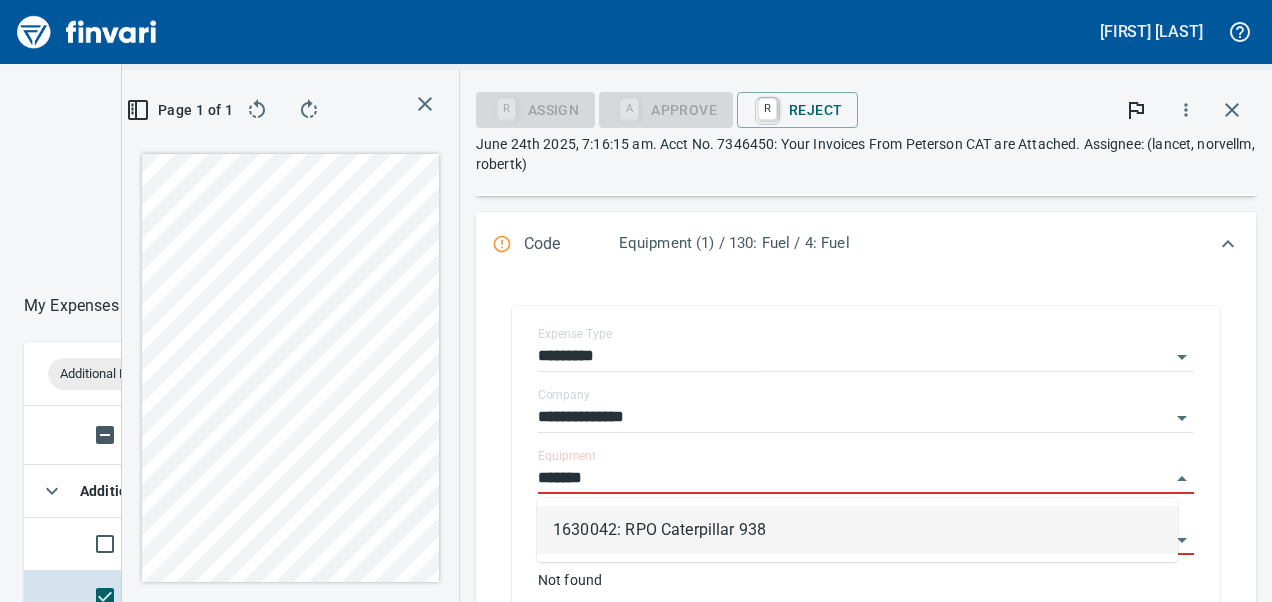click on "1630042: RPO Caterpillar 938" at bounding box center (857, 530) 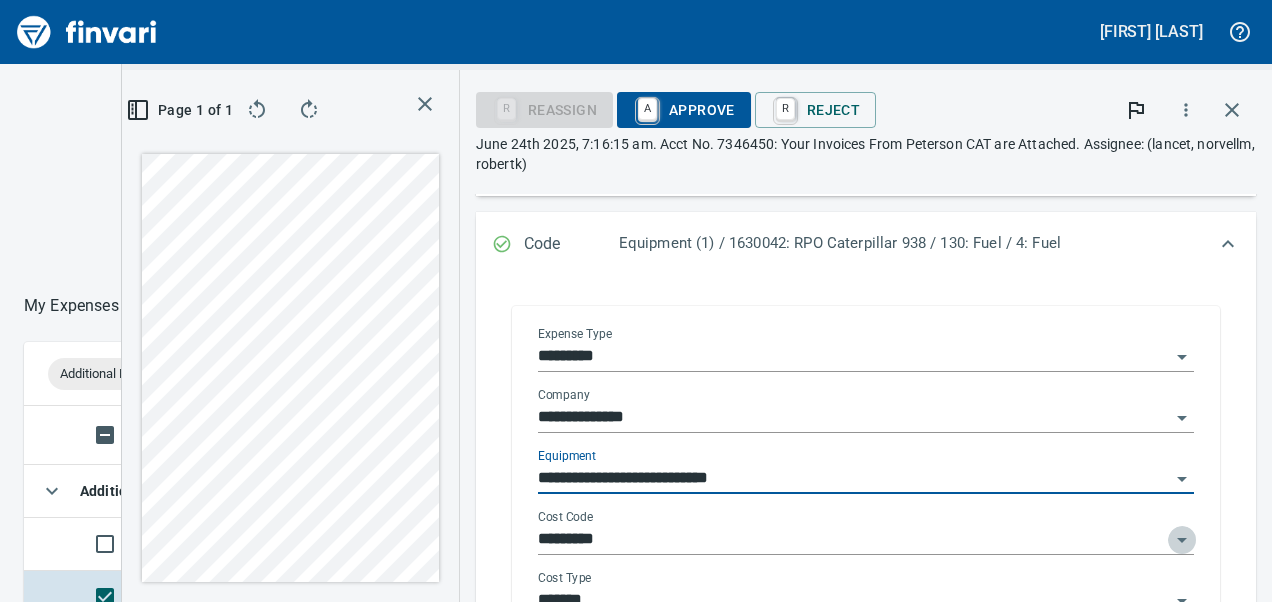 click 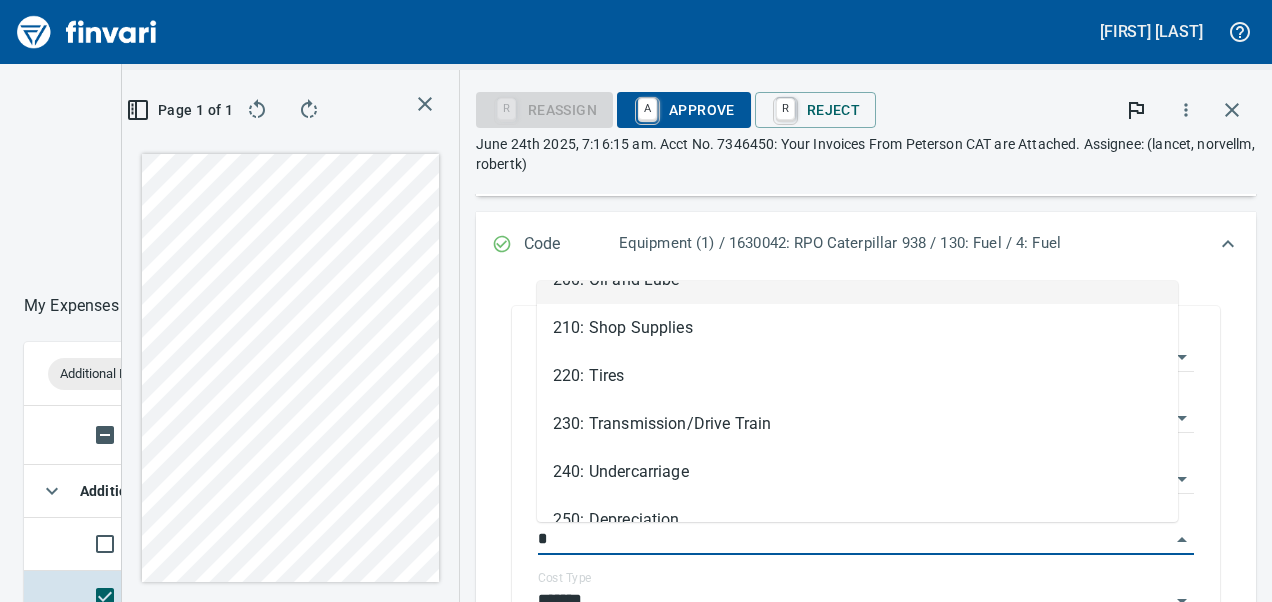 scroll, scrollTop: 8, scrollLeft: 0, axis: vertical 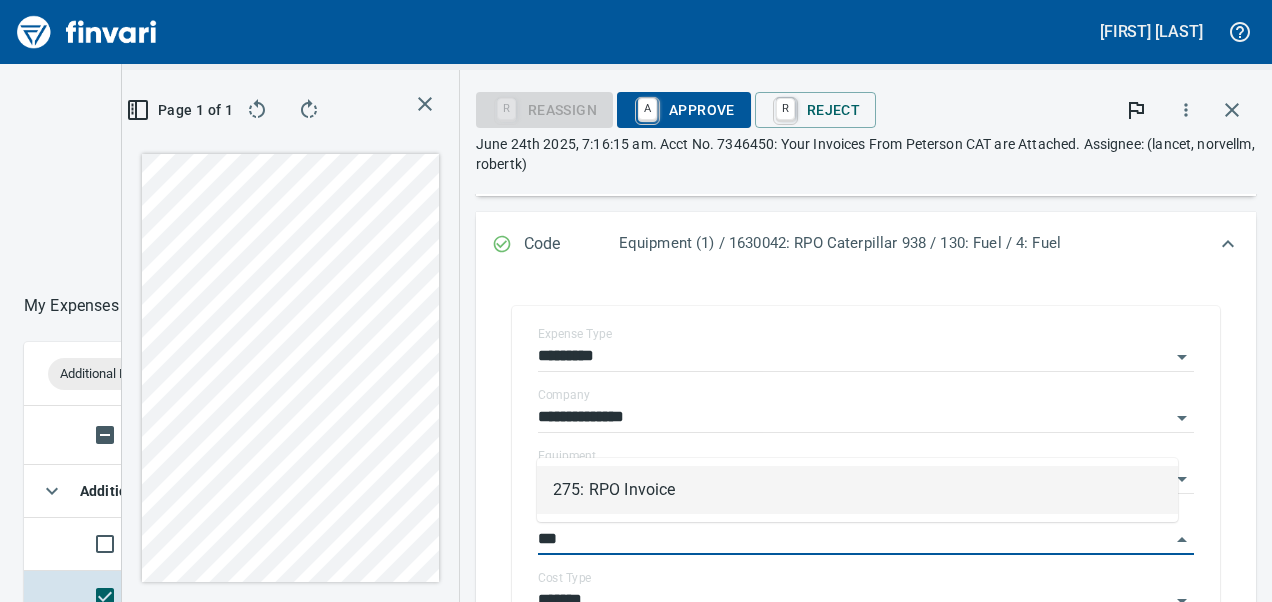 click on "275: RPO Invoice" at bounding box center [857, 490] 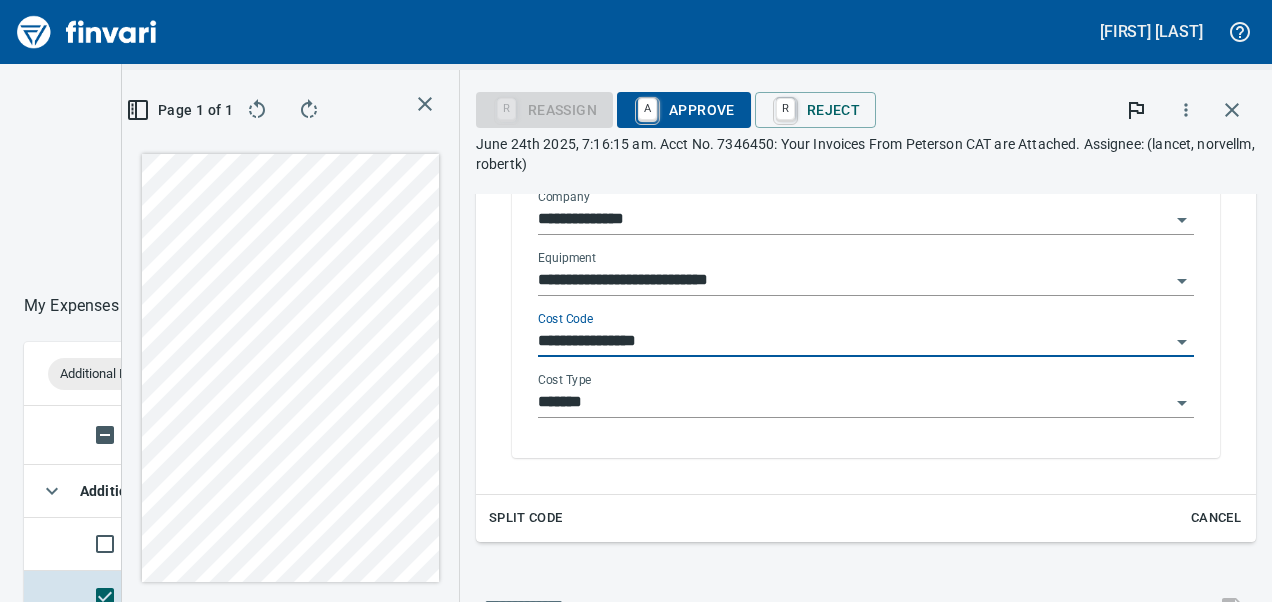 scroll, scrollTop: 509, scrollLeft: 0, axis: vertical 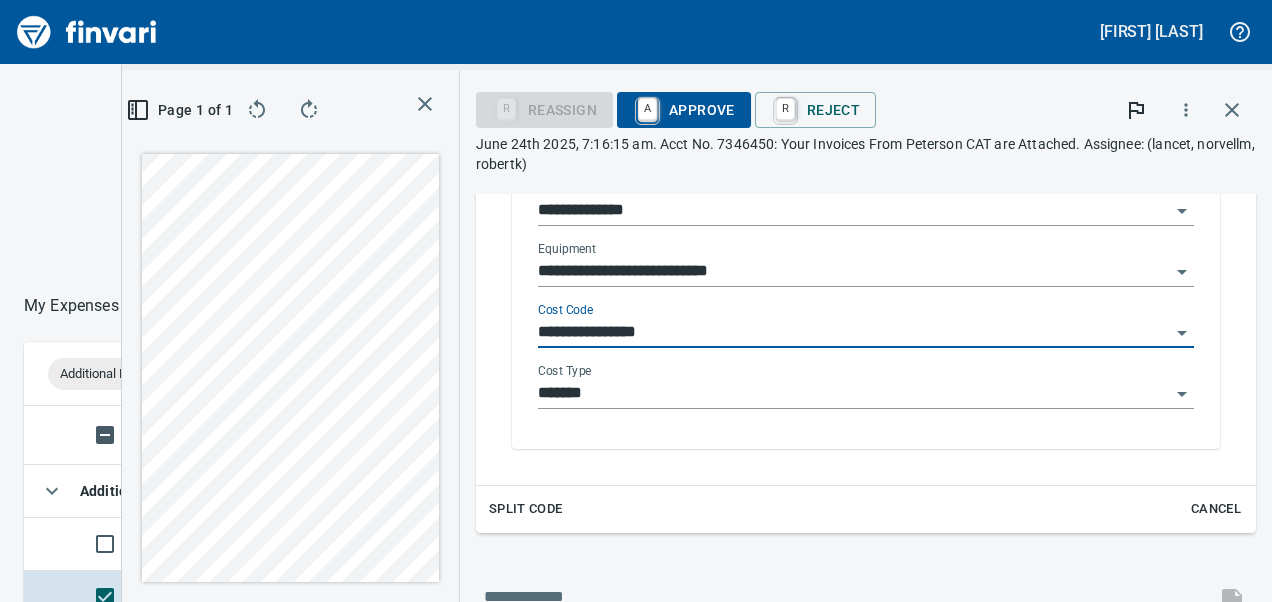click 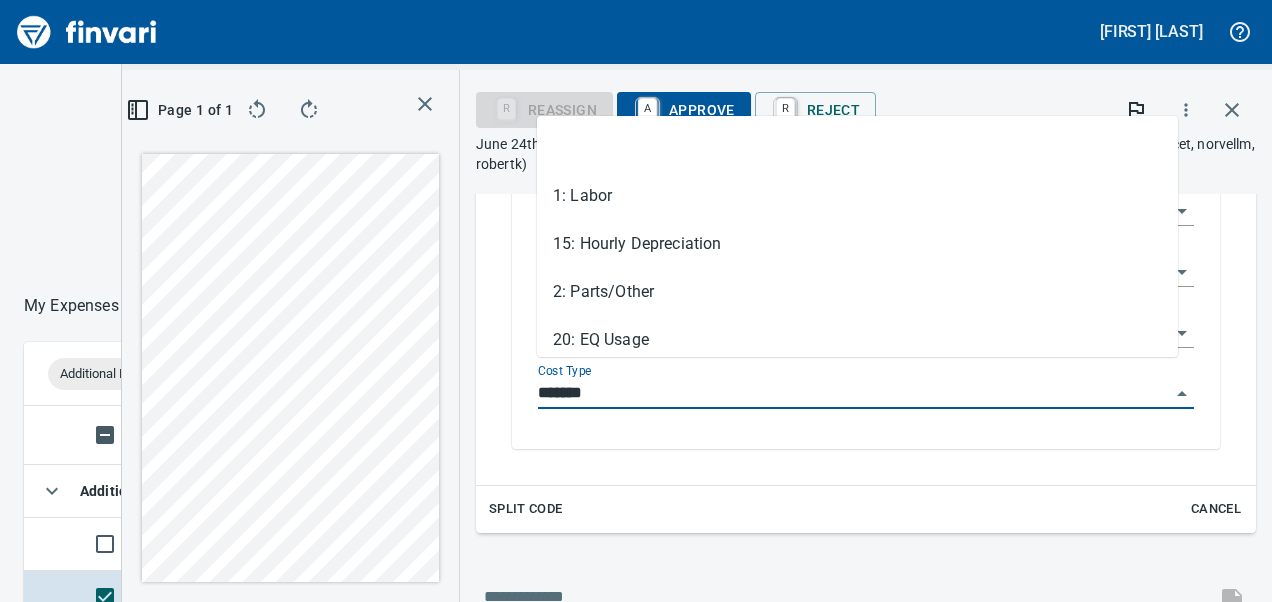scroll, scrollTop: 351, scrollLeft: 678, axis: both 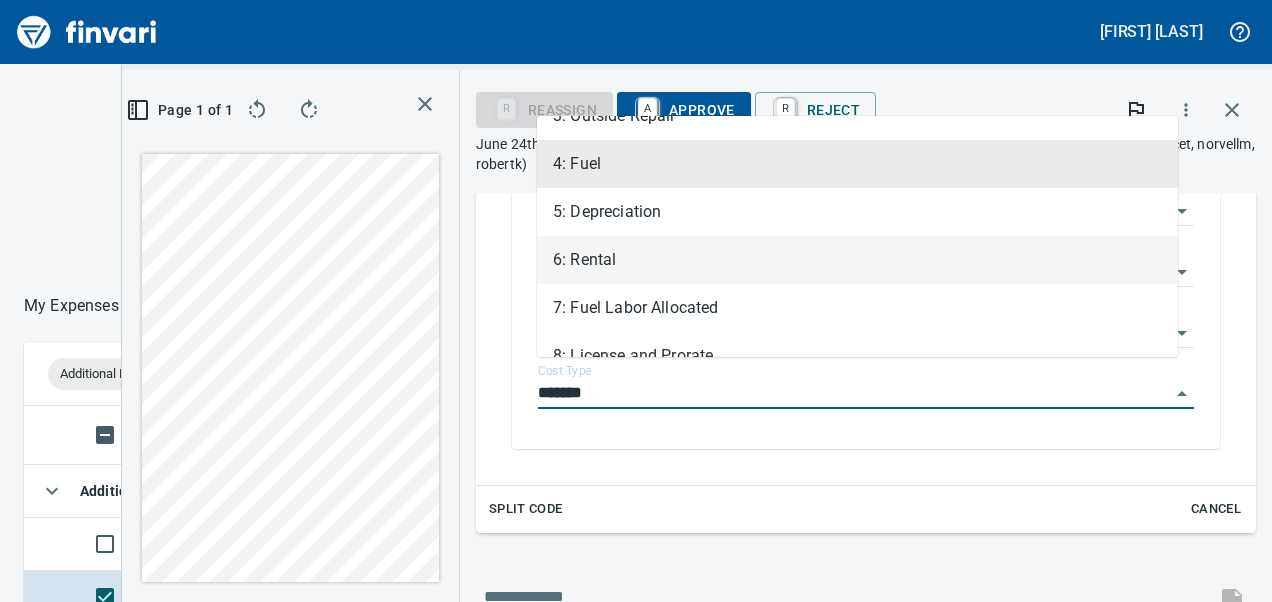 click on "6: Rental" at bounding box center (857, 260) 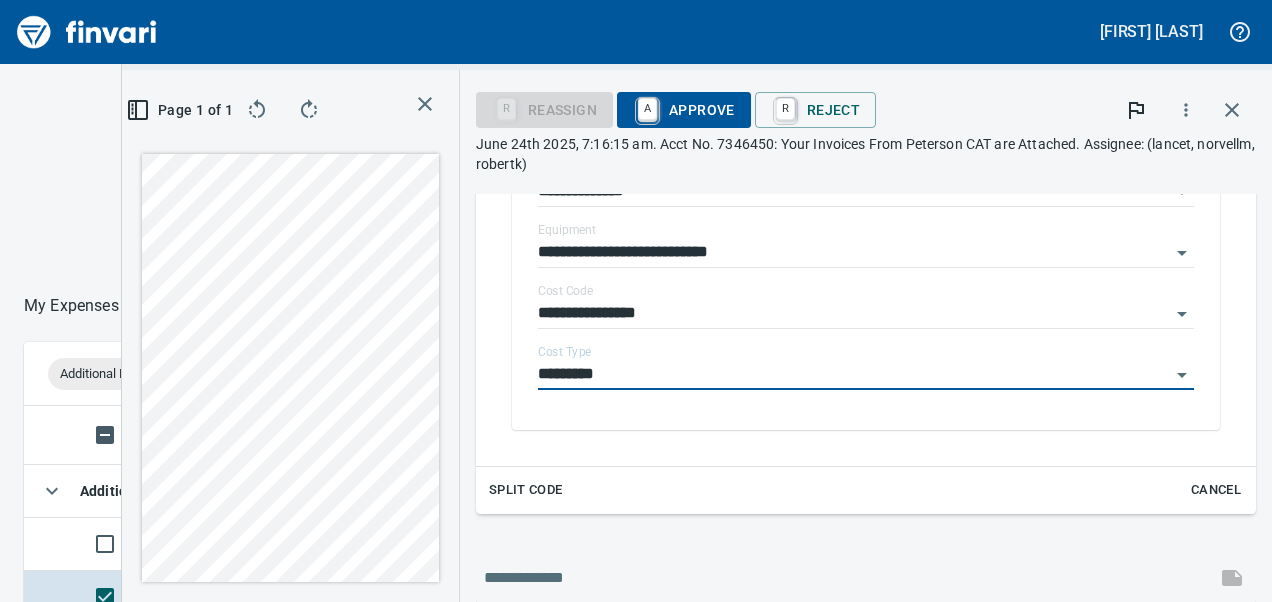 type on "*********" 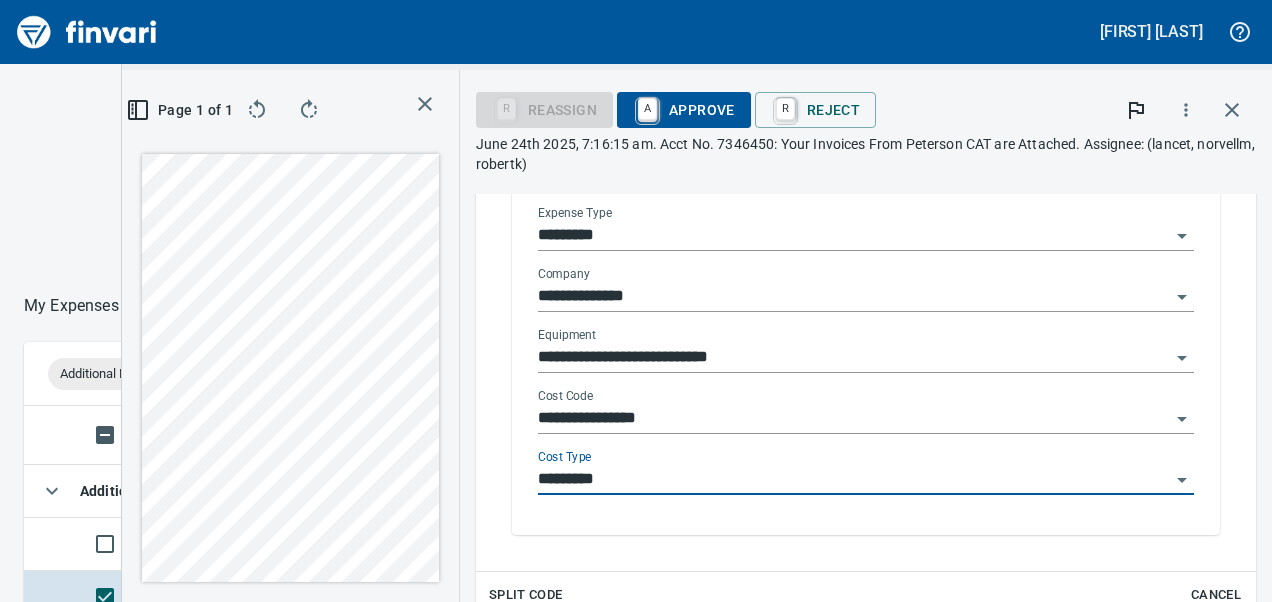 scroll, scrollTop: 382, scrollLeft: 0, axis: vertical 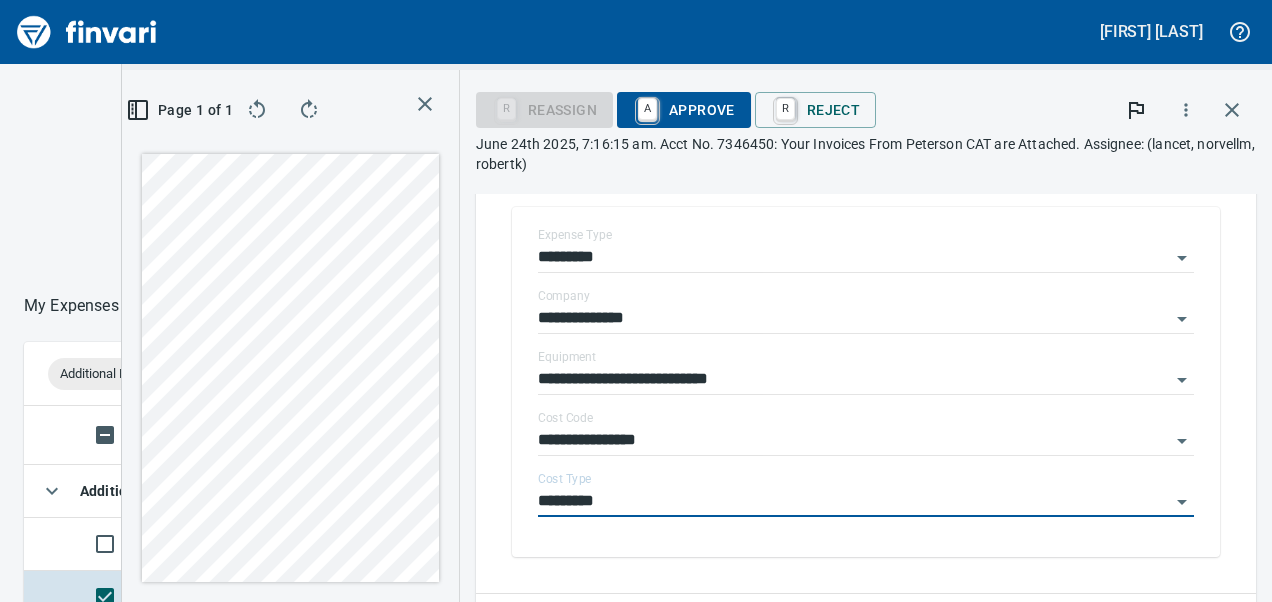 click on "A Approve" at bounding box center [684, 110] 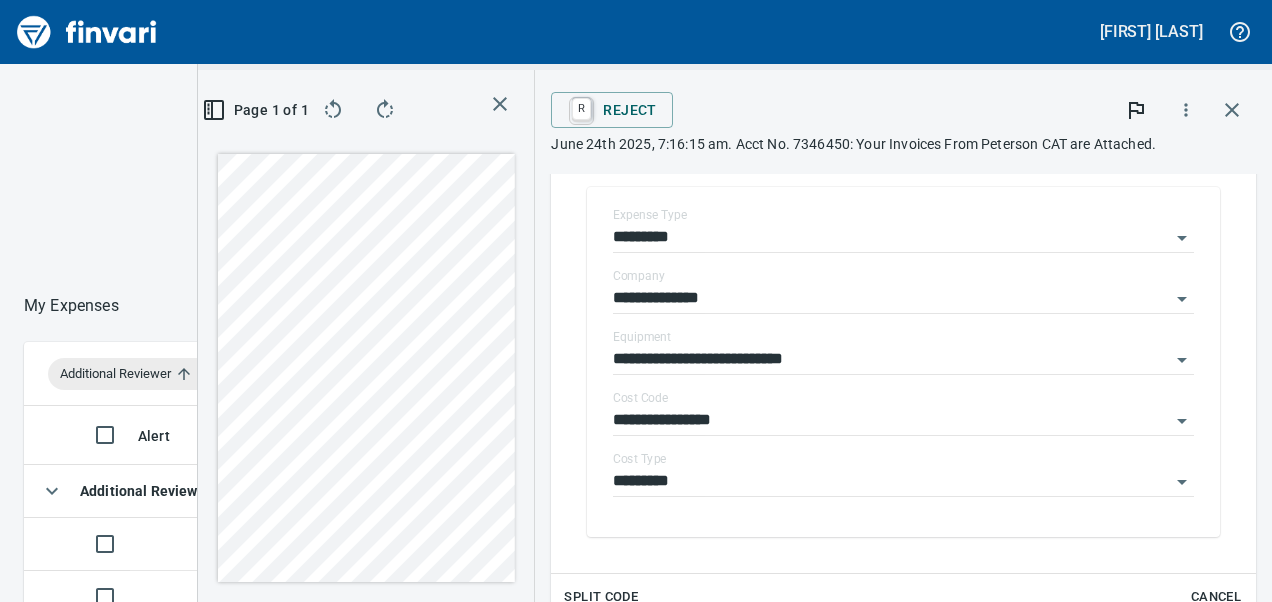 scroll, scrollTop: 351, scrollLeft: 678, axis: both 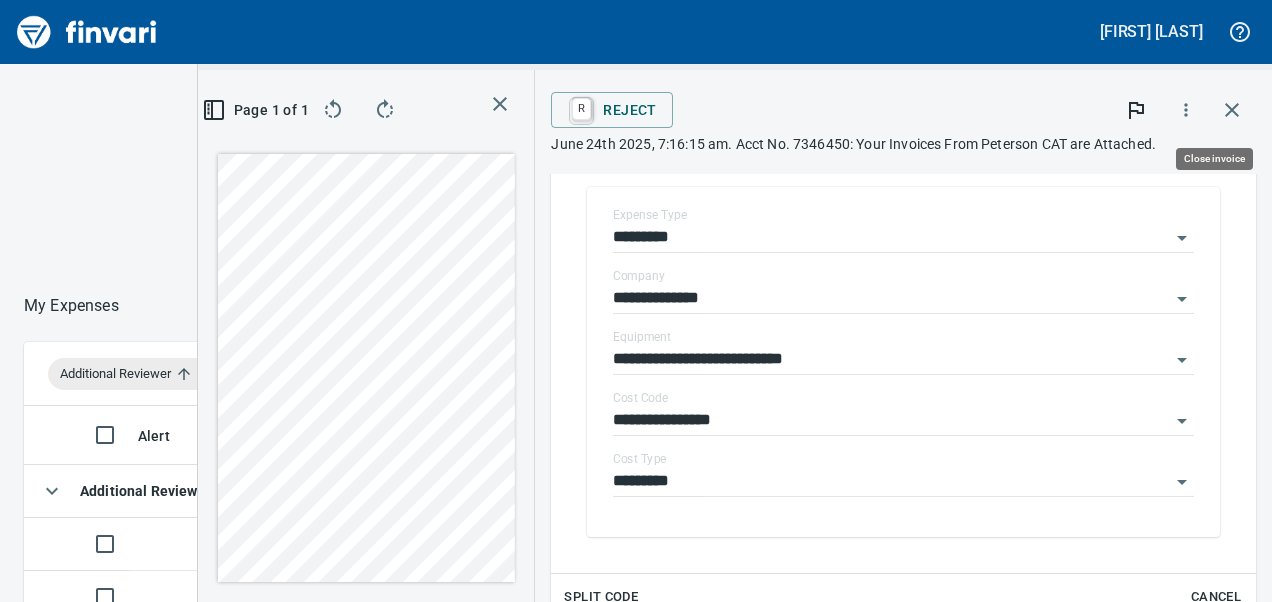 click 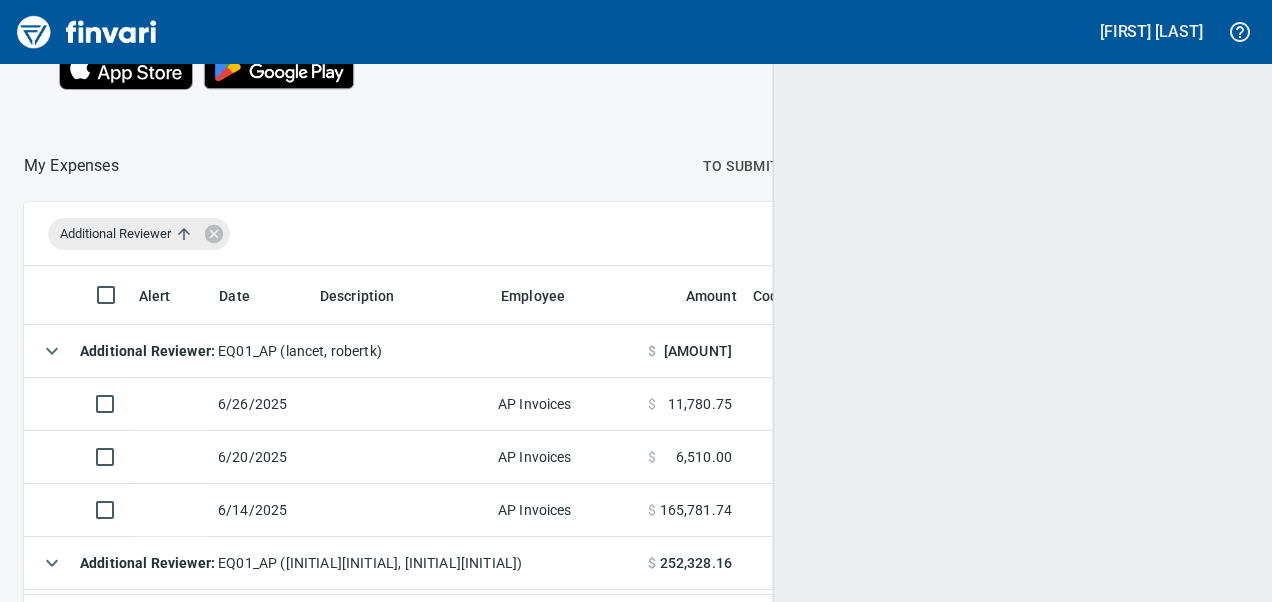 scroll, scrollTop: 2, scrollLeft: 2, axis: both 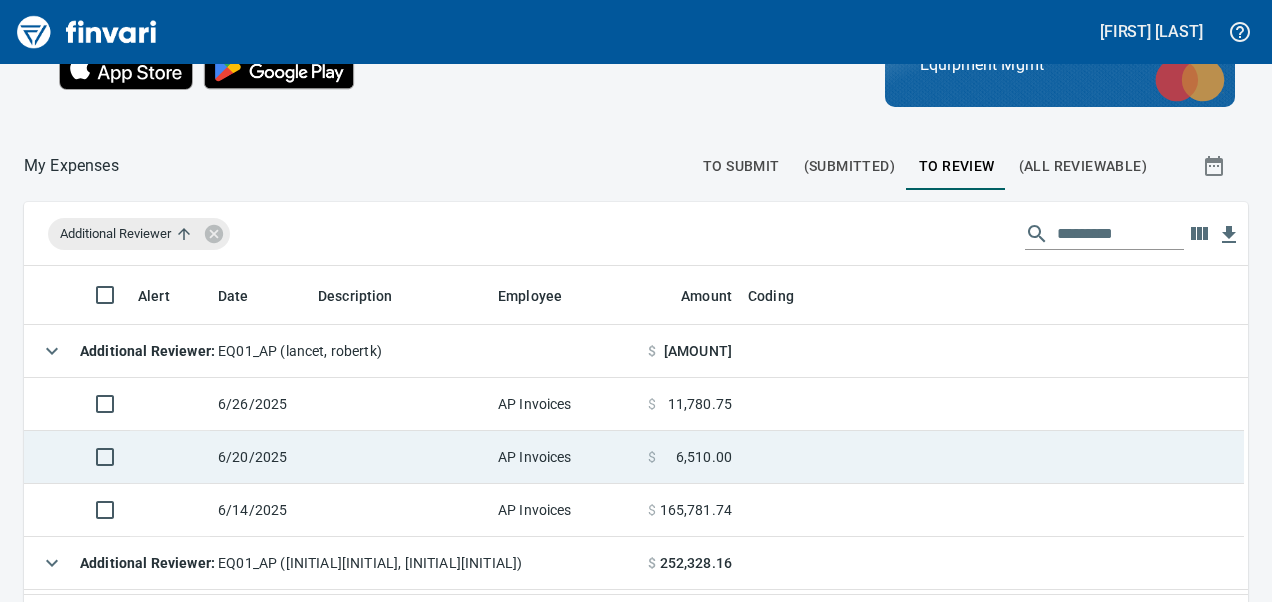 click at bounding box center (400, 457) 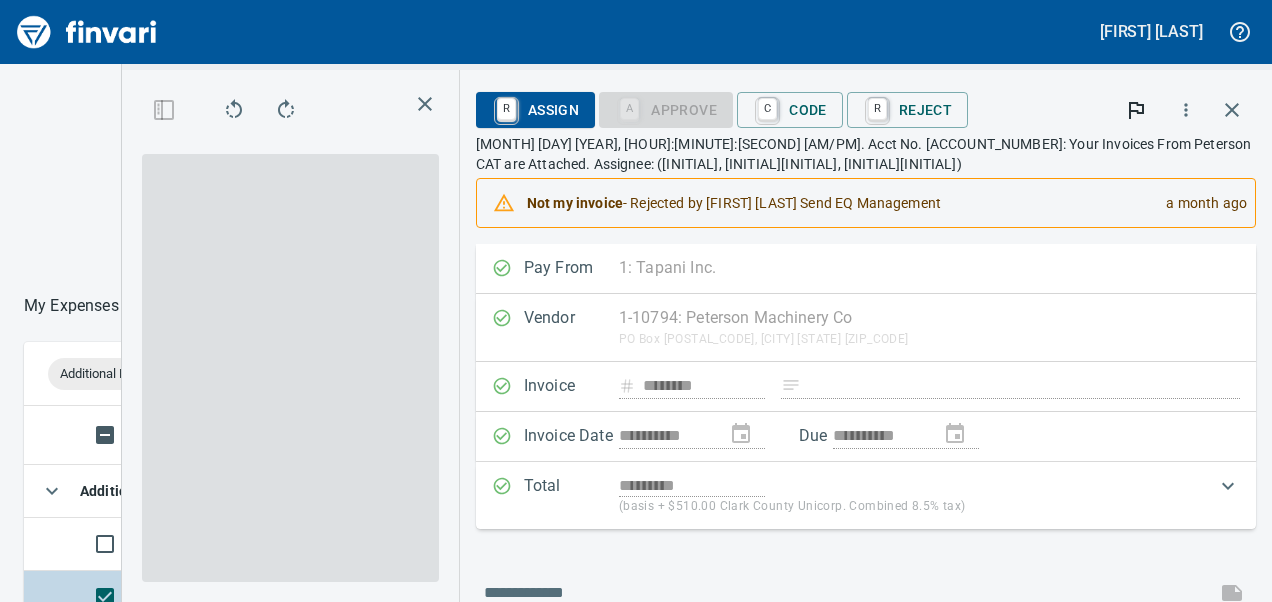 scroll, scrollTop: 351, scrollLeft: 678, axis: both 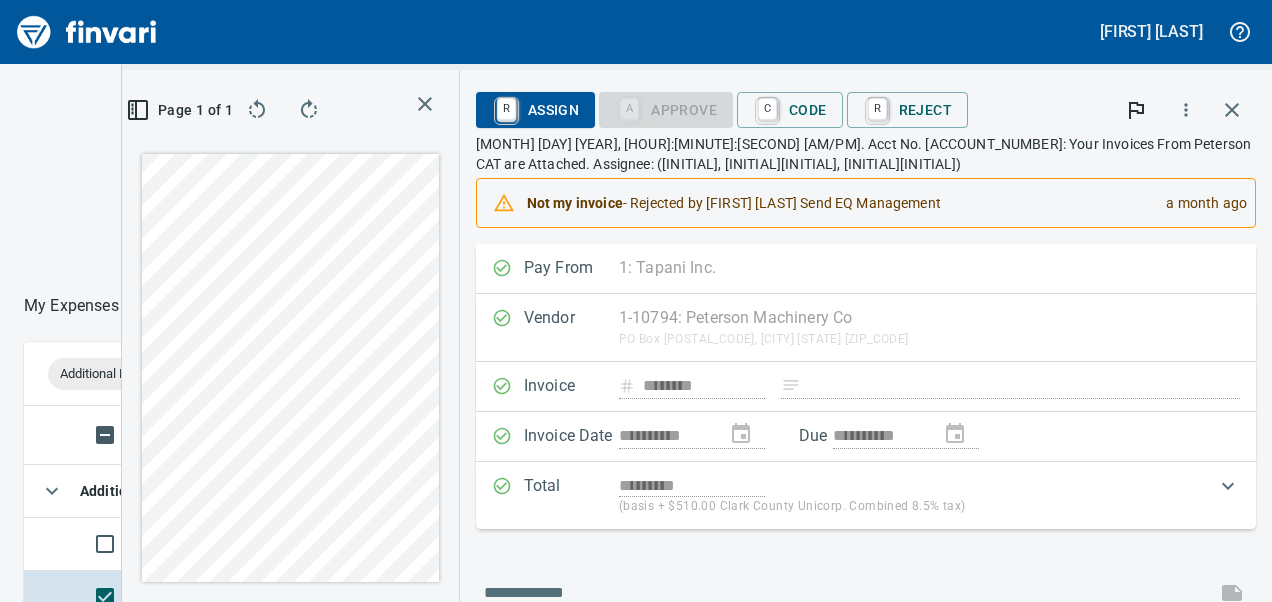 click on "Page 1 of 1" at bounding box center (290, 336) 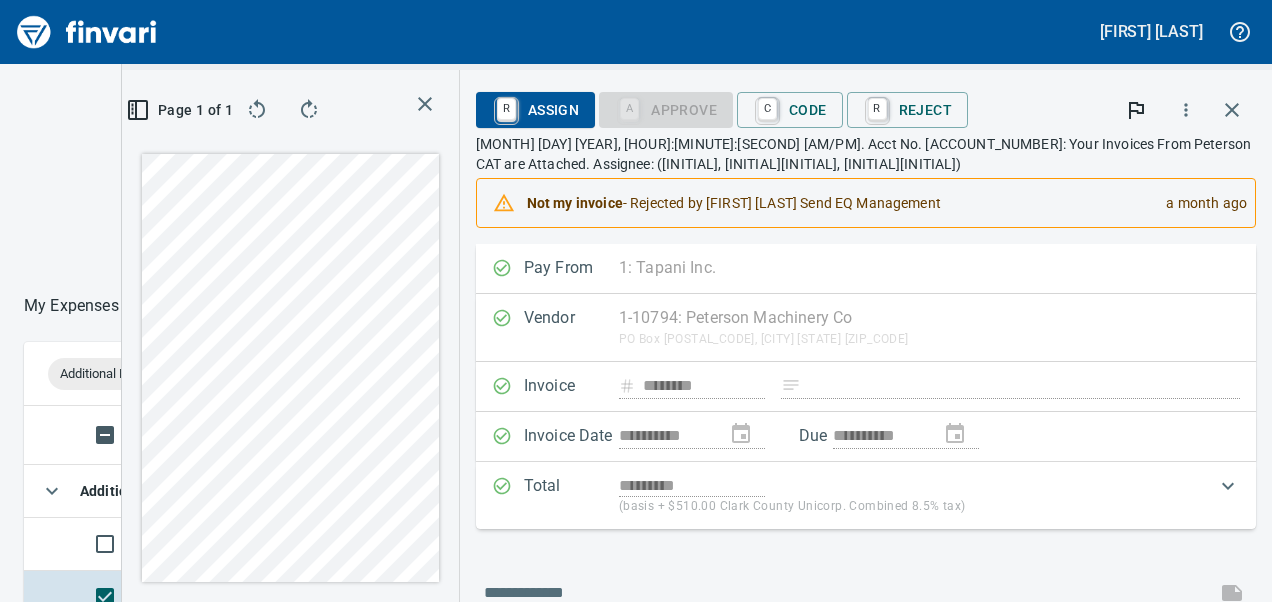 click on "My Card ([CARD_DETAILS]) Lock Card Spend Limits $[AMOUNT]  left this month Online and foreign allowed Receipts to:  [EMAIL] Lock Card Equipment Mgmt My Expenses To Submit (Submitted) To Review (All Reviewable) Additional Reviewer Alert Date Description Employee Amount Coding Additional Reviewer :   EQ01_AP ([INITIAL], [INITIAL][INITIAL], [INITIAL][INITIAL]) $[AMOUNT] [DATE] AP Invoices $[AMOUNT] [DATE] AP Invoices $[AMOUNT] [DATE] AP Invoices $[AMOUNT] [DATE] AP Invoices $[AMOUNT] Additional Reviewer :   EQ01_AP ([INITIAL][INITIAL], [INITIAL][INITIAL]) $[AMOUNT] [DATE] AP Invoices $[AMOUNT] [DATE] AP Invoices $[AMOUNT] [DATE] AP Invoices $[AMOUNT] [DATE] AP Invoices $[AMOUNT] 1 Page 1 of 1 R Assign A Approve C Code R Reject [MONTH] [DAY] [YEAR], [HOUR]:[MINUTE]:[SECOND] [AM/PM]. Acct No. [ACCOUNT_NUMBER]: Your Invoices From Peterson CAT are Attached. Assignee: ([INITIAL], [INITIAL][INITIAL], [INITIAL][INITIAL]) Not my invoice  - Rejected by [FIRST] [LAST] Send EQ Management [TIME_REFERENCE] Pay From 1: Tapani Inc. 1 Tapani Inc. 2 Tapani Trucking, Inc. 3 Tower Rock, Inc. 5 Iron Asset Inc 6 Tapani Materials Inc. Vendor Clear" at bounding box center [636, 301] 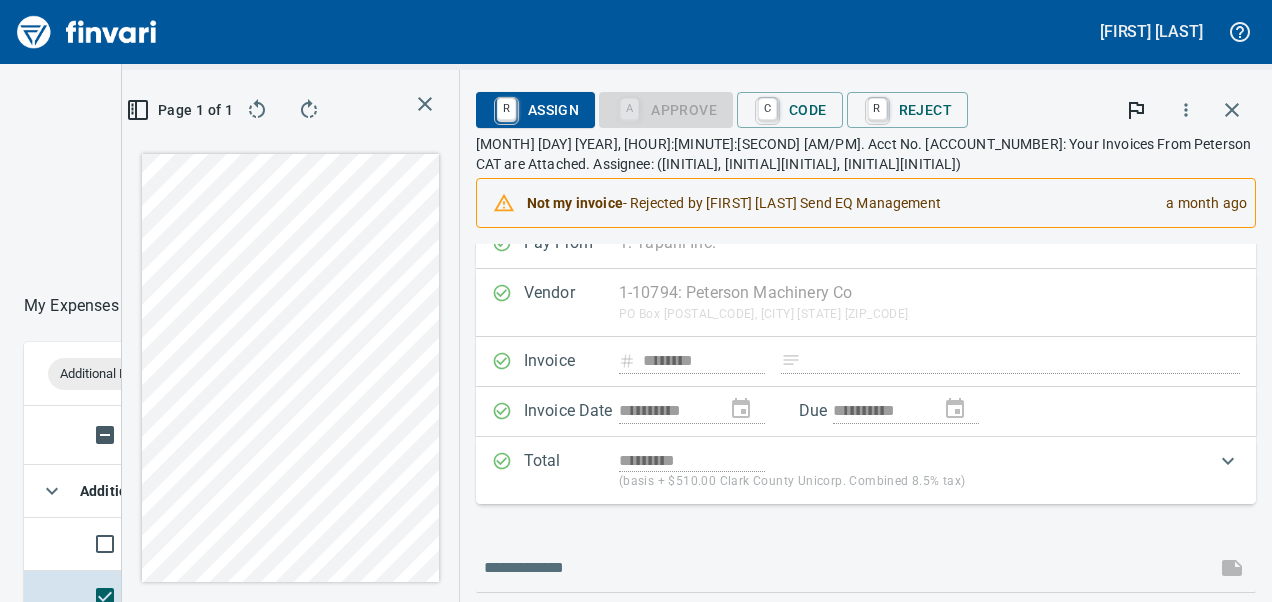 scroll, scrollTop: 10, scrollLeft: 0, axis: vertical 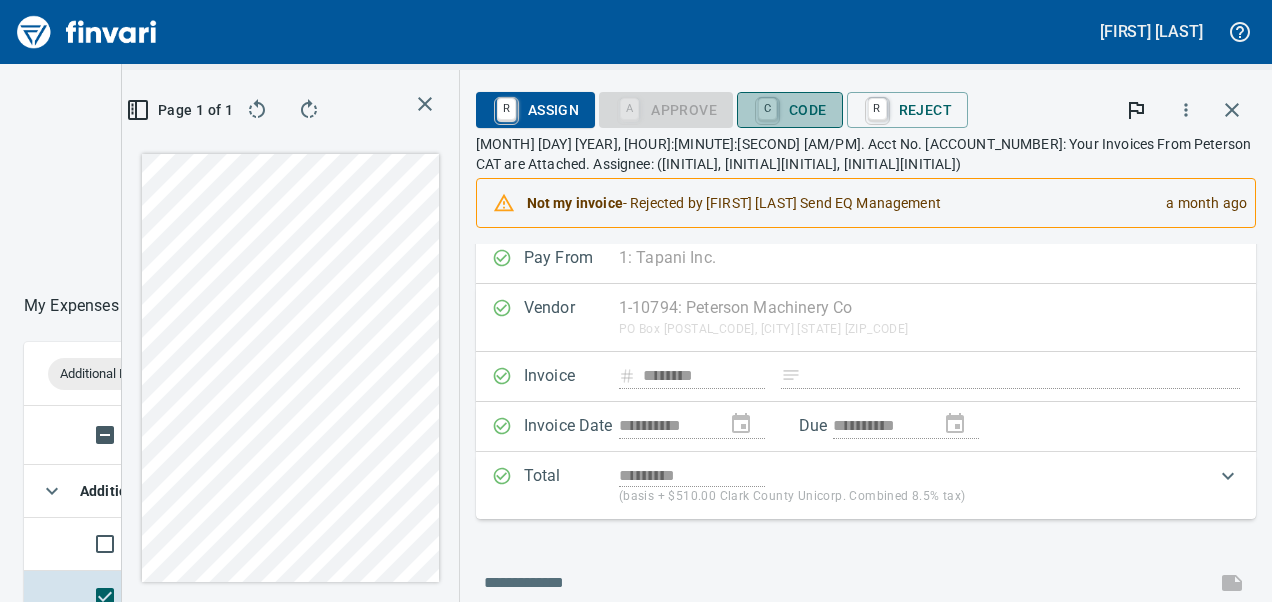 click on "C Code" at bounding box center (790, 110) 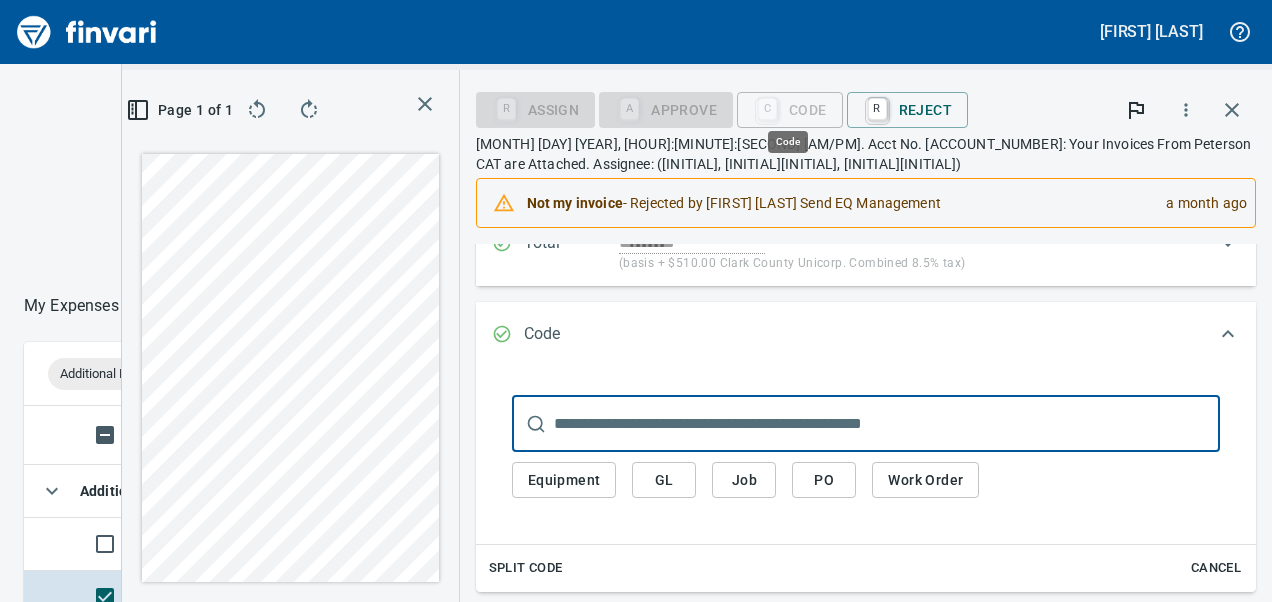 scroll, scrollTop: 351, scrollLeft: 678, axis: both 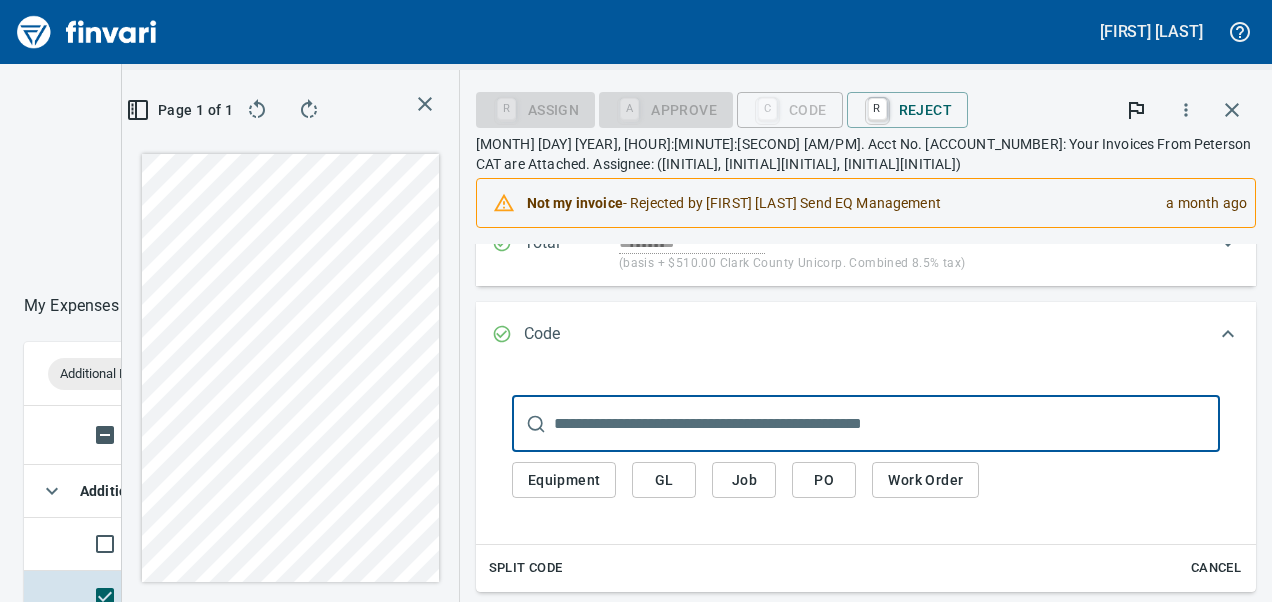 click on "Equipment" at bounding box center (564, 480) 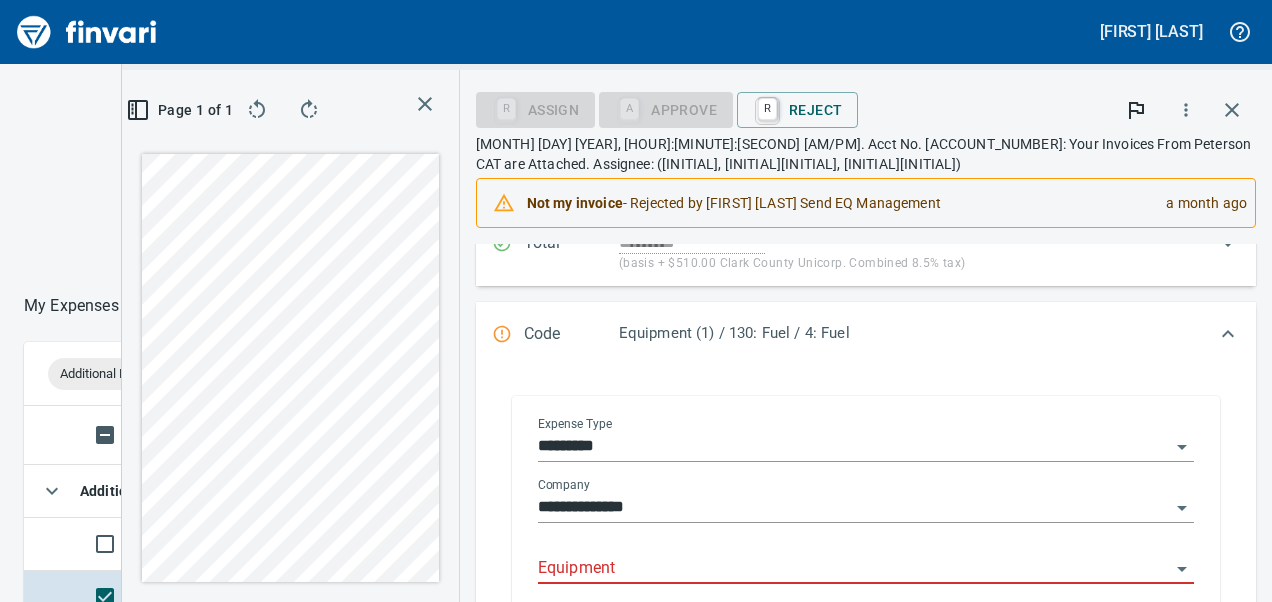 click 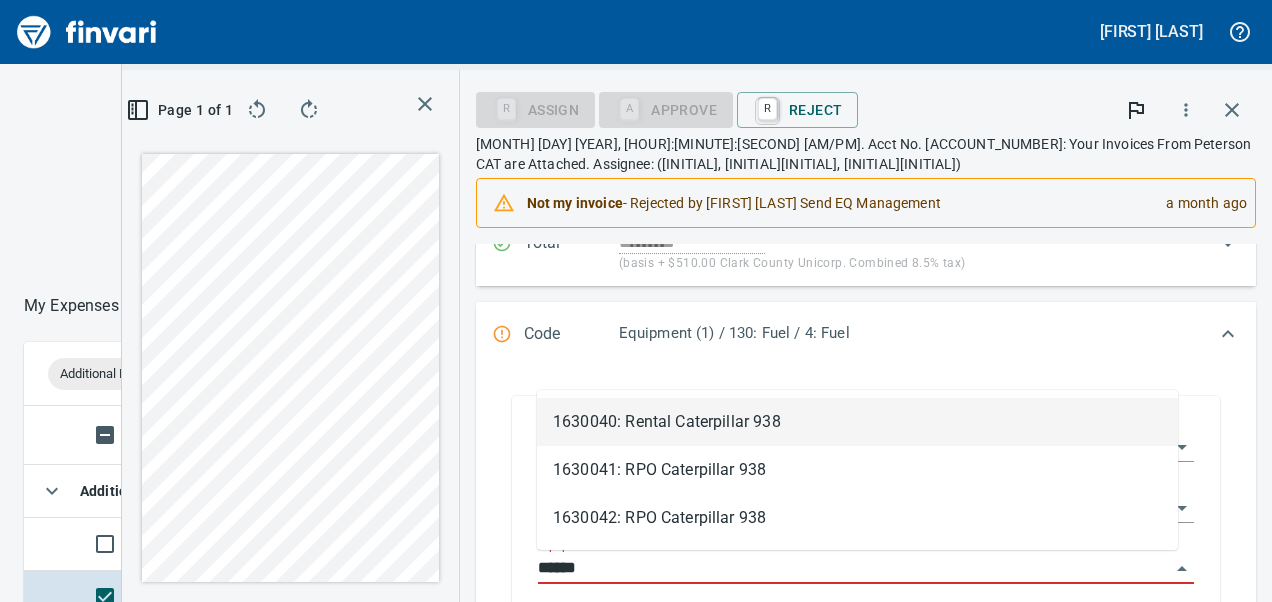 scroll, scrollTop: 351, scrollLeft: 678, axis: both 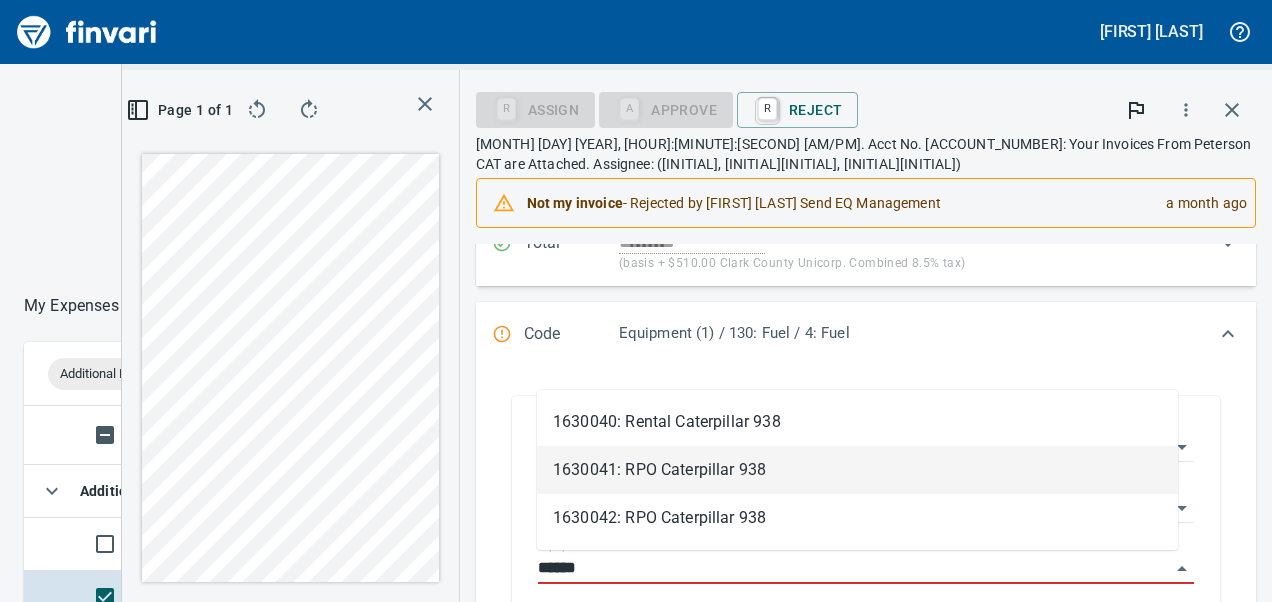 click on "1630041: RPO Caterpillar 938" at bounding box center [857, 470] 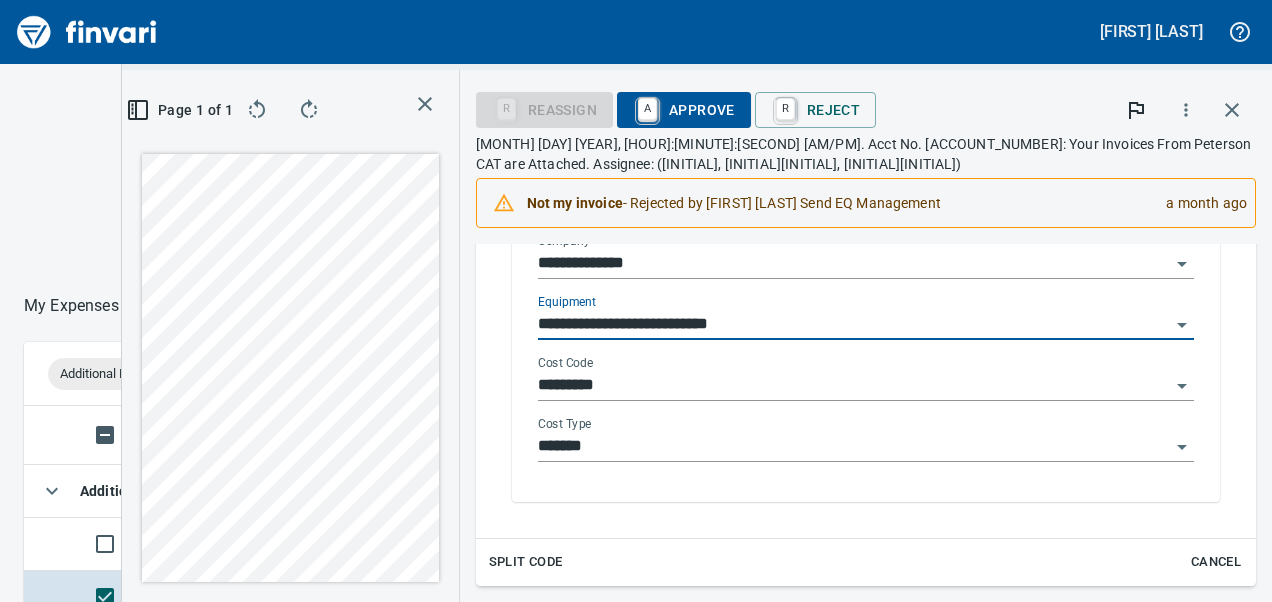 scroll, scrollTop: 490, scrollLeft: 0, axis: vertical 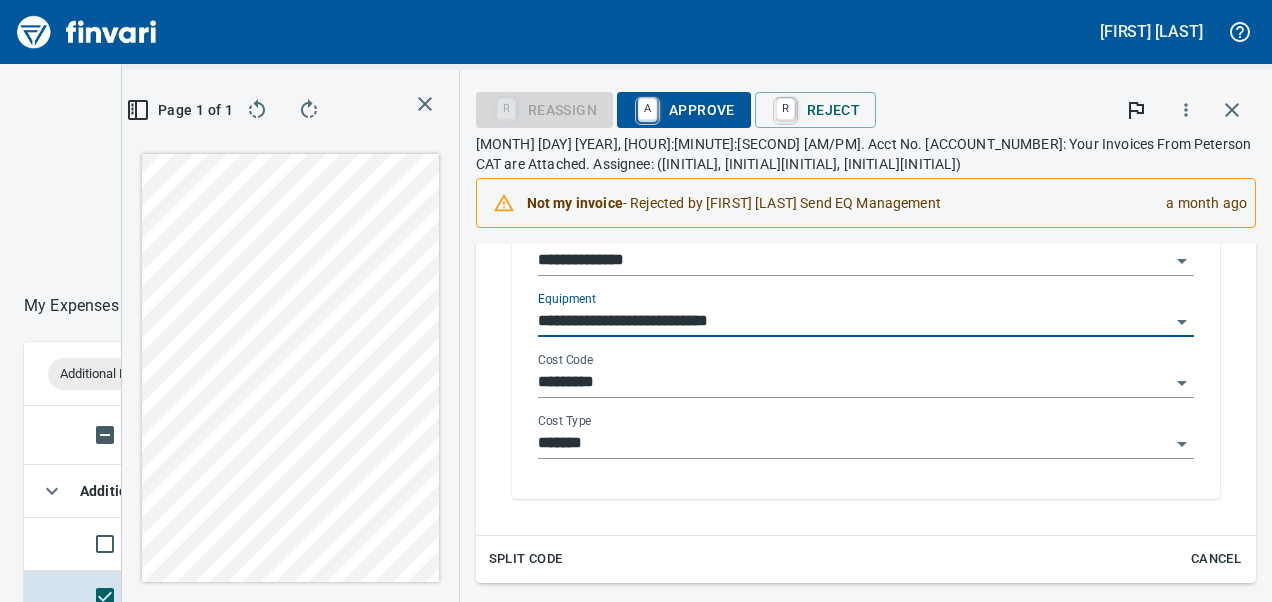 click 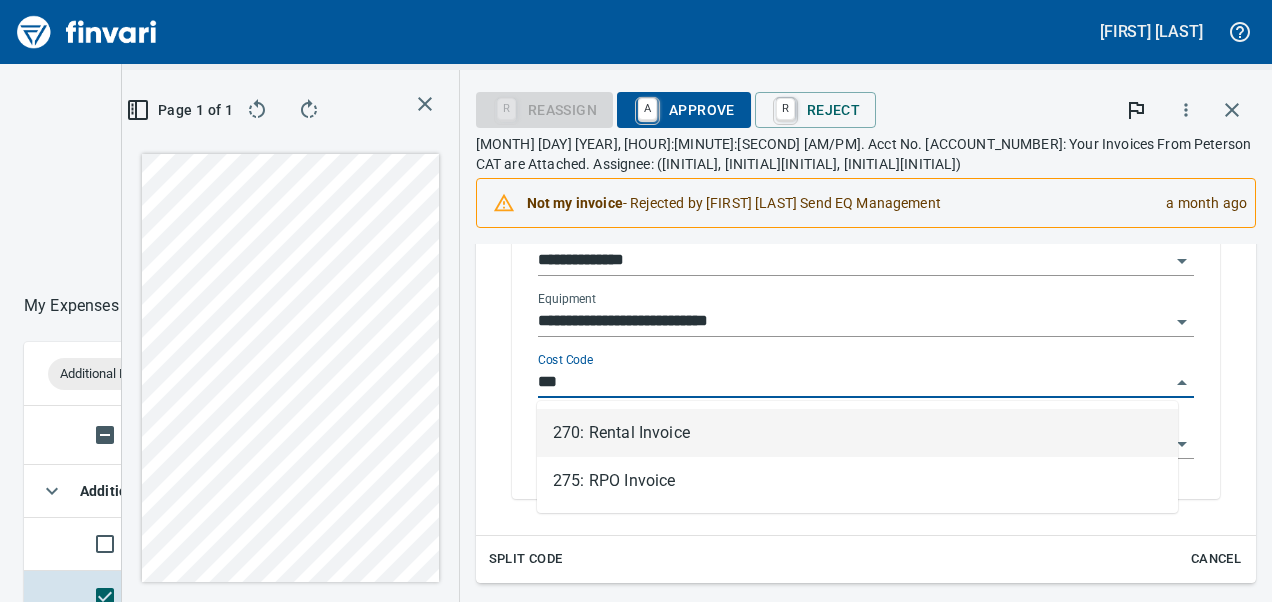 scroll, scrollTop: 351, scrollLeft: 678, axis: both 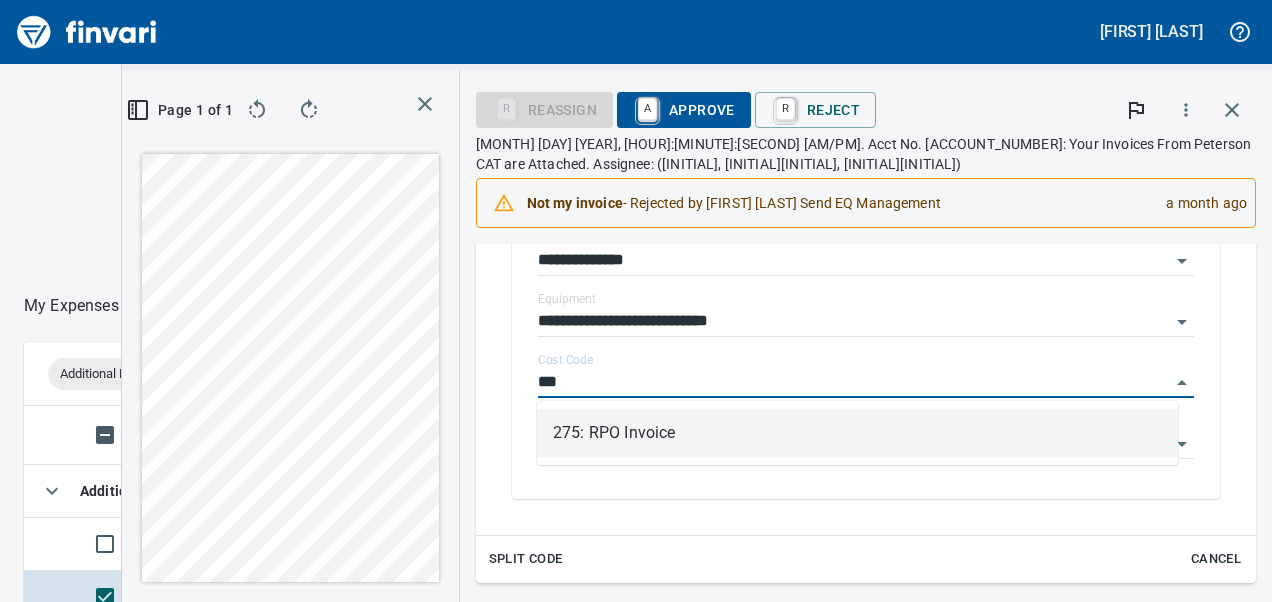 click on "275: RPO Invoice" at bounding box center [857, 433] 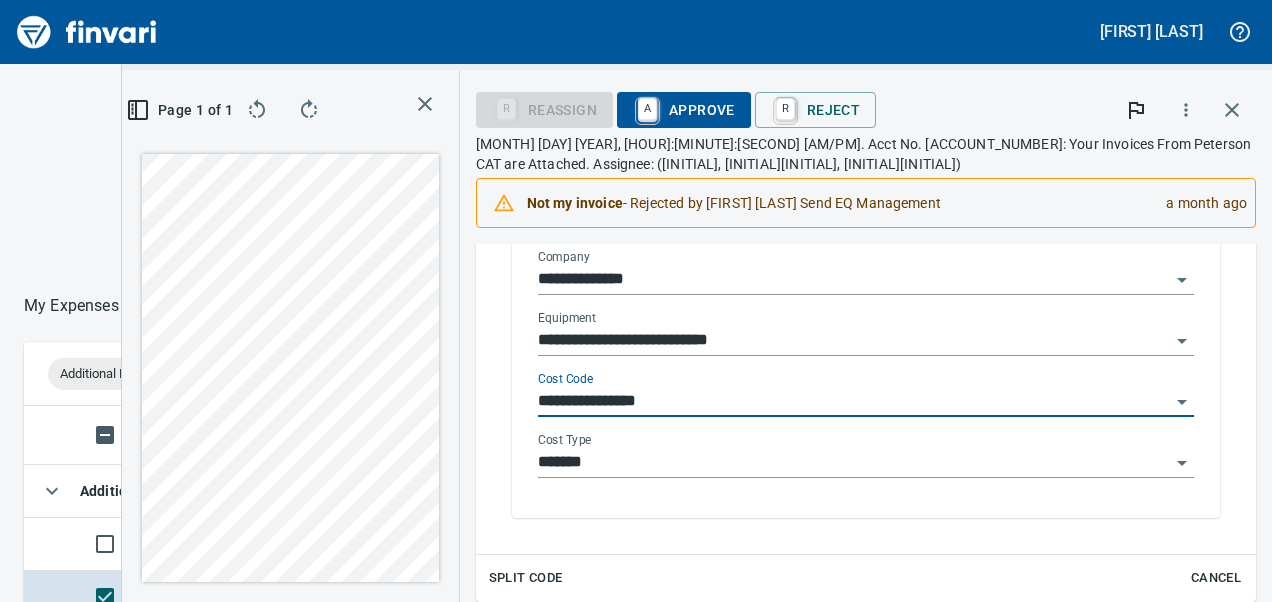 click 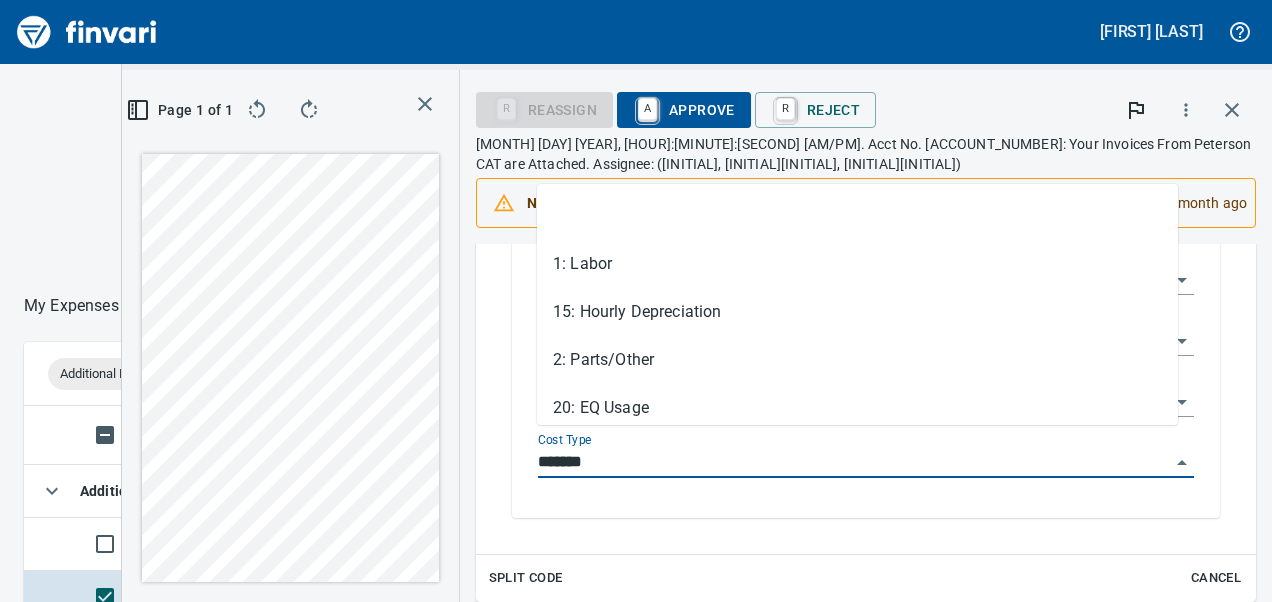 scroll, scrollTop: 351, scrollLeft: 678, axis: both 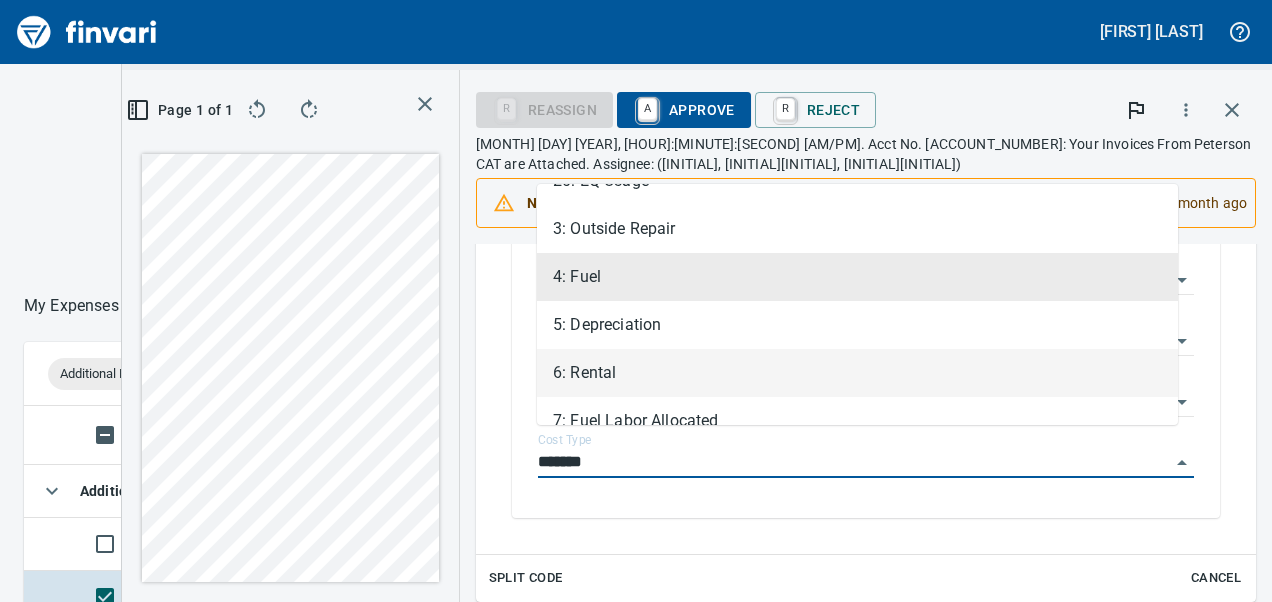 click on "6: Rental" at bounding box center (857, 373) 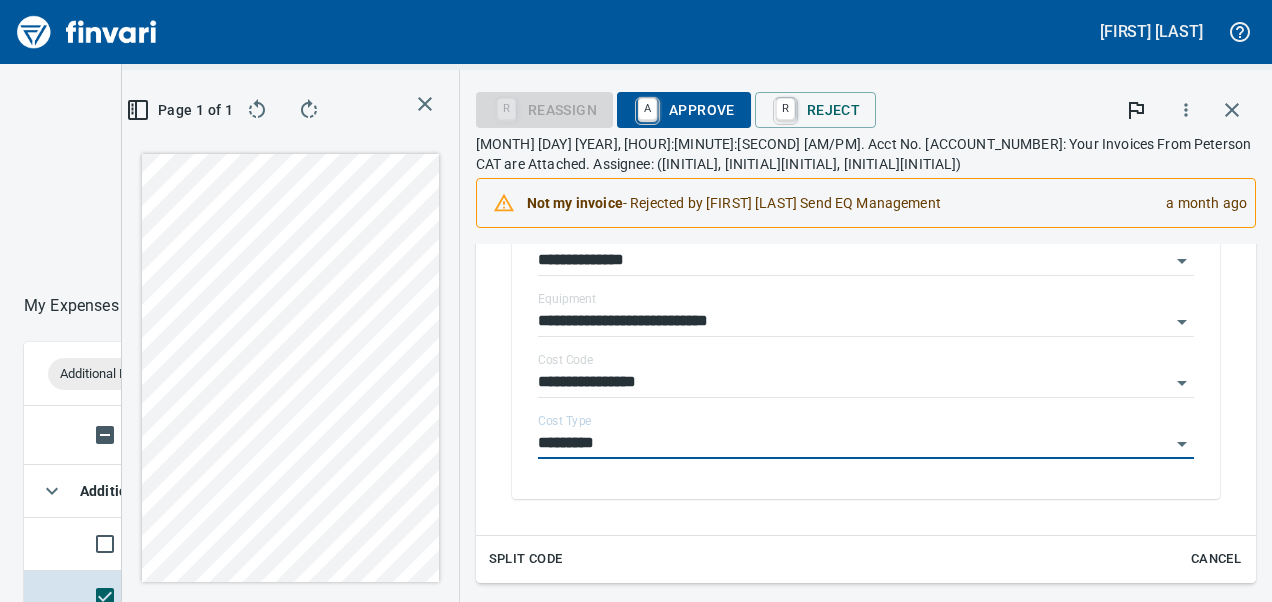 type on "*********" 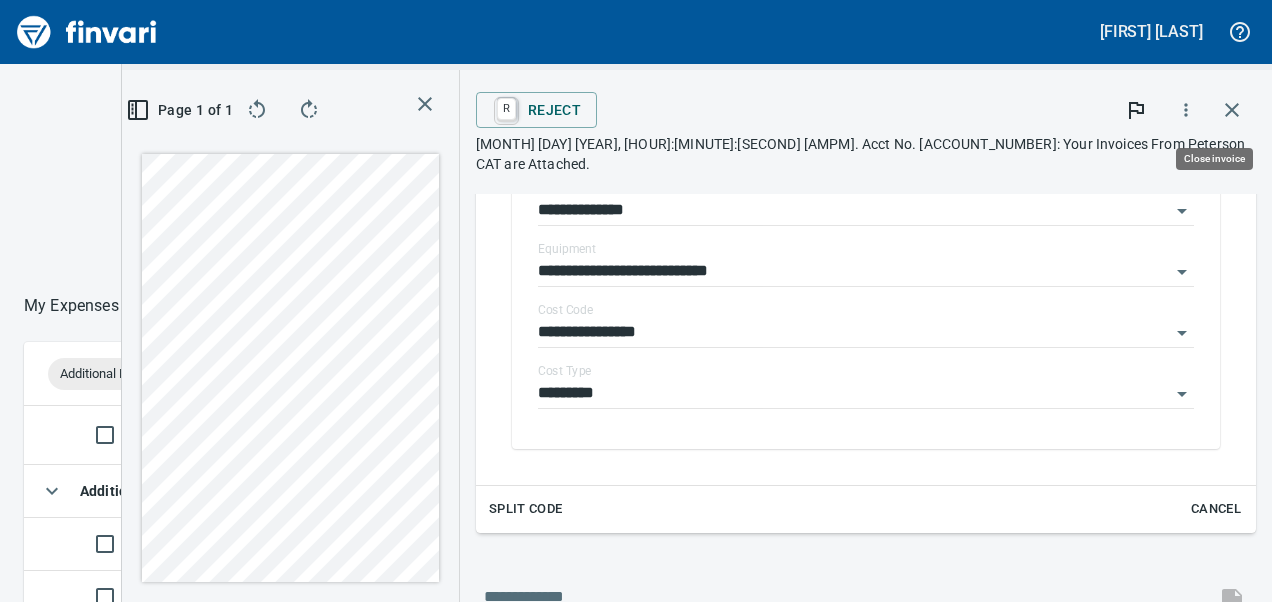 scroll, scrollTop: 351, scrollLeft: 678, axis: both 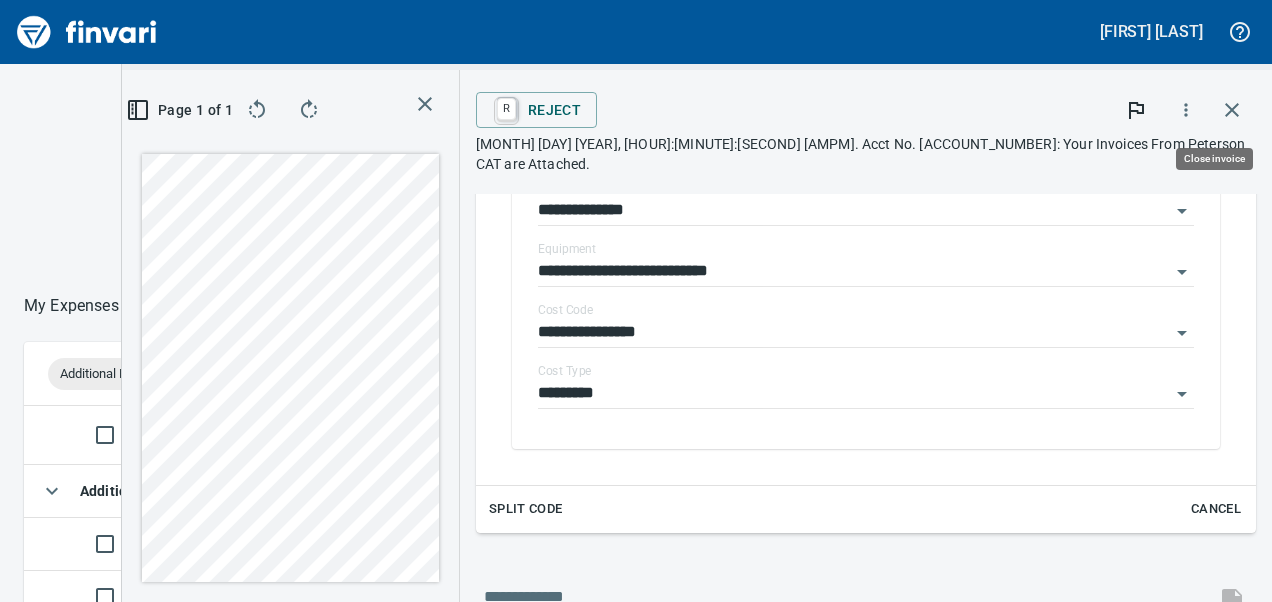 click 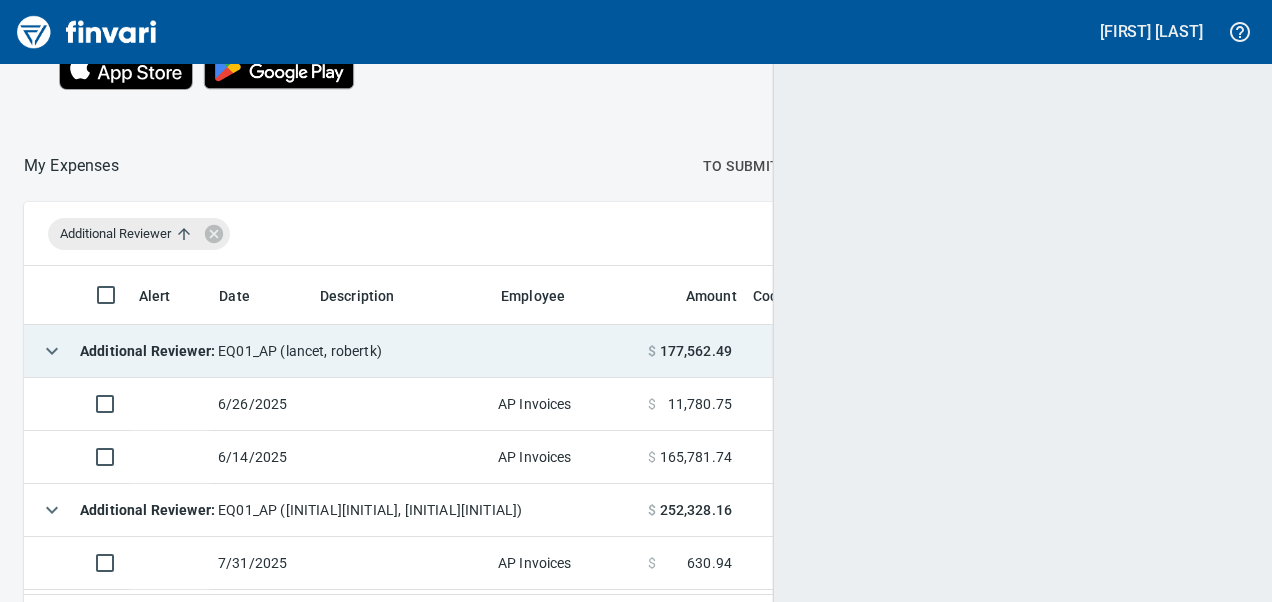 scroll, scrollTop: 2, scrollLeft: 0, axis: vertical 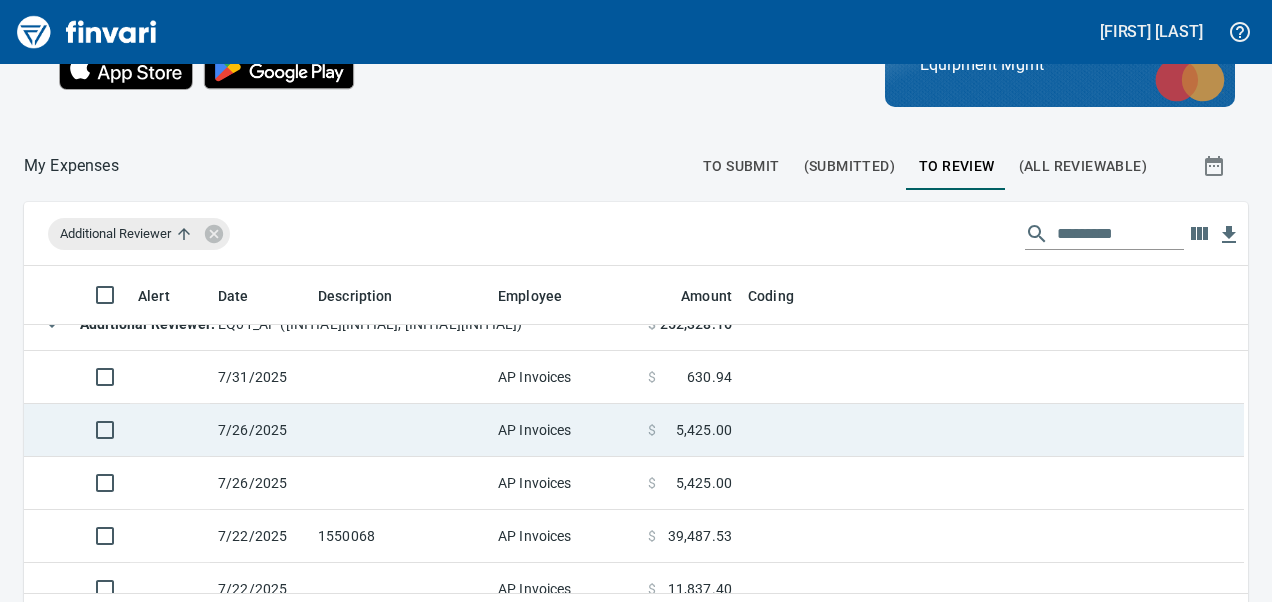click at bounding box center (400, 430) 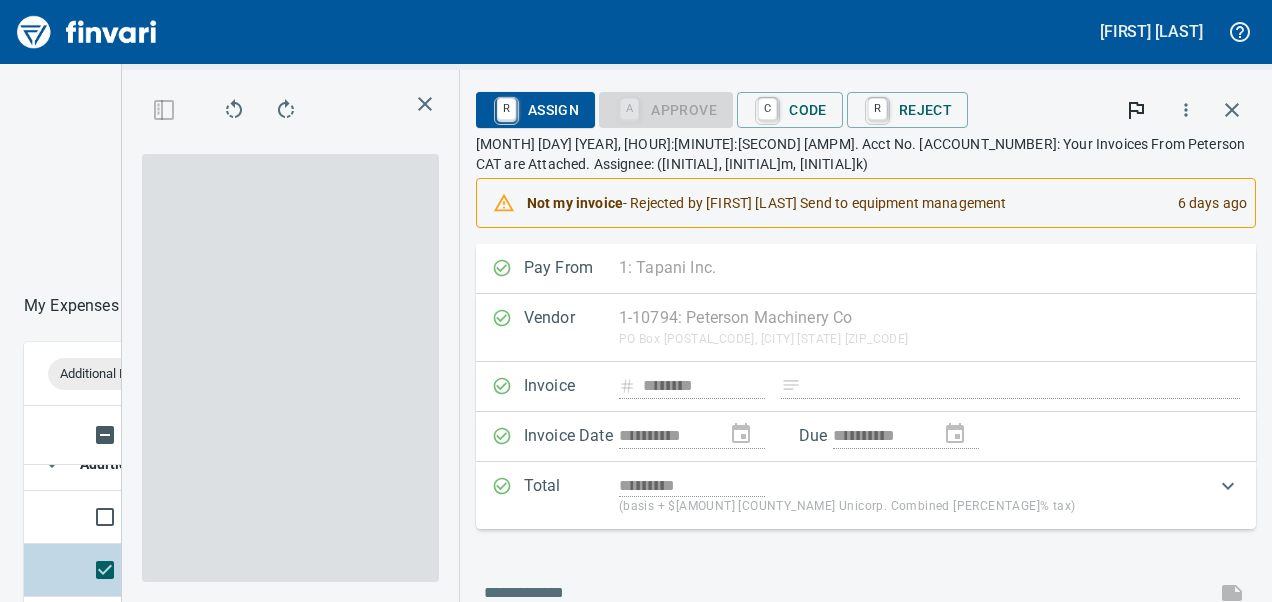 scroll, scrollTop: 351, scrollLeft: 678, axis: both 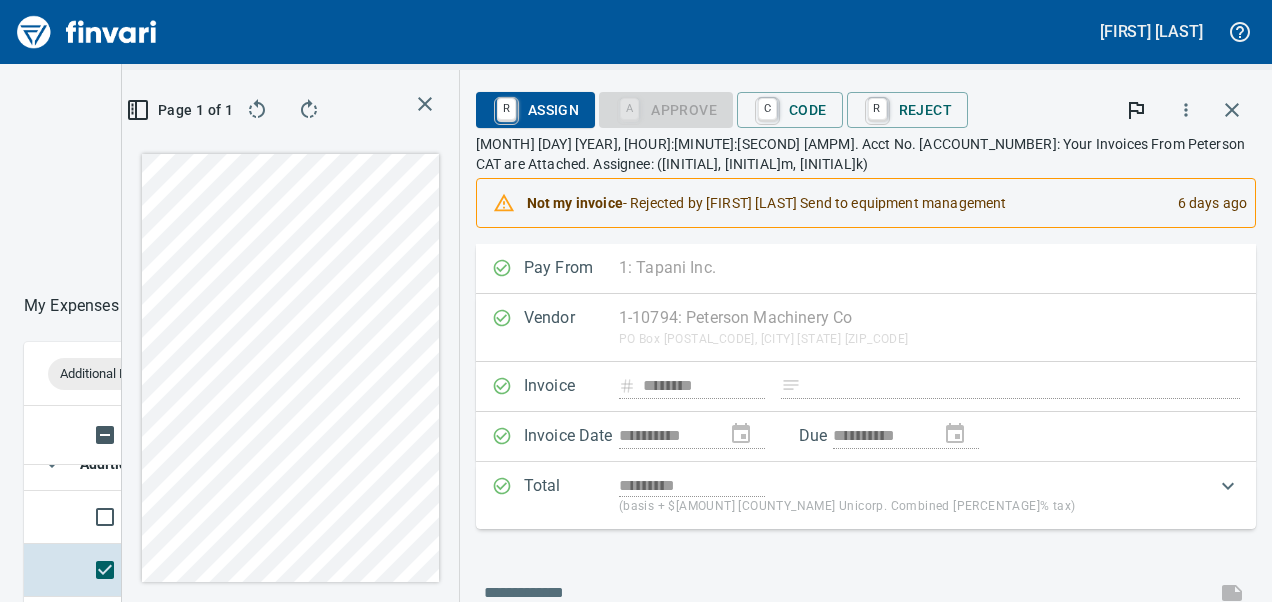 click on "**********" at bounding box center [697, 336] 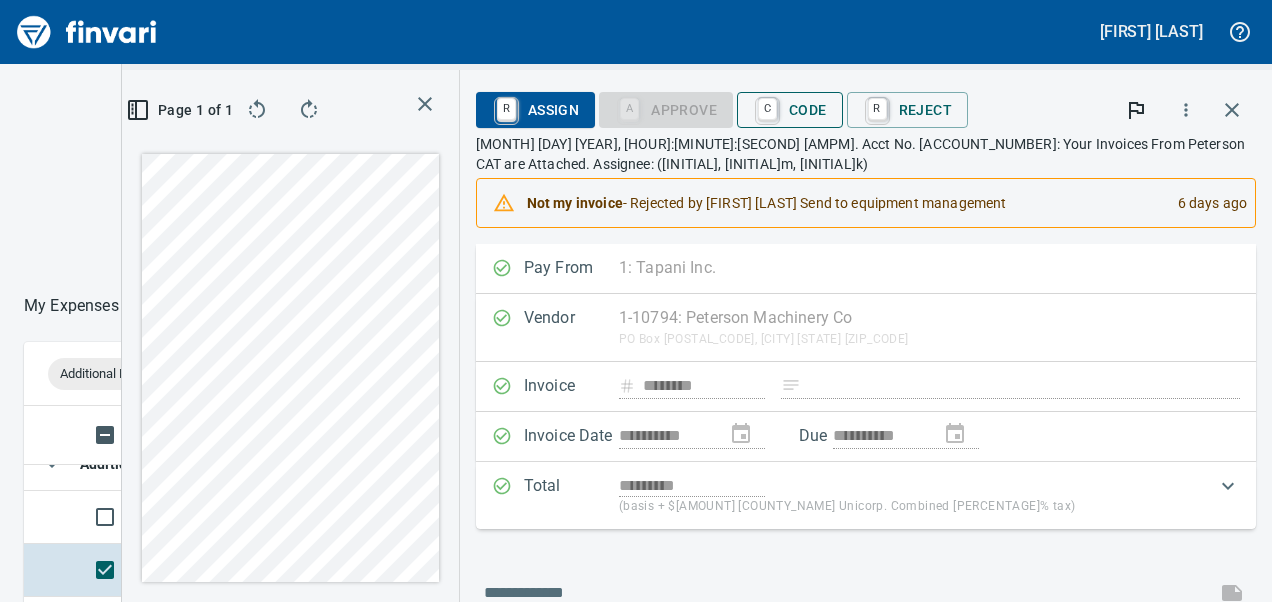 scroll, scrollTop: 351, scrollLeft: 678, axis: both 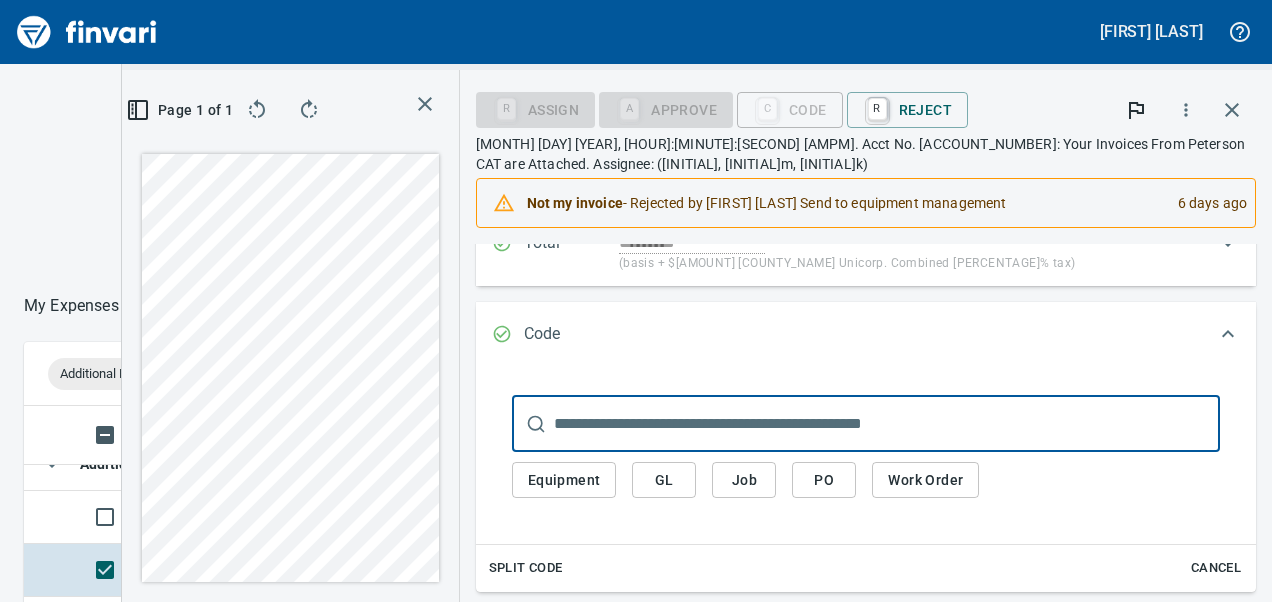 click on "Equipment" at bounding box center [564, 480] 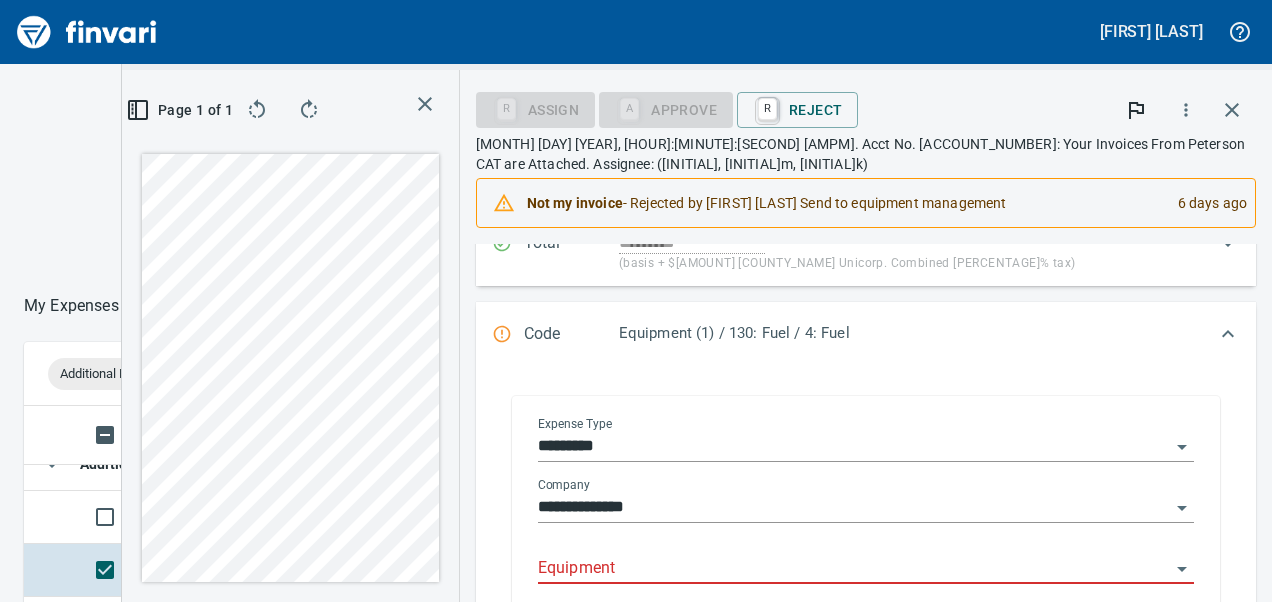 click 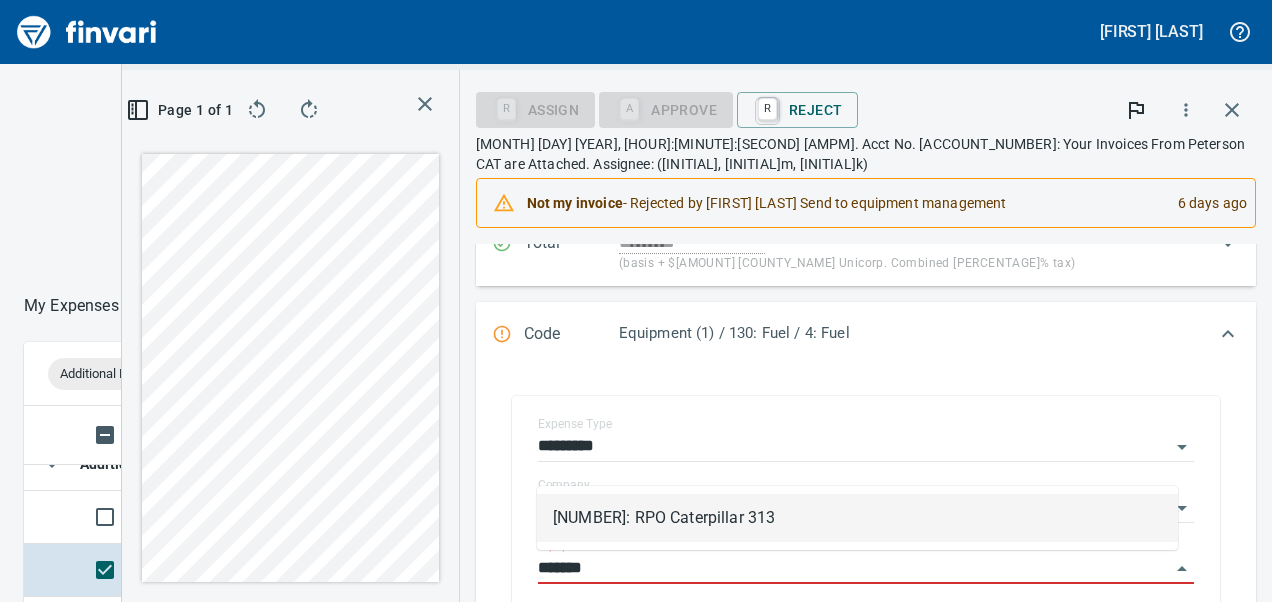 scroll, scrollTop: 351, scrollLeft: 678, axis: both 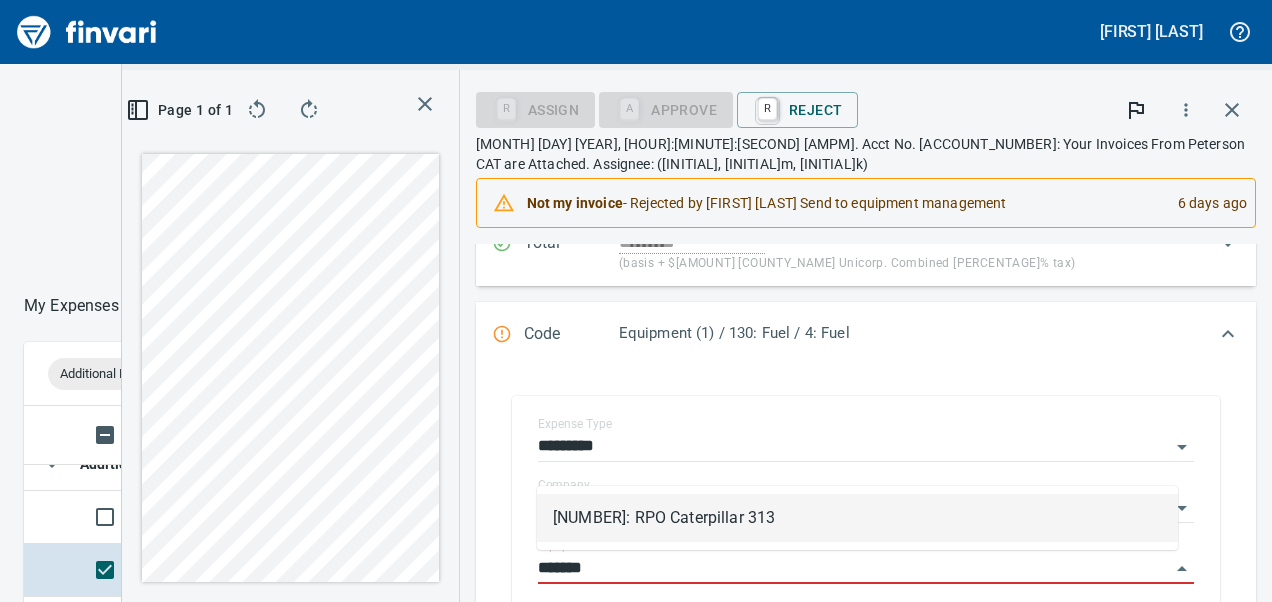 click on "[NUMBER]: RPO Caterpillar 313" at bounding box center (857, 518) 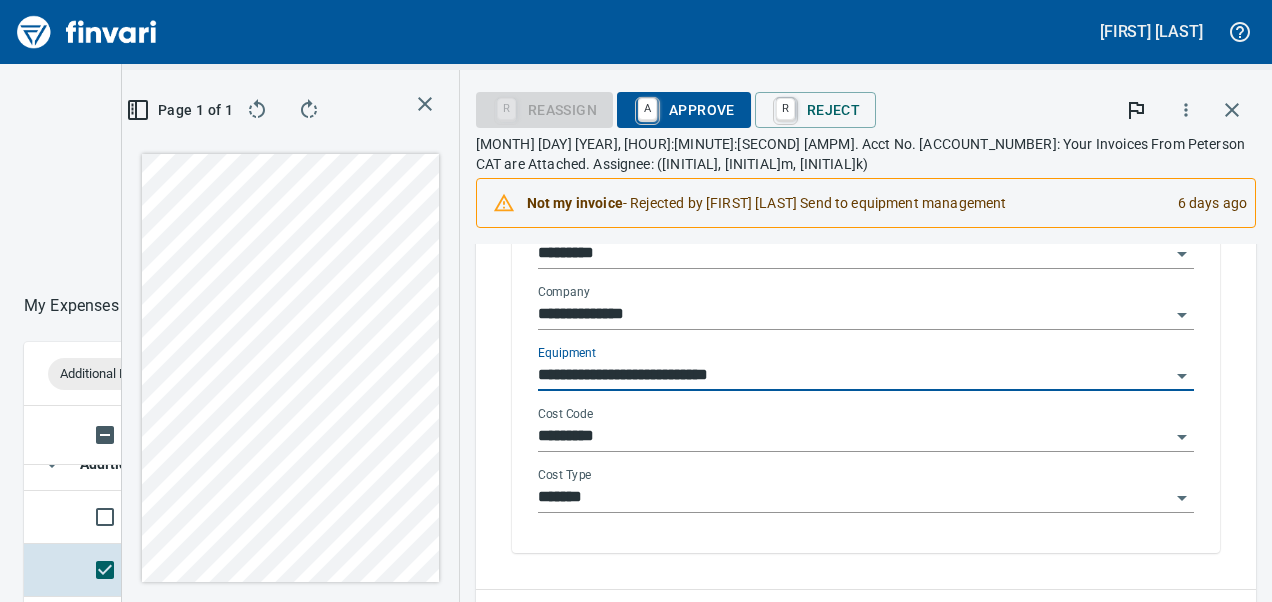 scroll, scrollTop: 452, scrollLeft: 0, axis: vertical 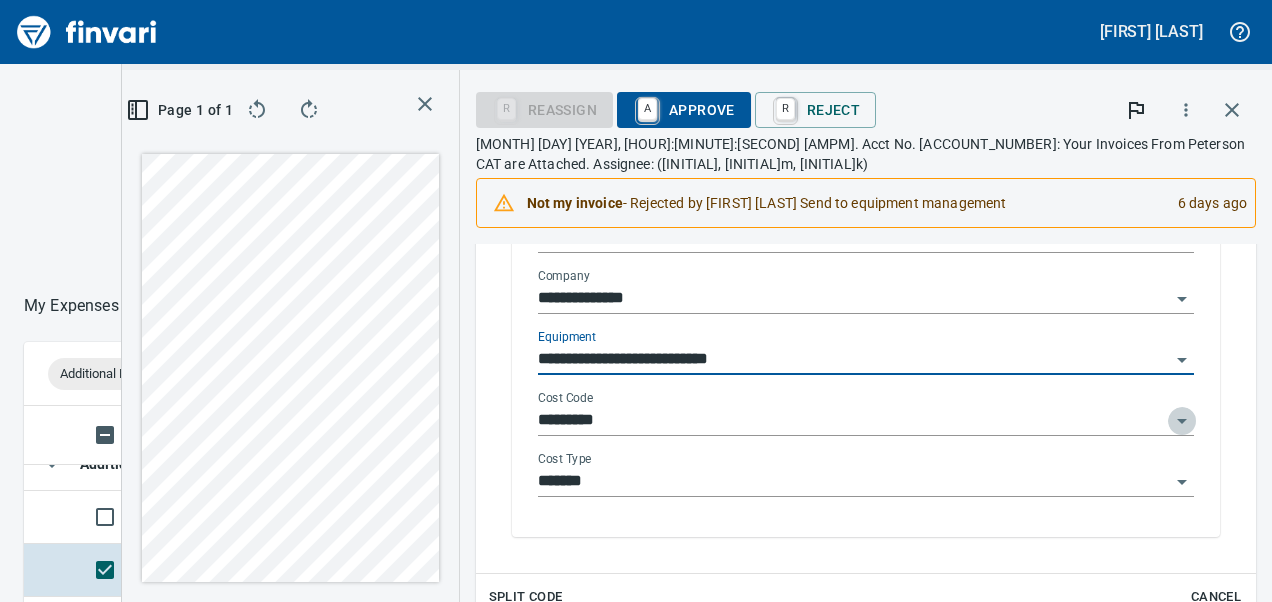 click 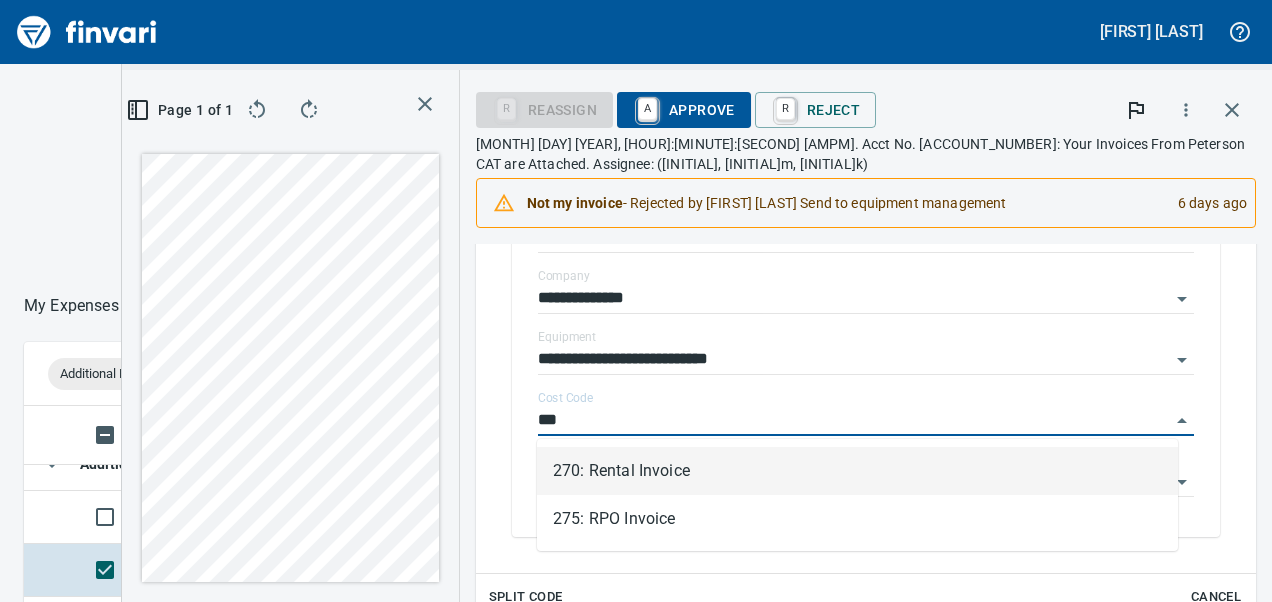 scroll, scrollTop: 351, scrollLeft: 678, axis: both 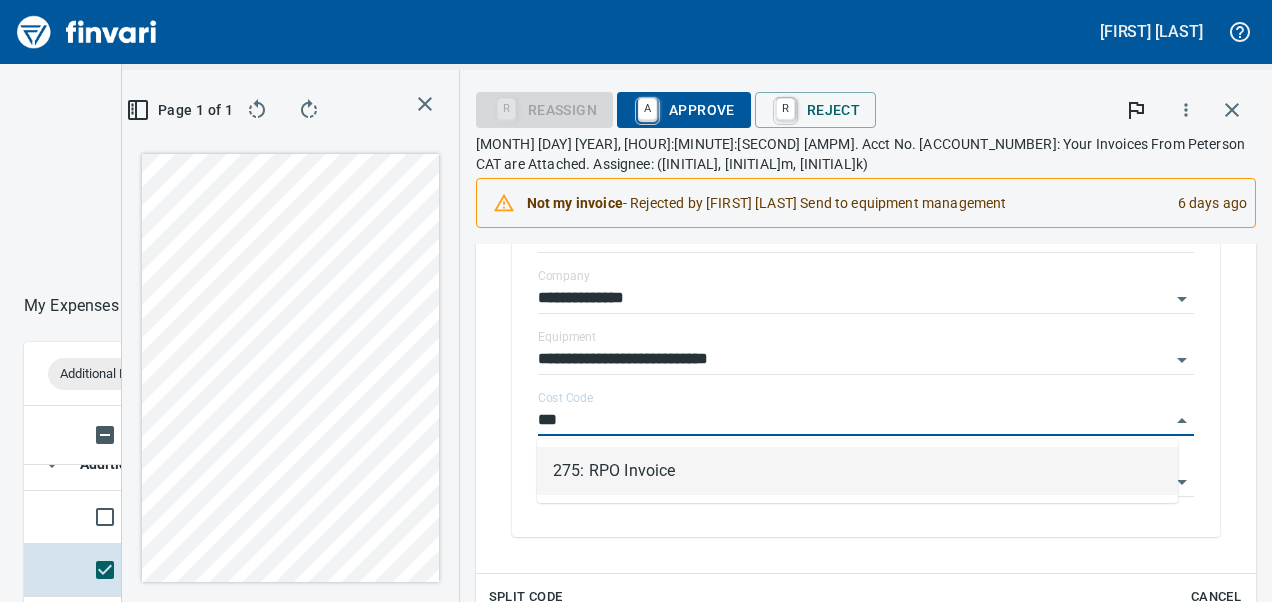 click on "275: RPO Invoice" at bounding box center [857, 471] 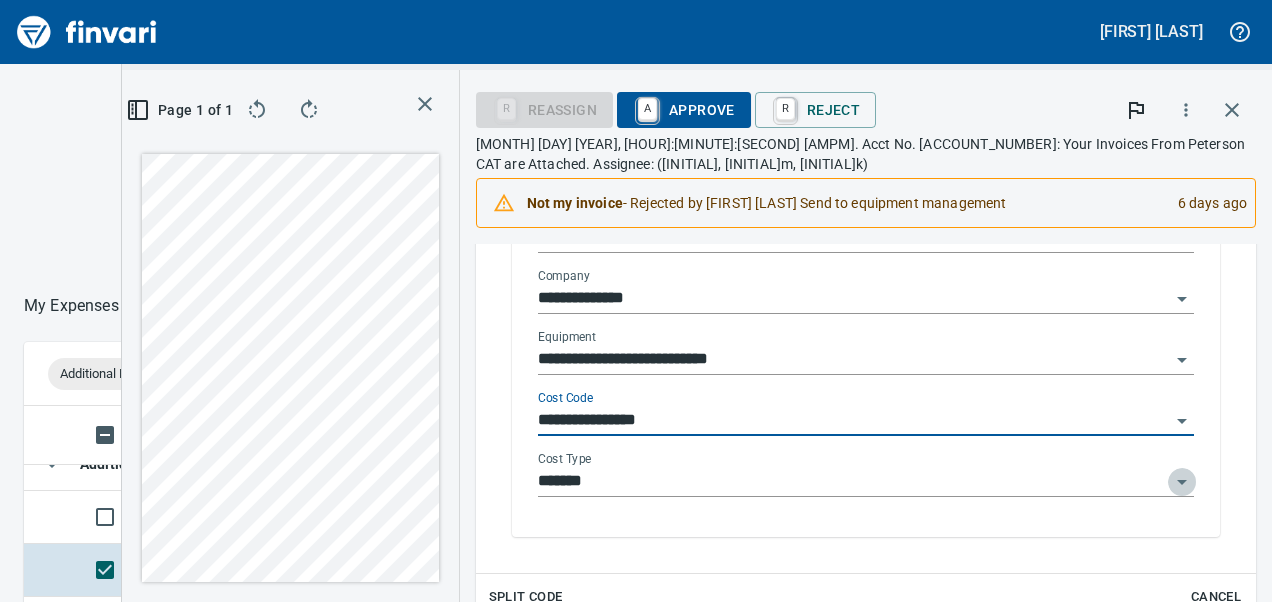 click 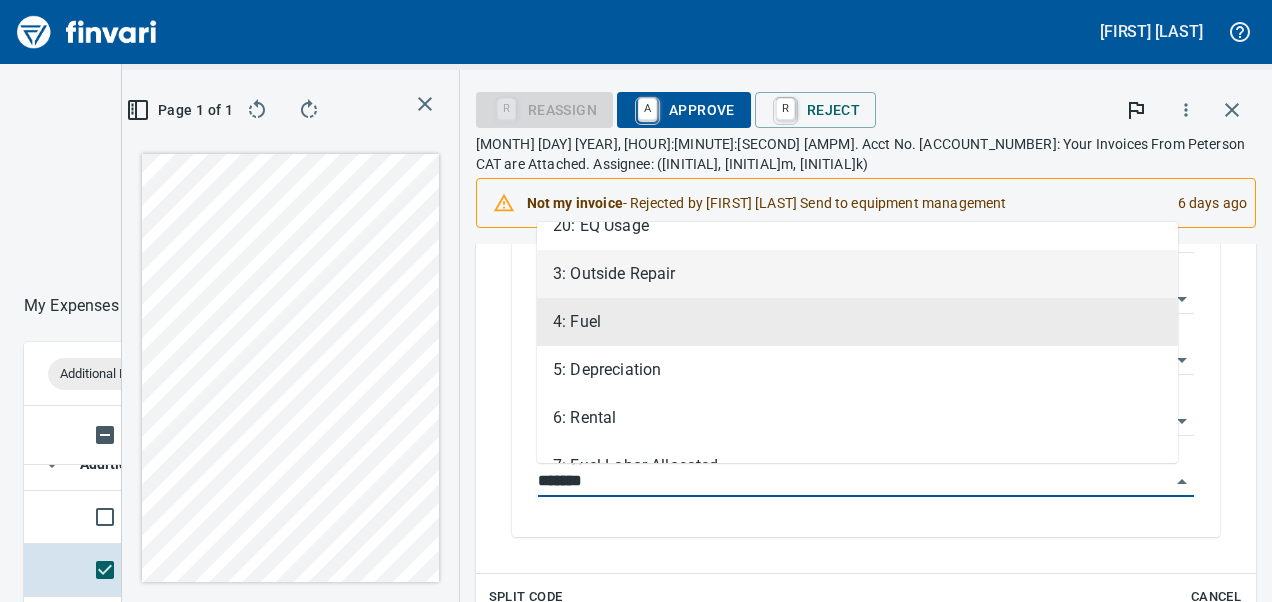 scroll, scrollTop: 244, scrollLeft: 0, axis: vertical 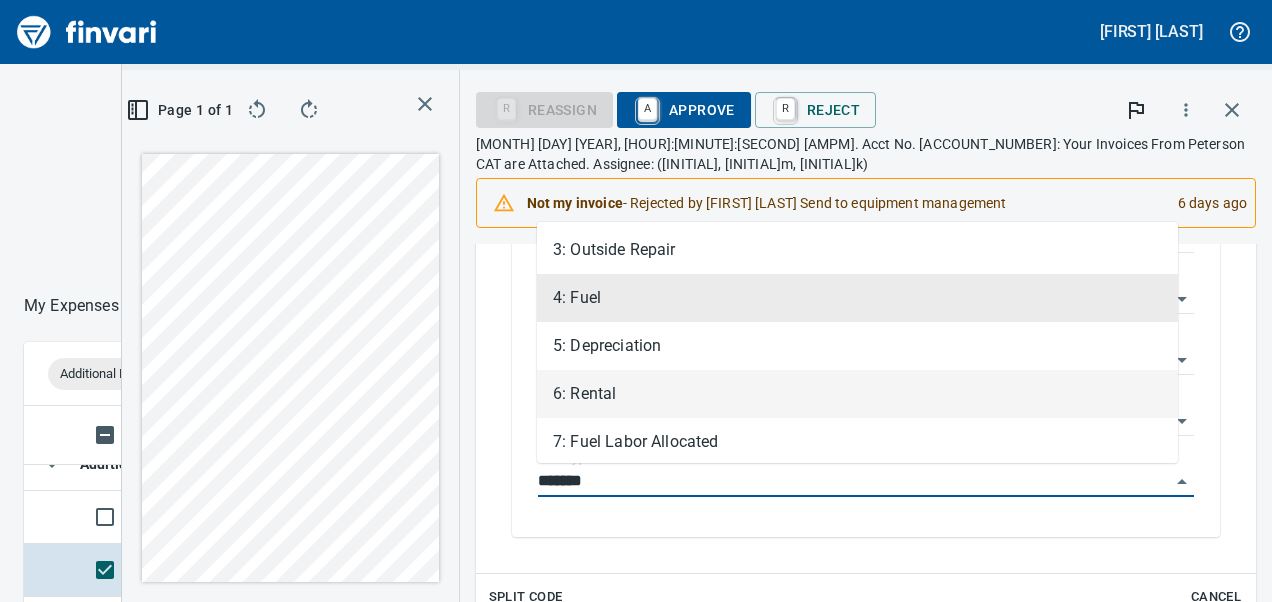 click on "6: Rental" at bounding box center (857, 394) 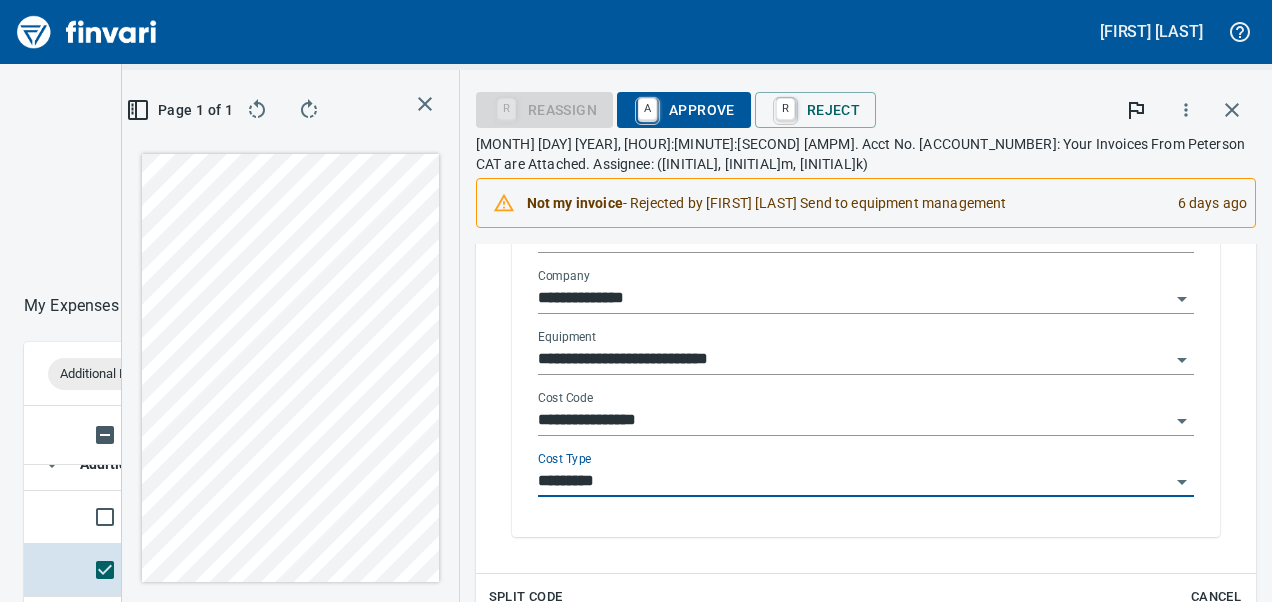 type on "*********" 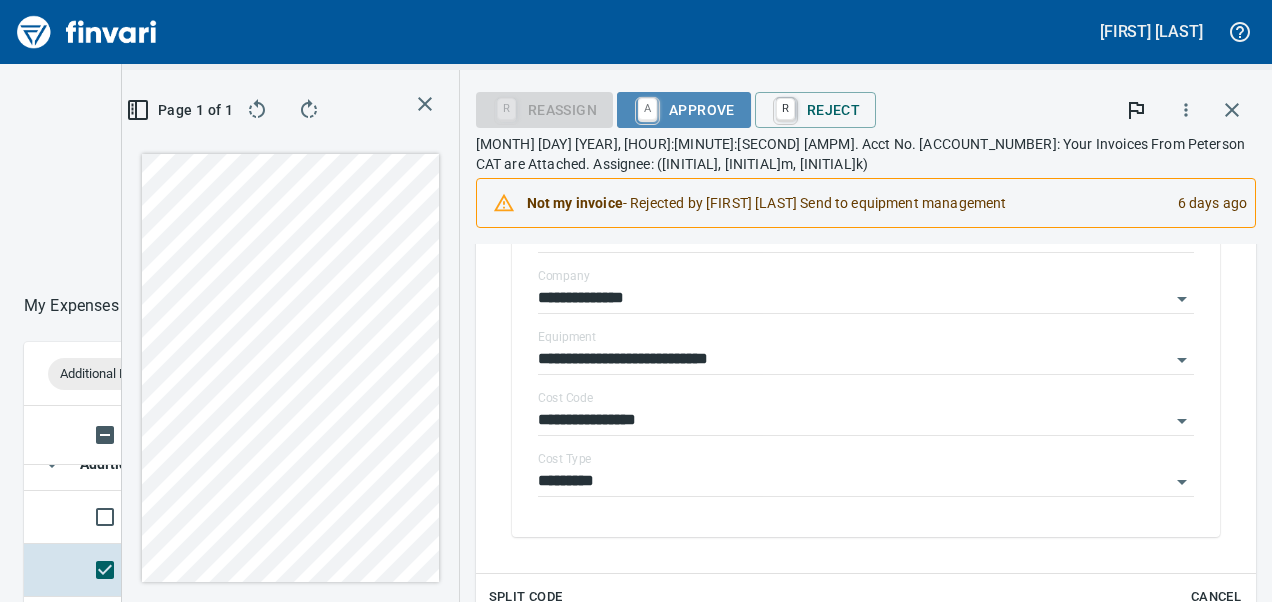click on "A Approve" at bounding box center [684, 110] 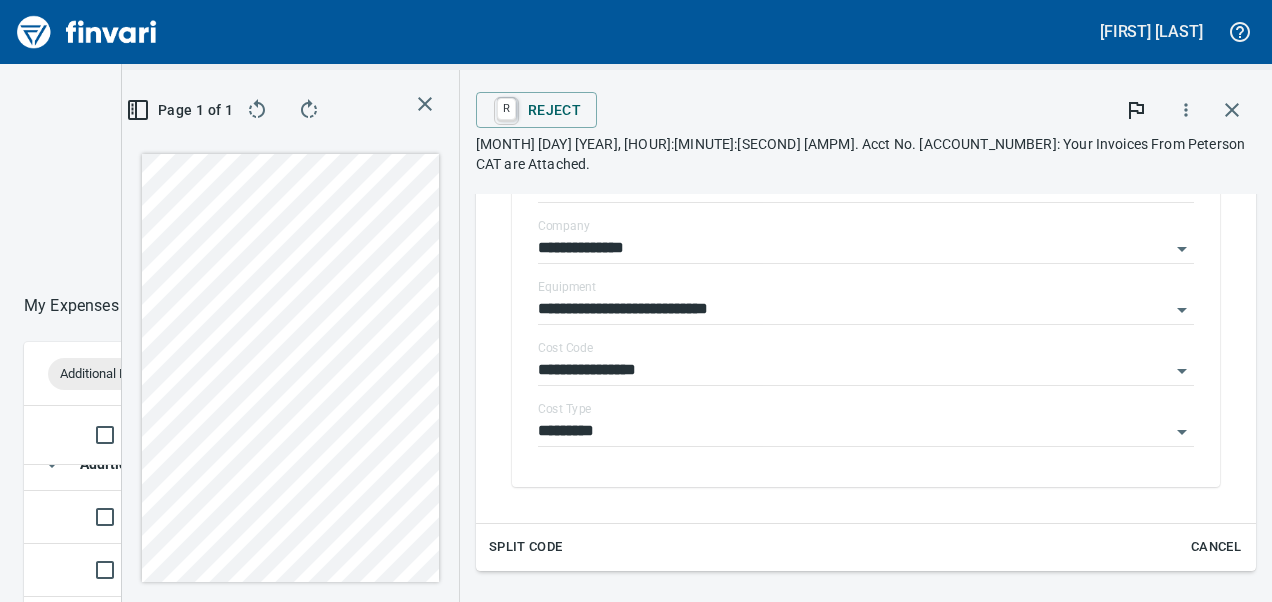 scroll, scrollTop: 351, scrollLeft: 678, axis: both 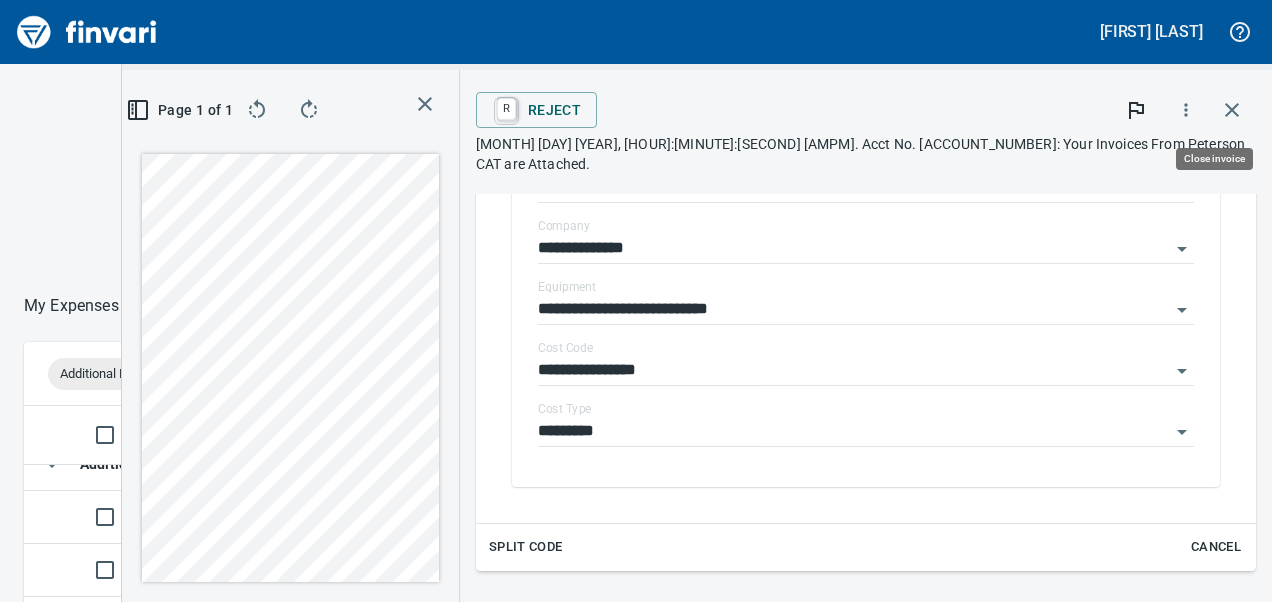 click 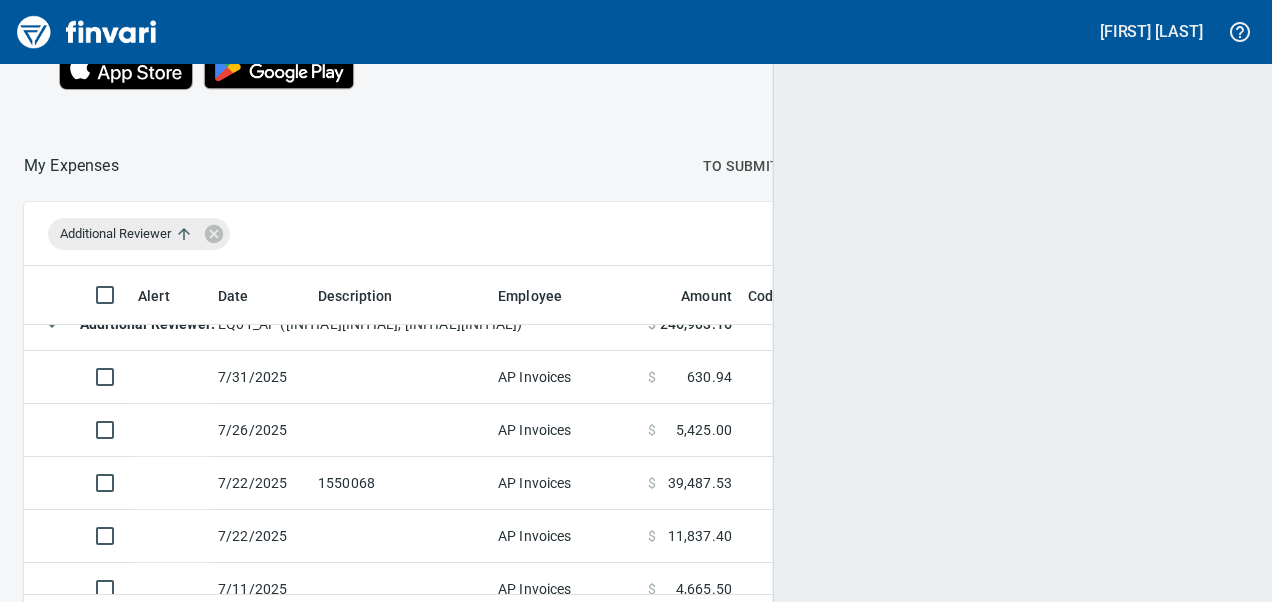 scroll, scrollTop: 2, scrollLeft: 2, axis: both 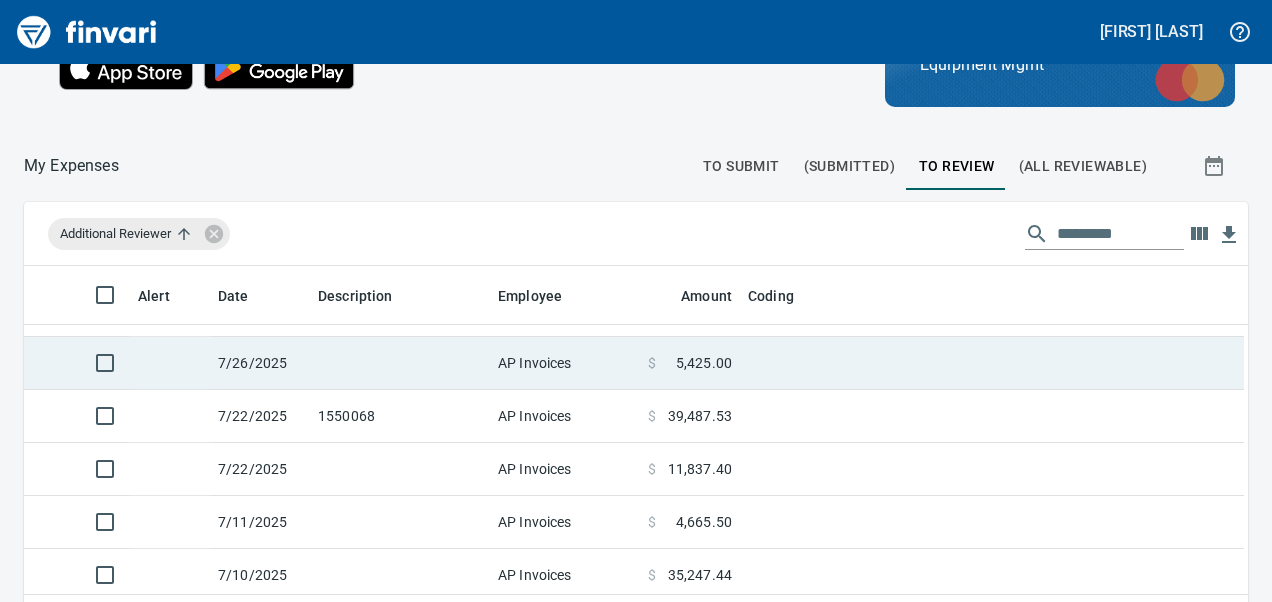 click at bounding box center [400, 363] 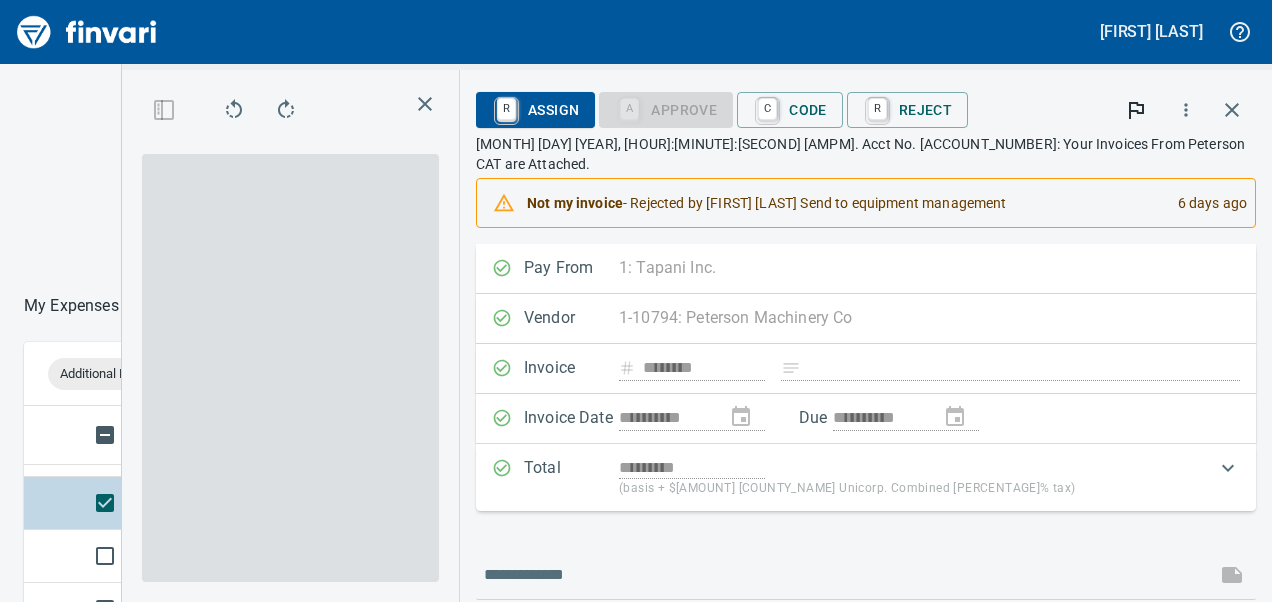 scroll, scrollTop: 351, scrollLeft: 678, axis: both 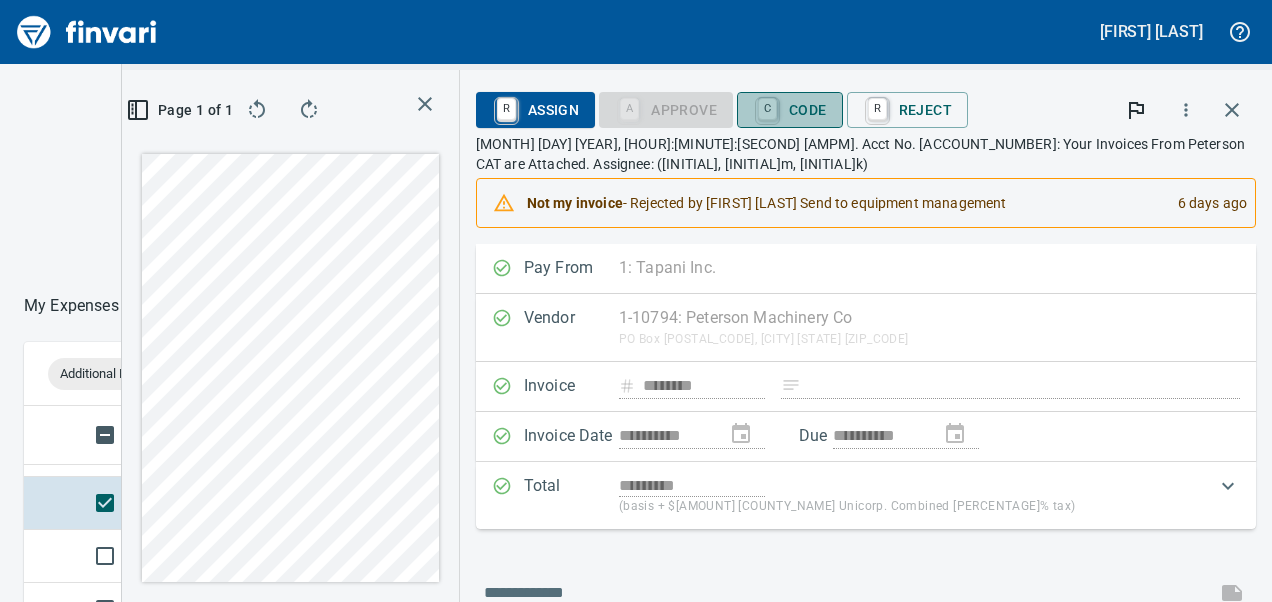 click on "C Code" at bounding box center (790, 110) 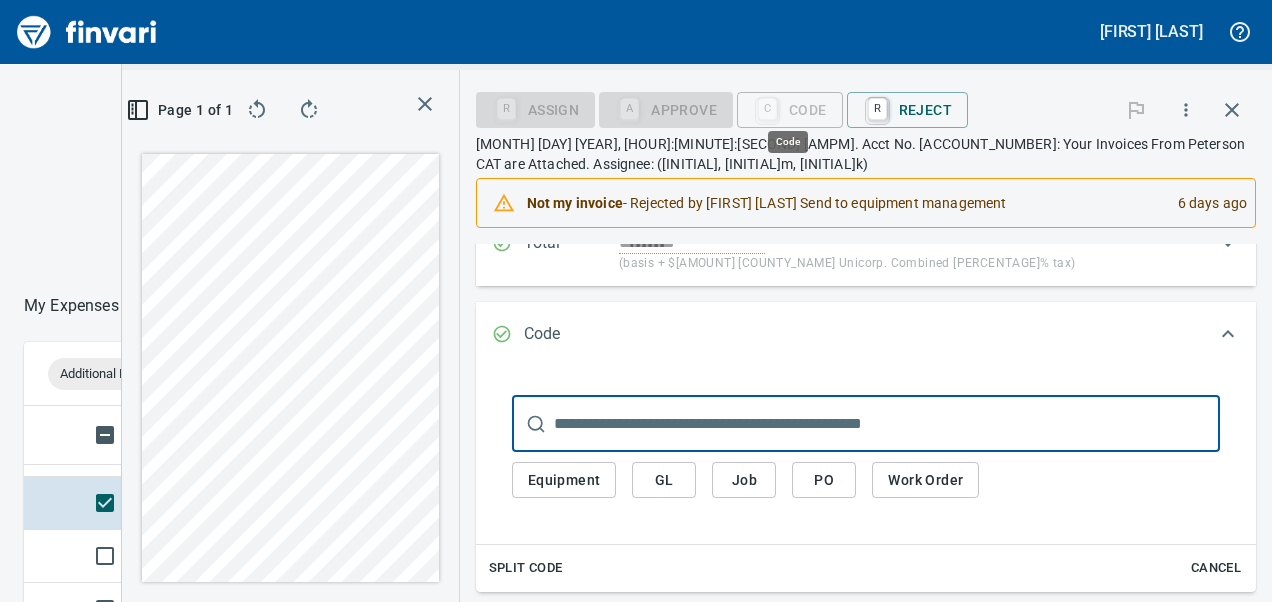 scroll, scrollTop: 351, scrollLeft: 678, axis: both 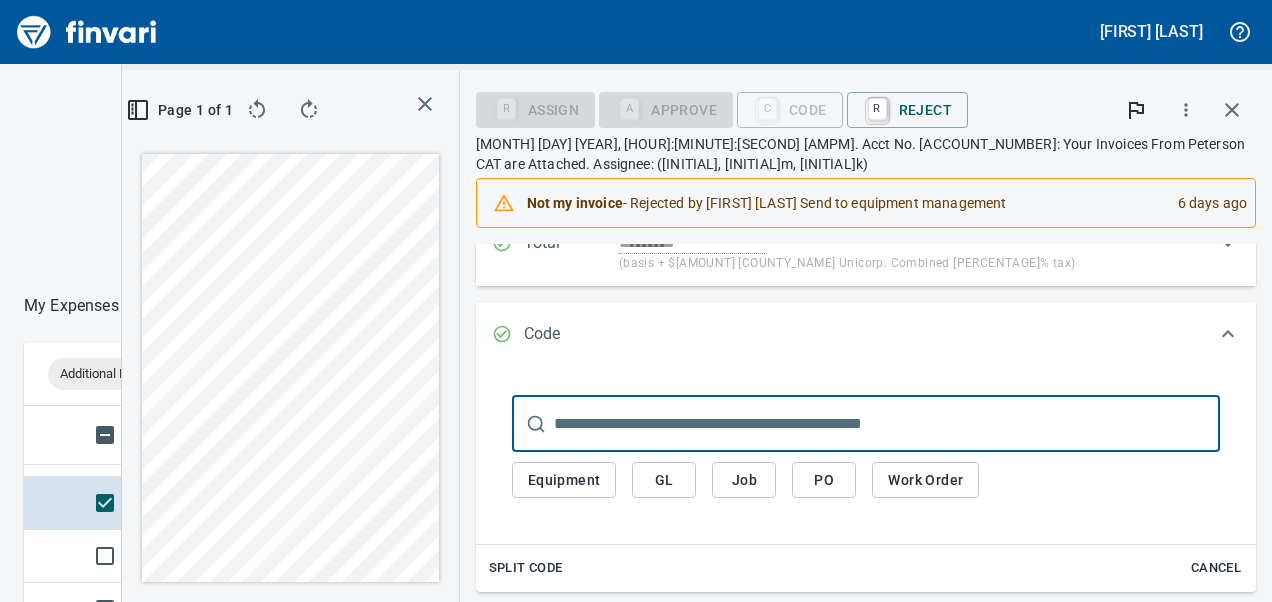click on "Equipment" at bounding box center (564, 480) 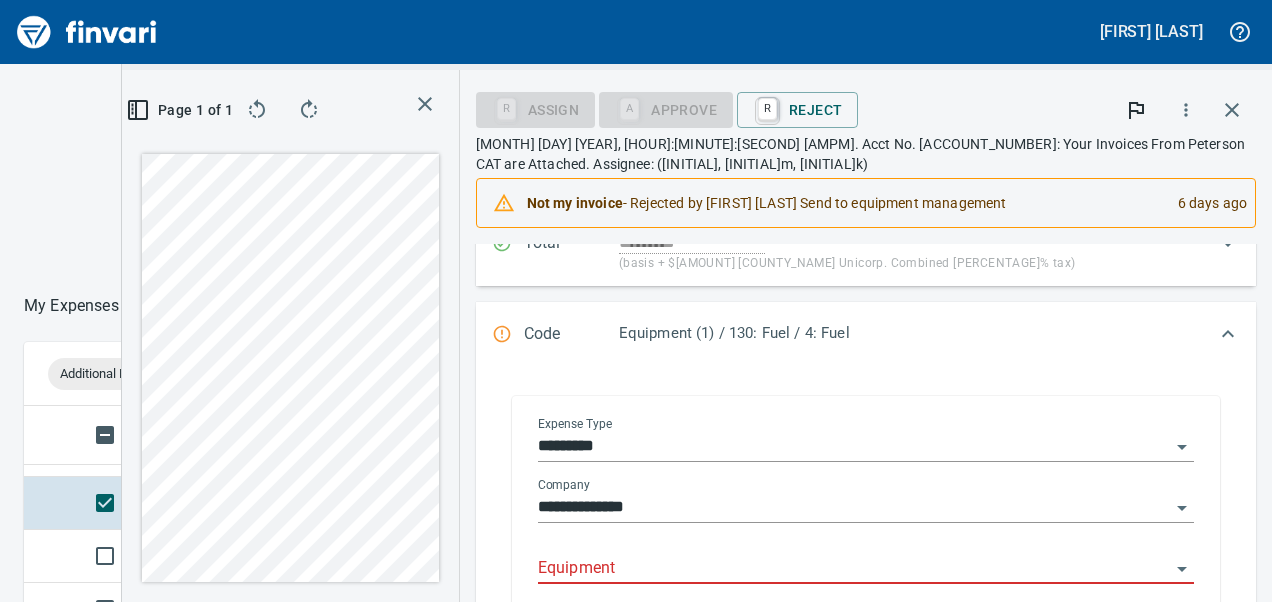 click 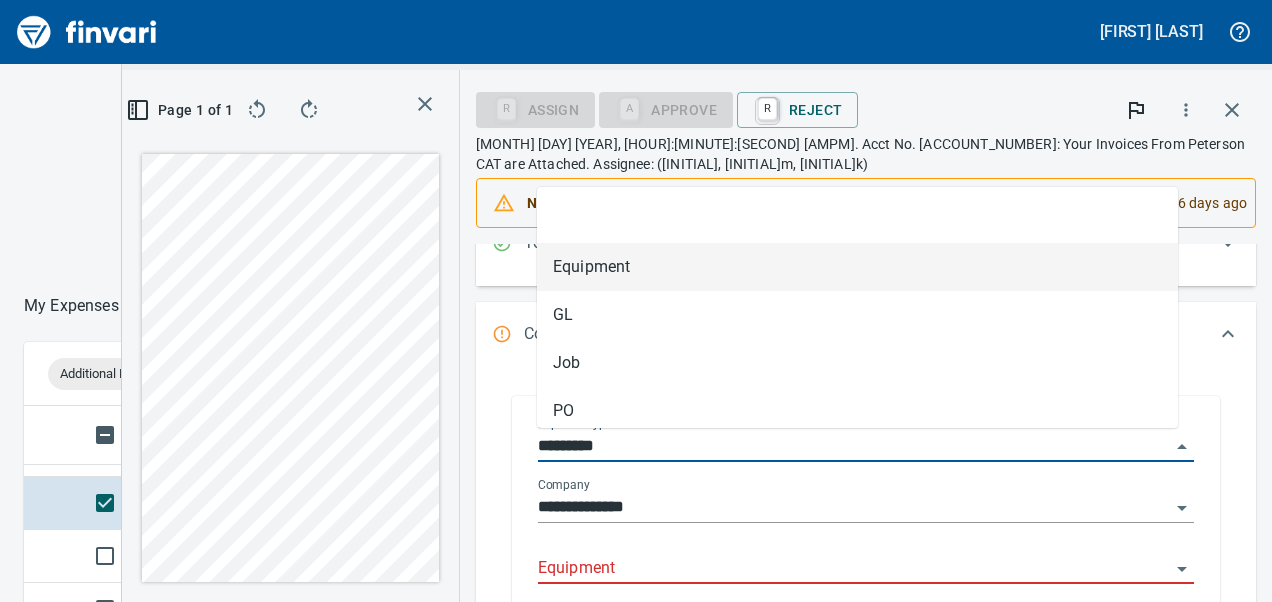 scroll, scrollTop: 351, scrollLeft: 678, axis: both 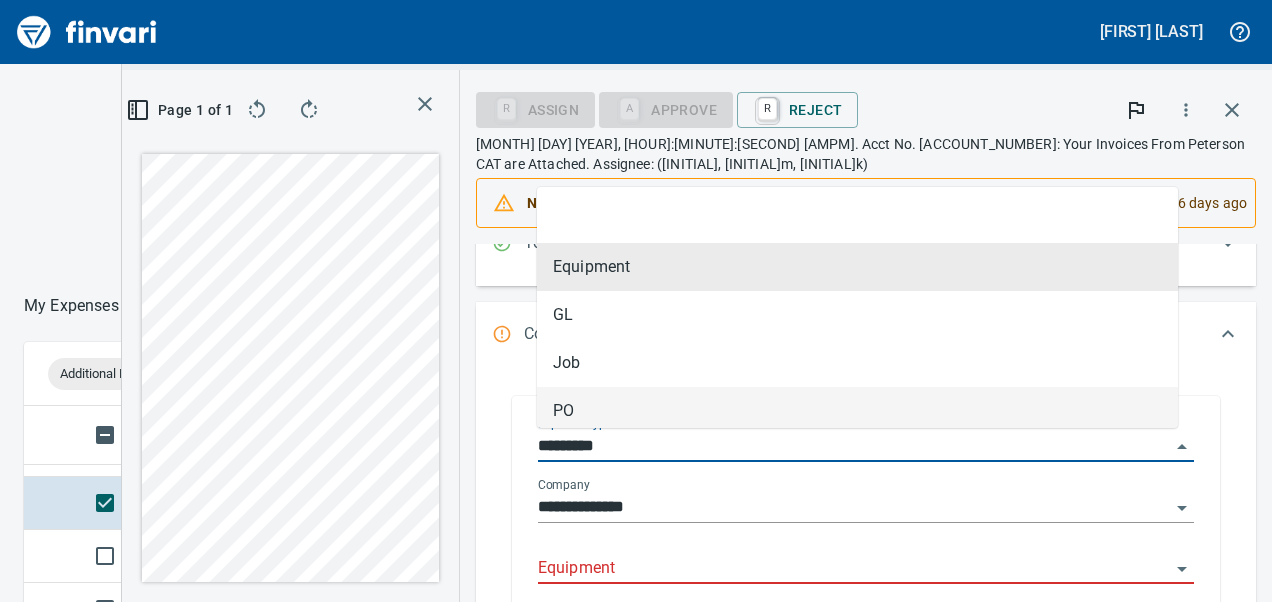 click on "*********" at bounding box center [854, 447] 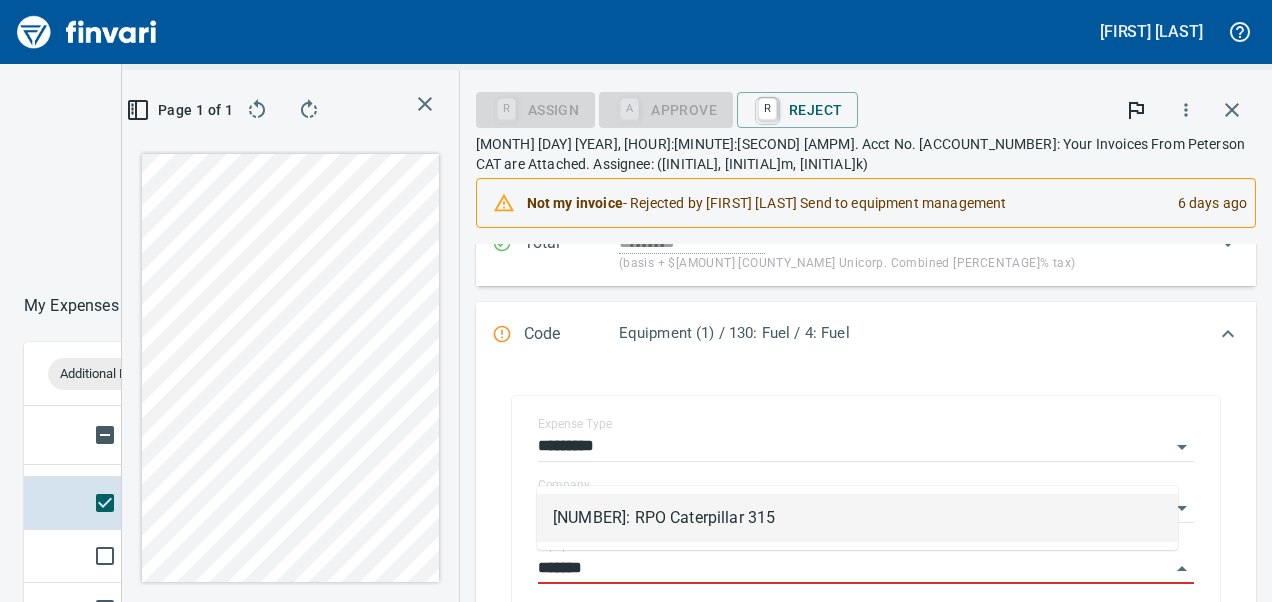 scroll, scrollTop: 351, scrollLeft: 678, axis: both 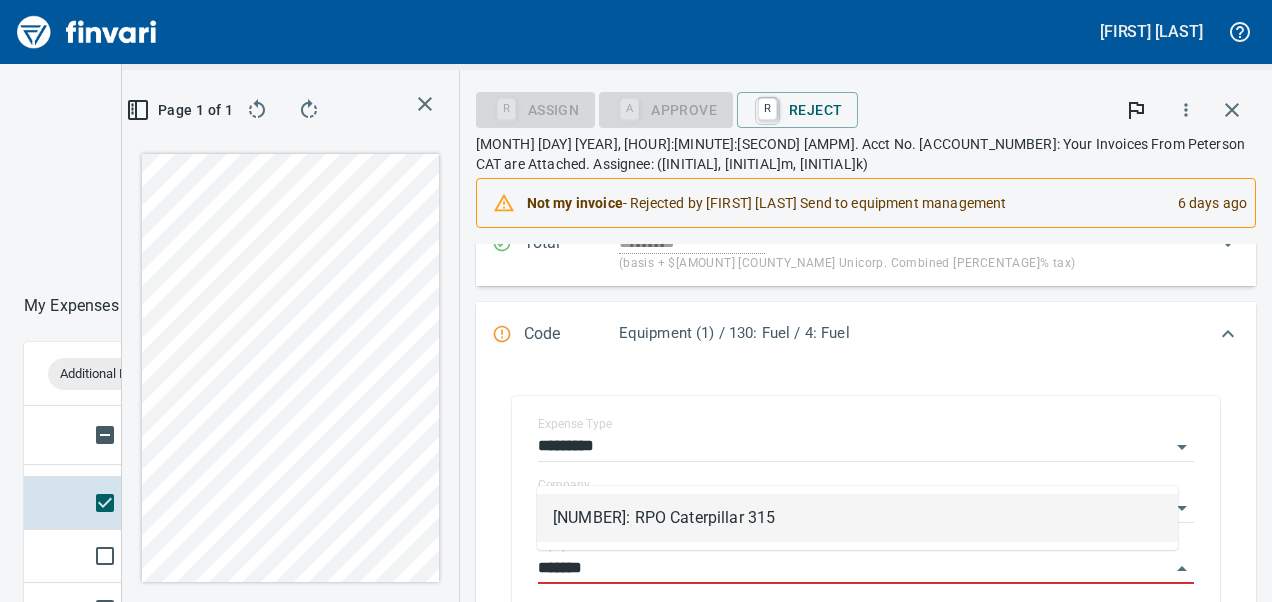 click on "[NUMBER]: RPO Caterpillar 315" at bounding box center [857, 518] 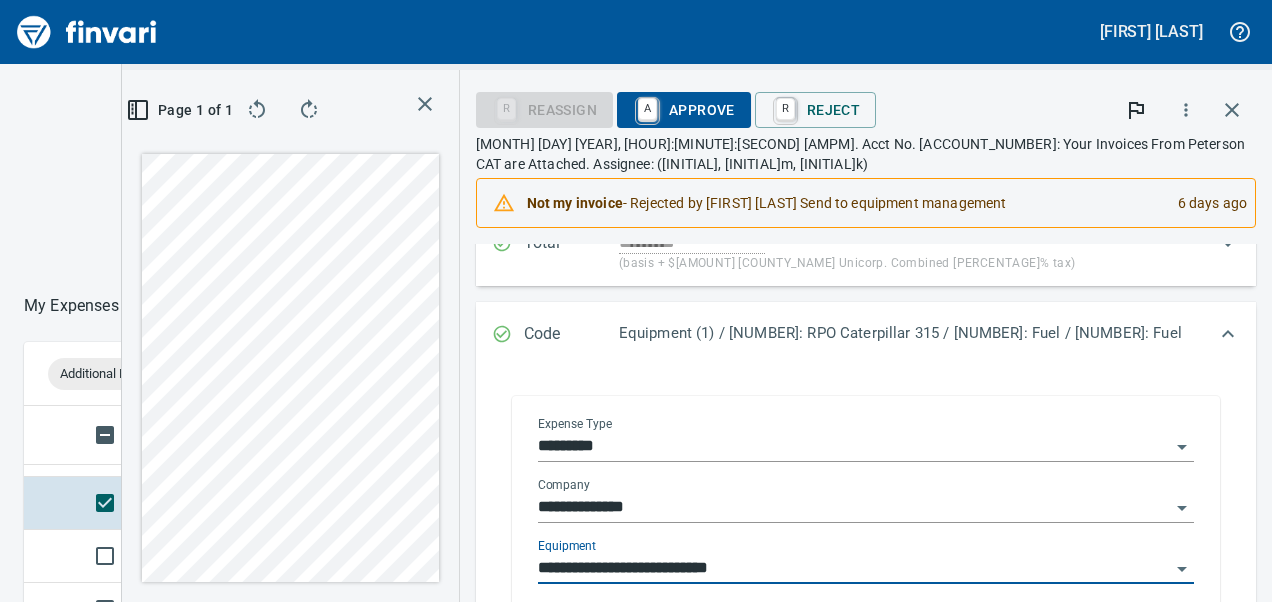 scroll, scrollTop: 450, scrollLeft: 0, axis: vertical 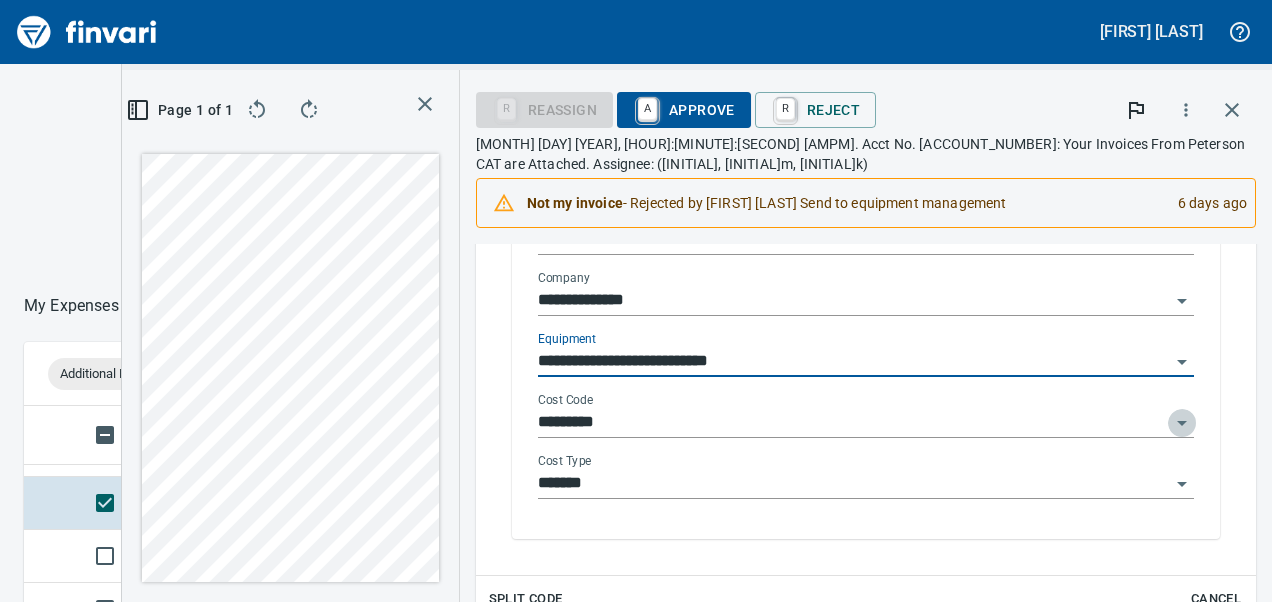 click 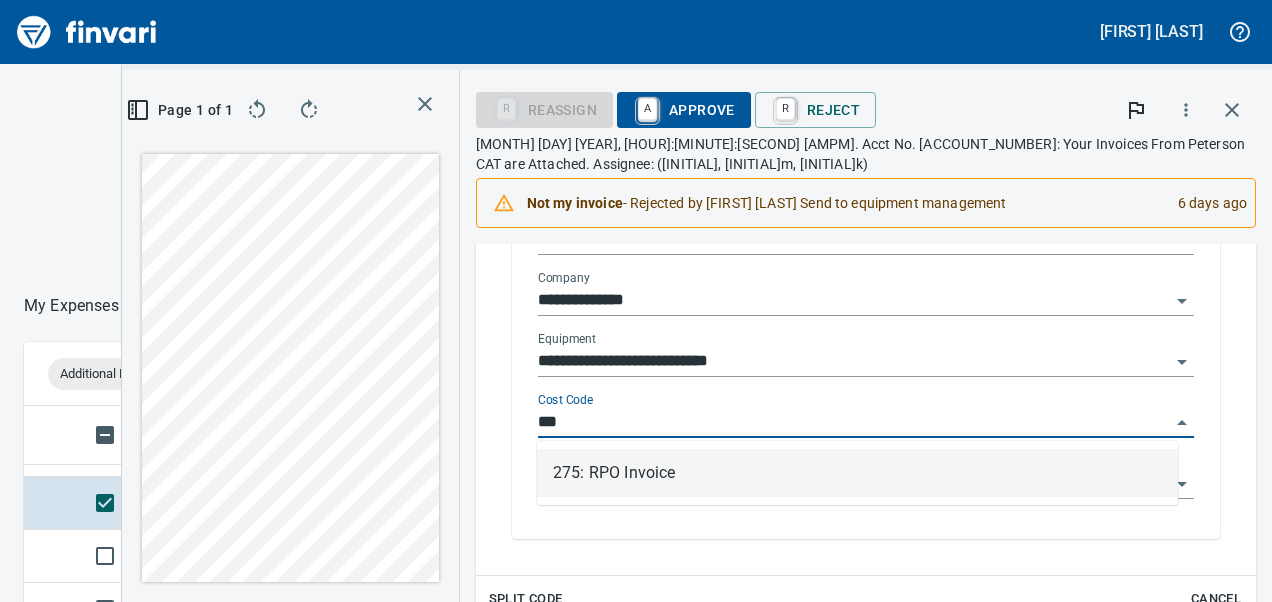 scroll, scrollTop: 351, scrollLeft: 678, axis: both 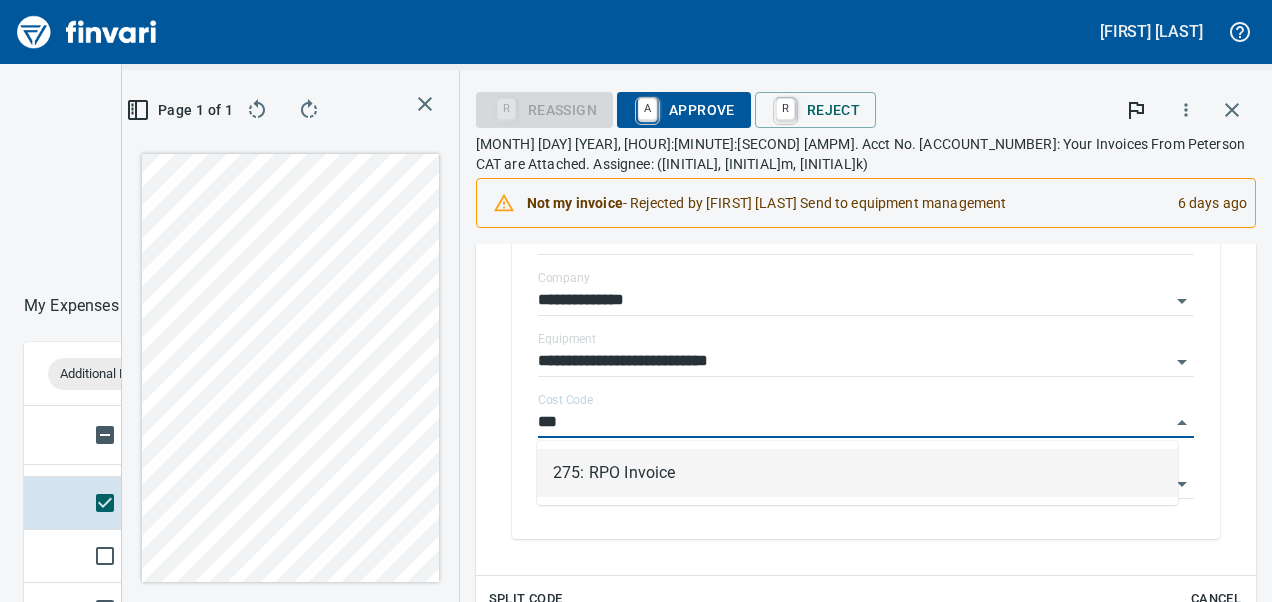 click on "275: RPO Invoice" at bounding box center [857, 473] 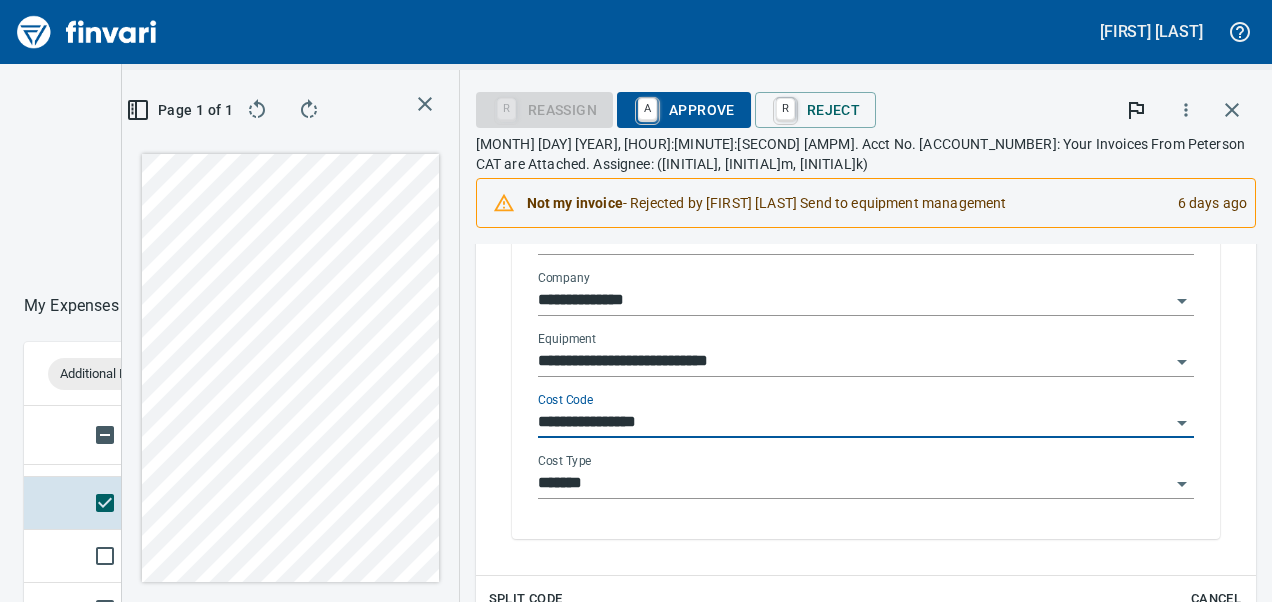 click 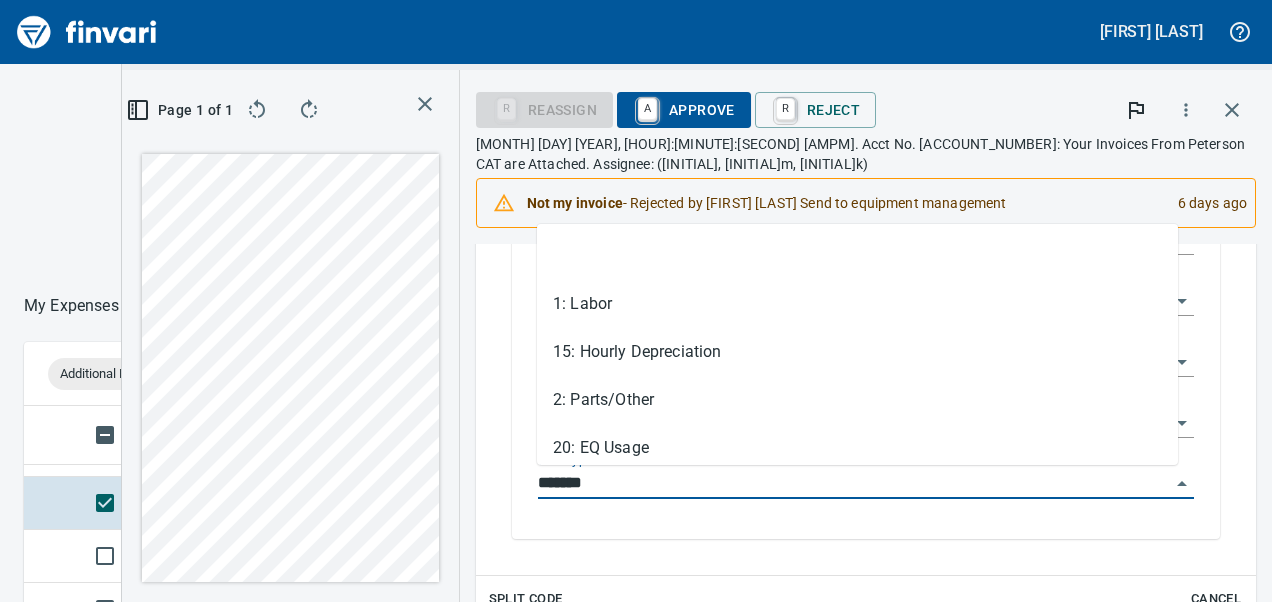 scroll, scrollTop: 351, scrollLeft: 678, axis: both 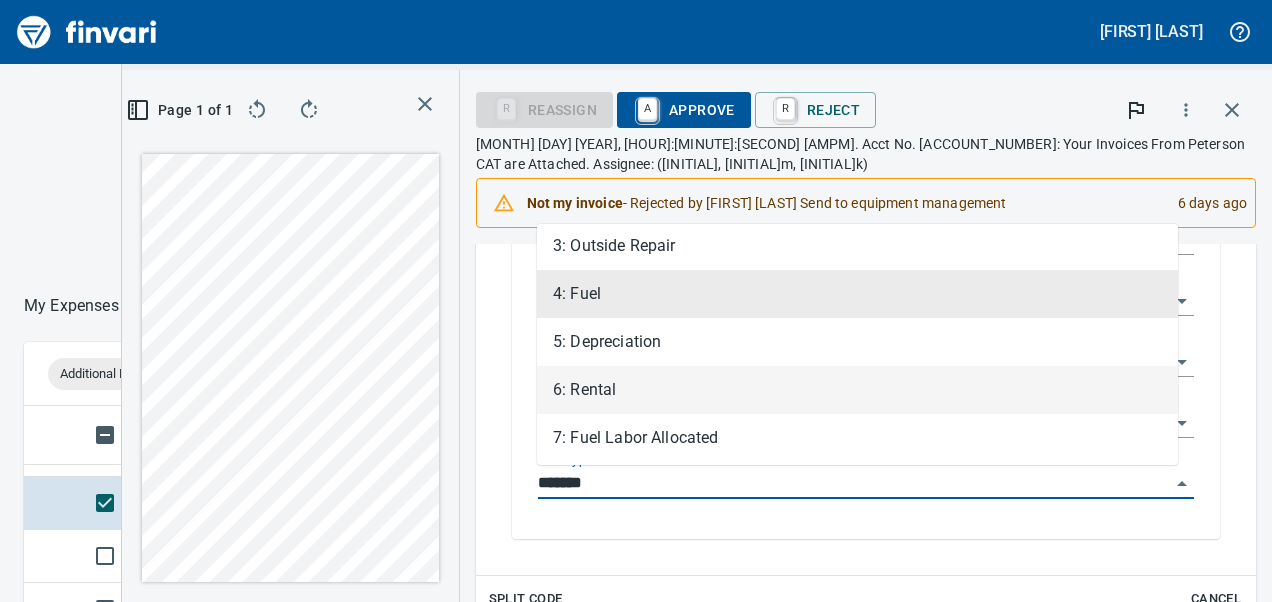 click on "6: Rental" at bounding box center (857, 390) 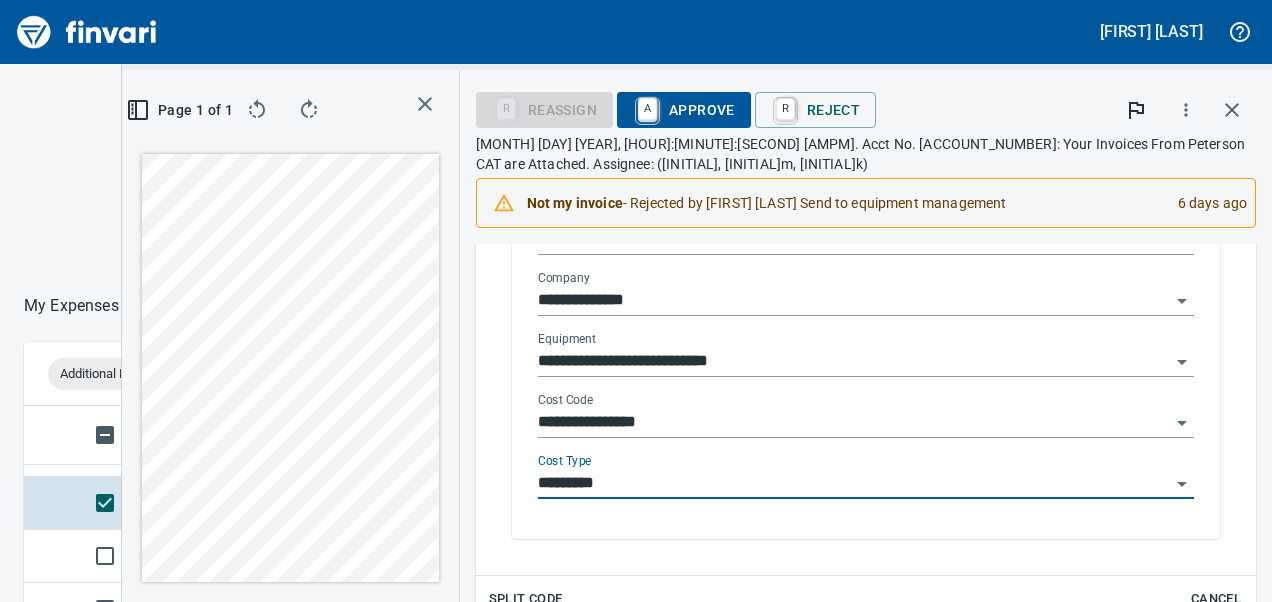 type on "*********" 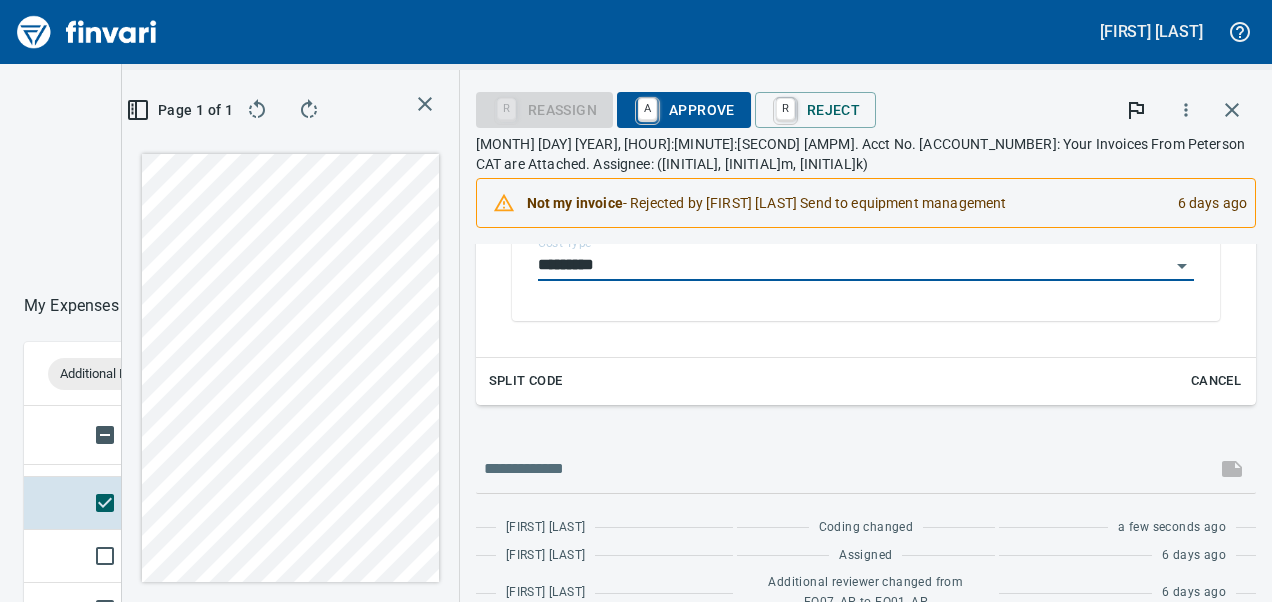 scroll, scrollTop: 669, scrollLeft: 0, axis: vertical 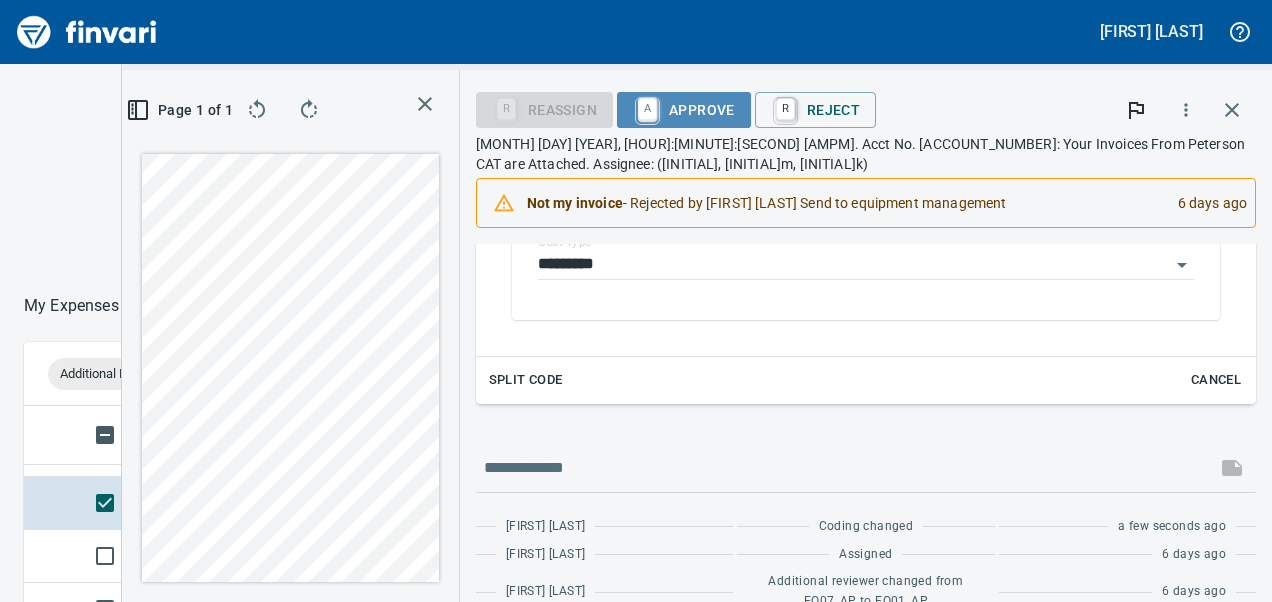 click on "A Approve" at bounding box center (684, 110) 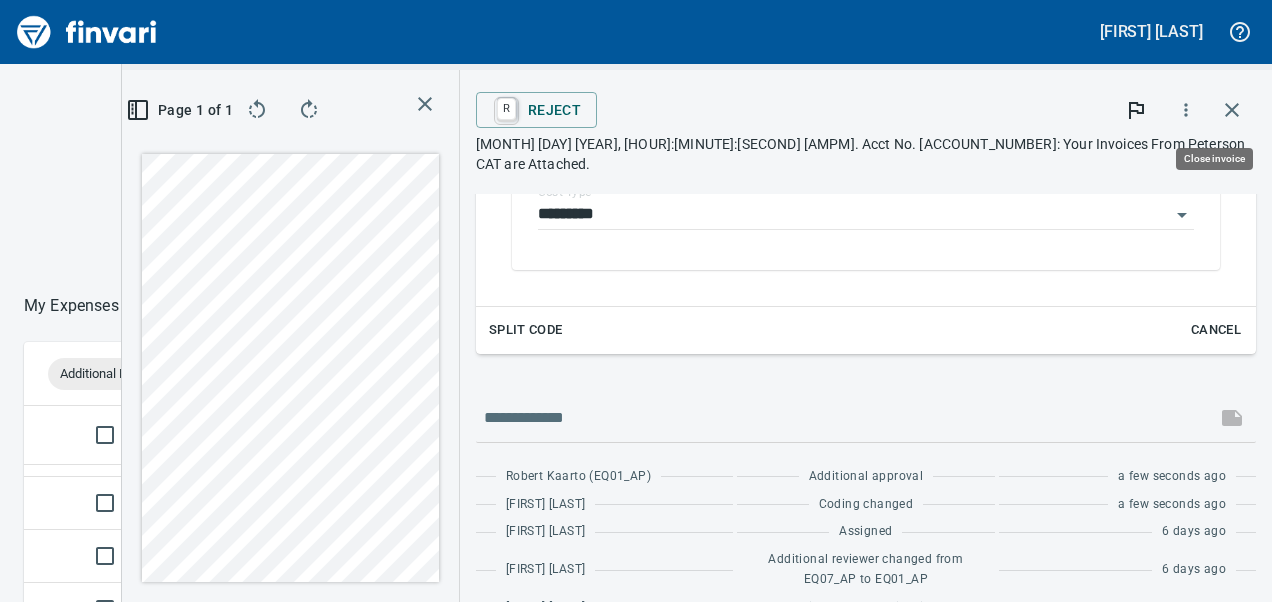 scroll, scrollTop: 351, scrollLeft: 678, axis: both 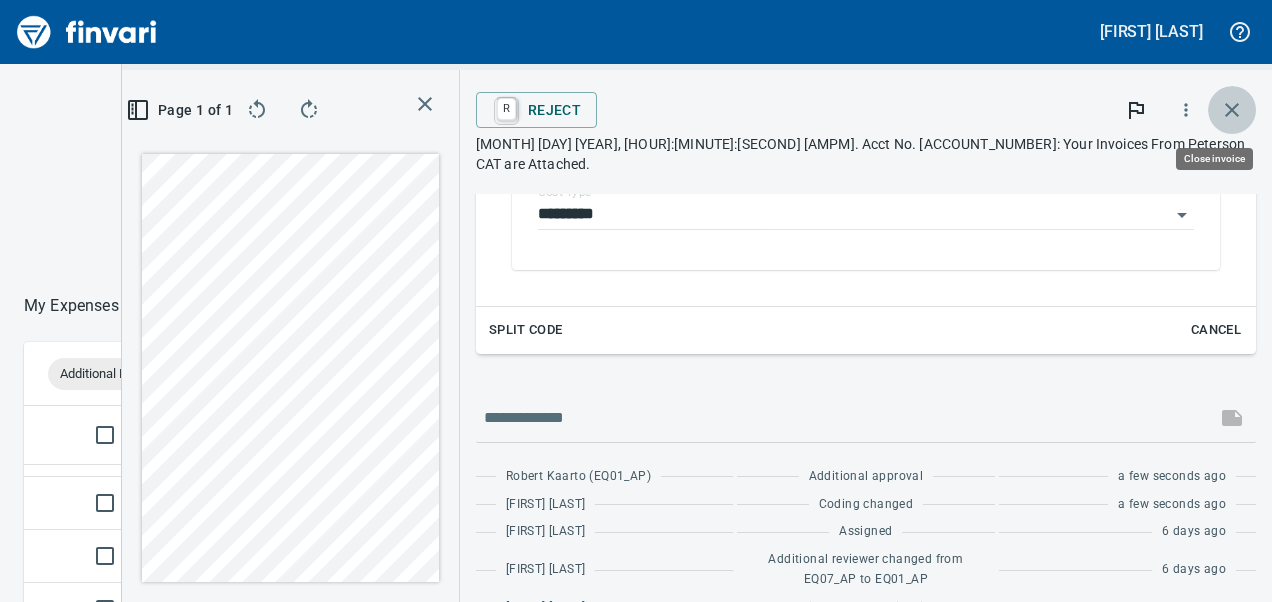 click 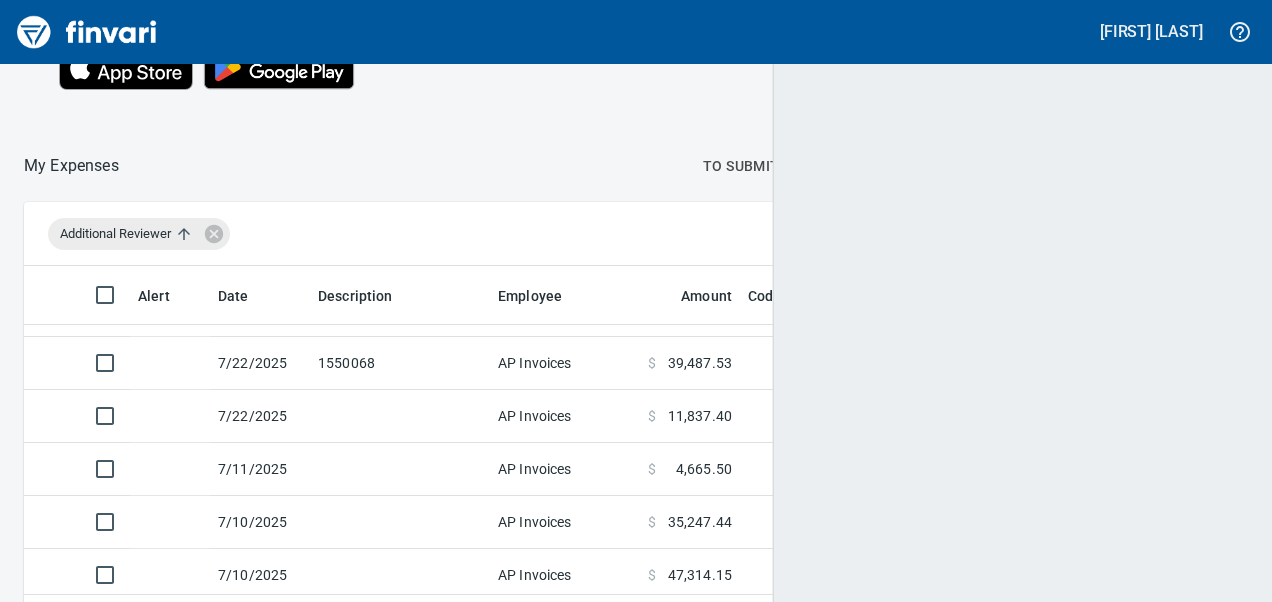 scroll, scrollTop: 2, scrollLeft: 2, axis: both 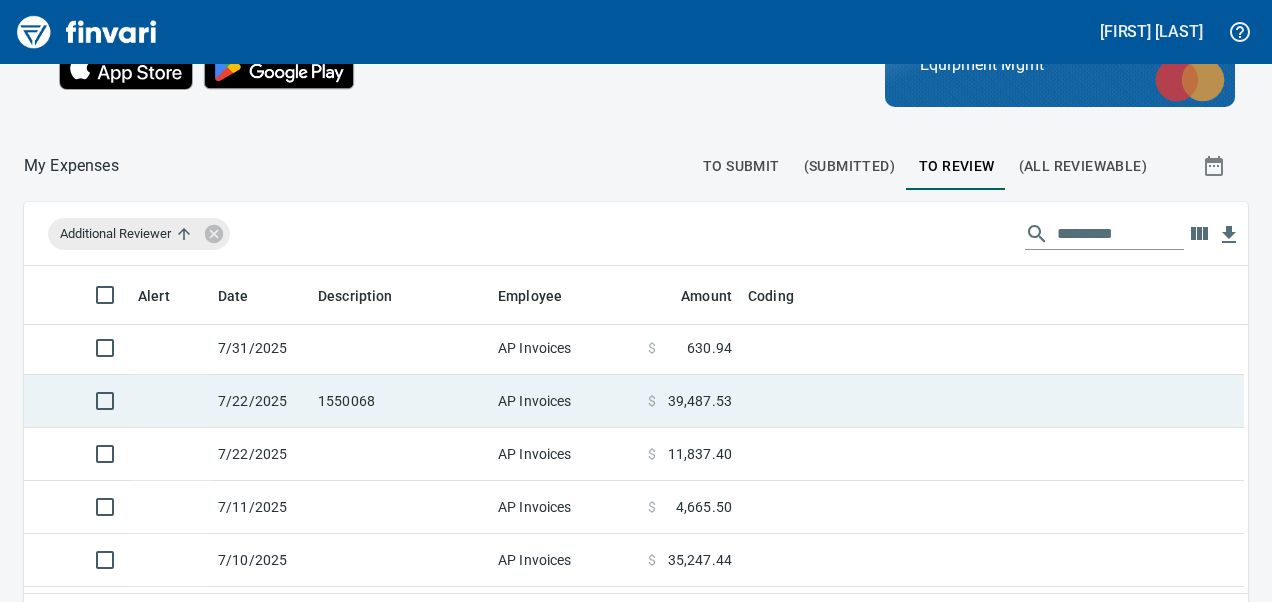 click on "1550068" at bounding box center [400, 401] 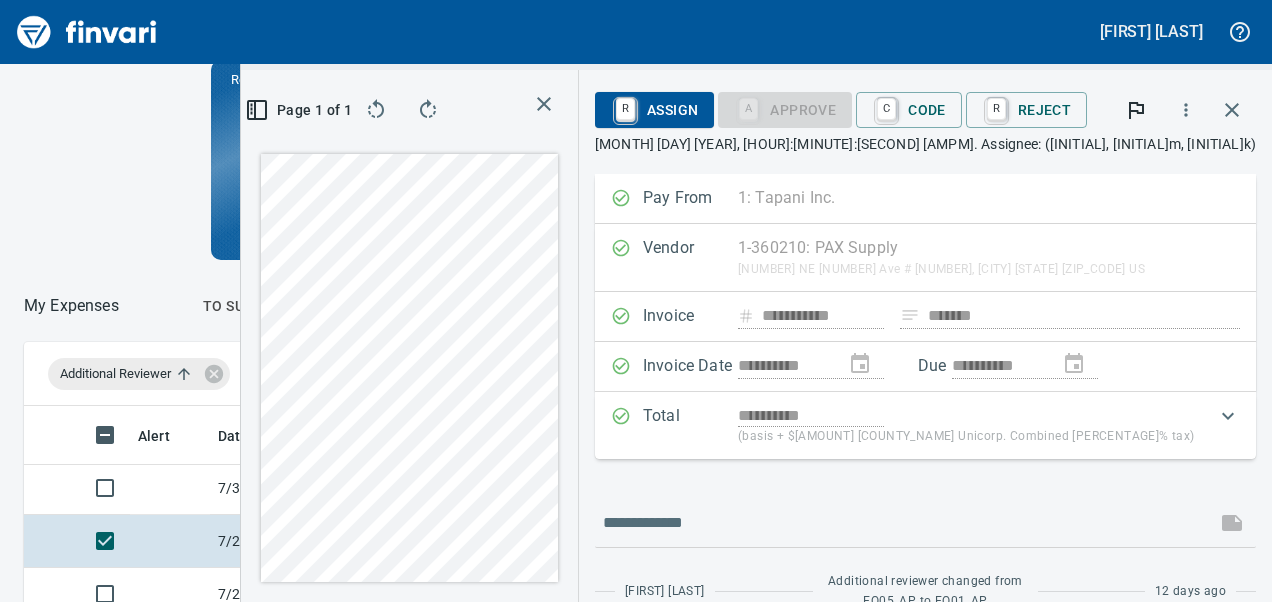 scroll, scrollTop: 351, scrollLeft: 678, axis: both 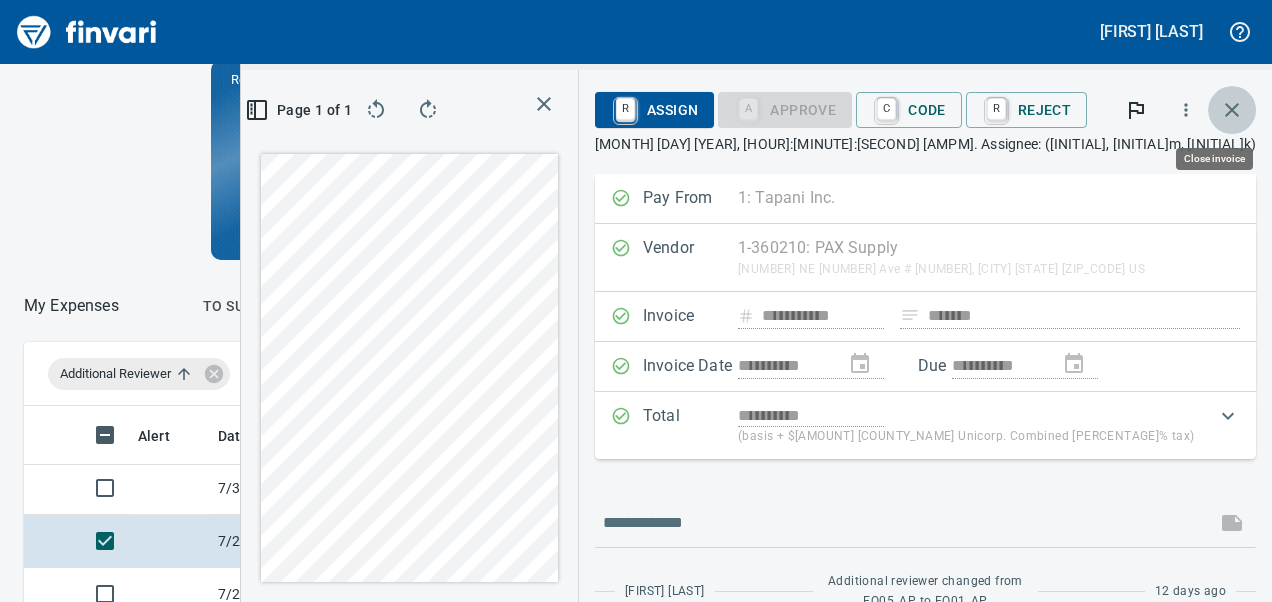 click 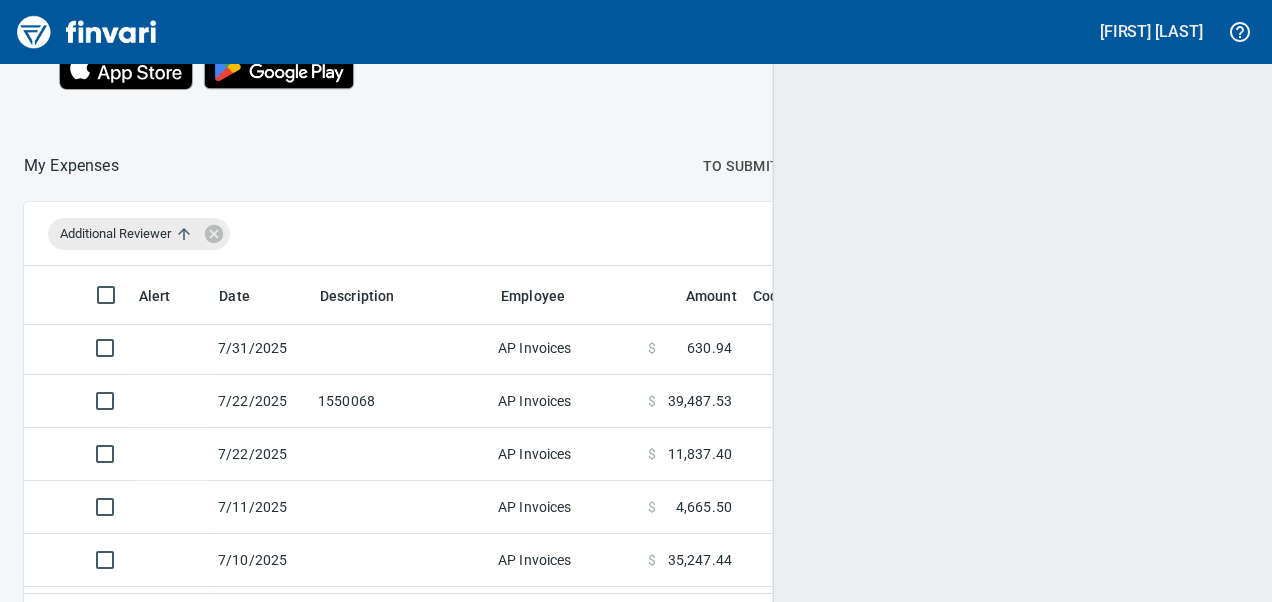 scroll, scrollTop: 2, scrollLeft: 2, axis: both 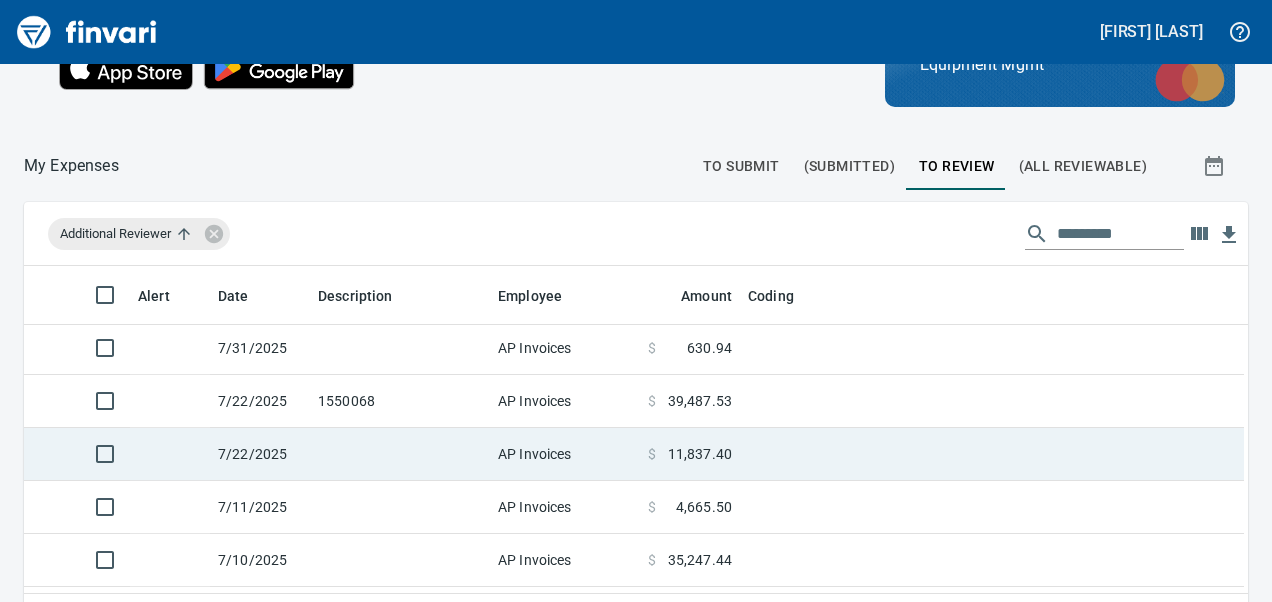 click at bounding box center (400, 454) 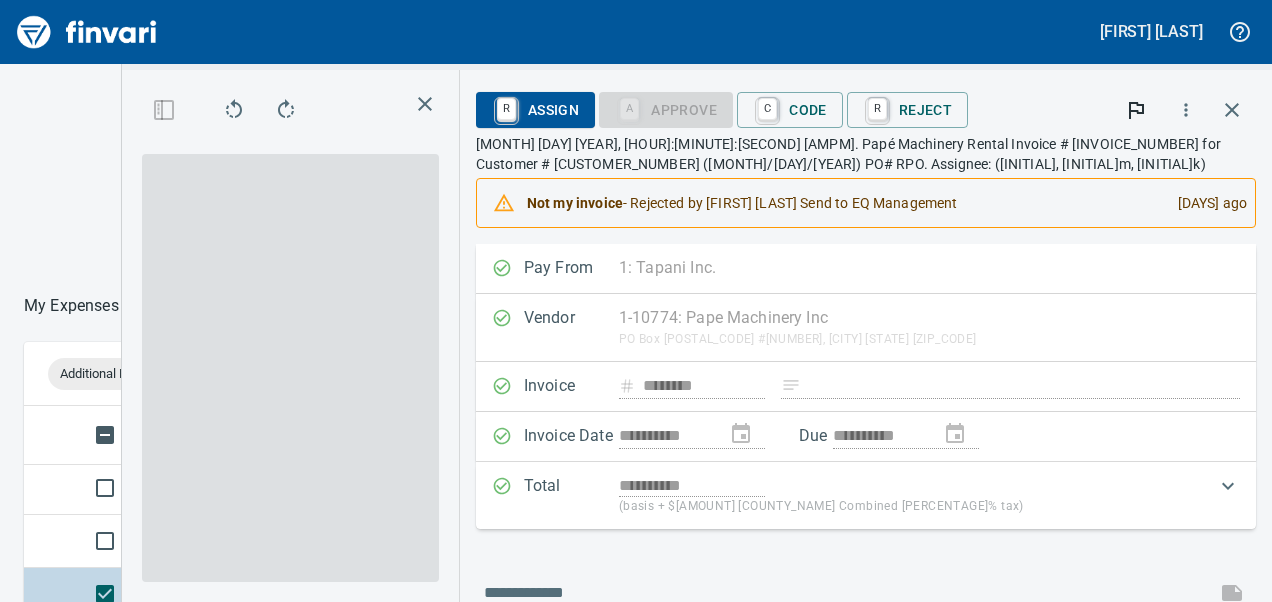 scroll, scrollTop: 351, scrollLeft: 678, axis: both 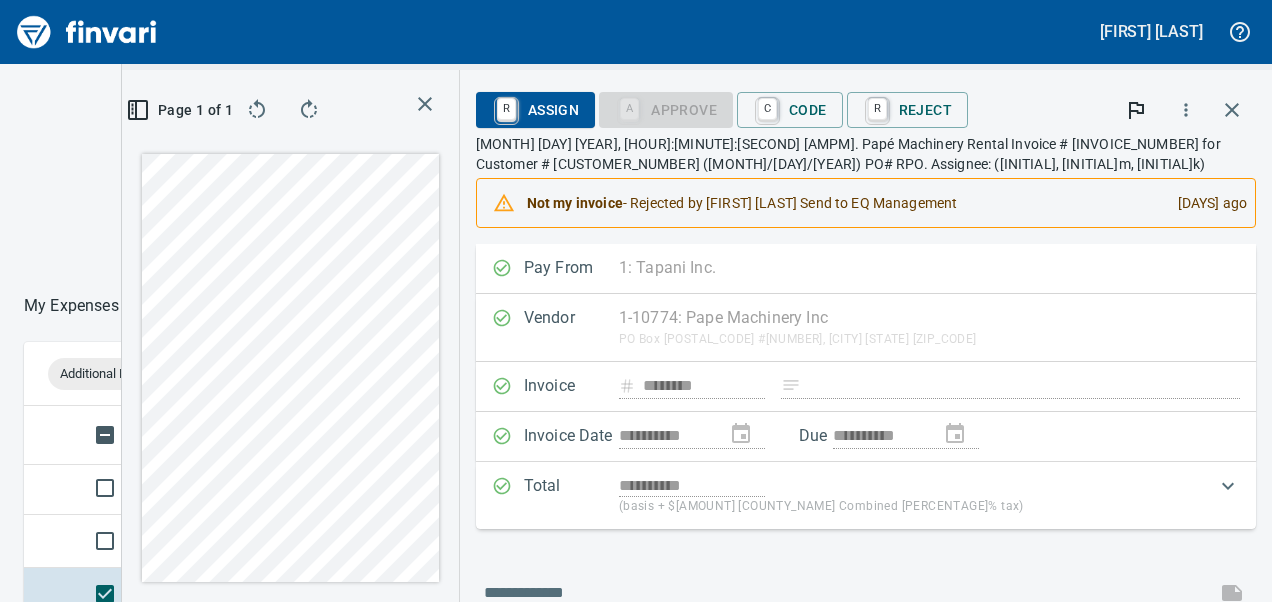 click on "Page 1 of 1" at bounding box center [290, 336] 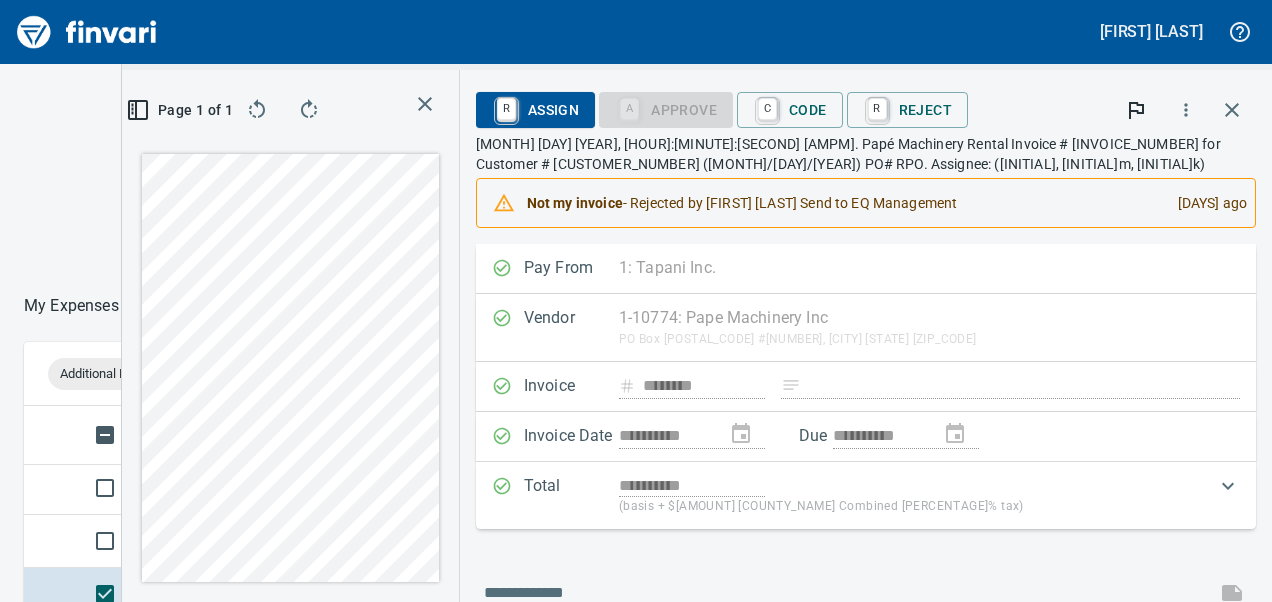 click on "Page 1 of 1" at bounding box center (290, 336) 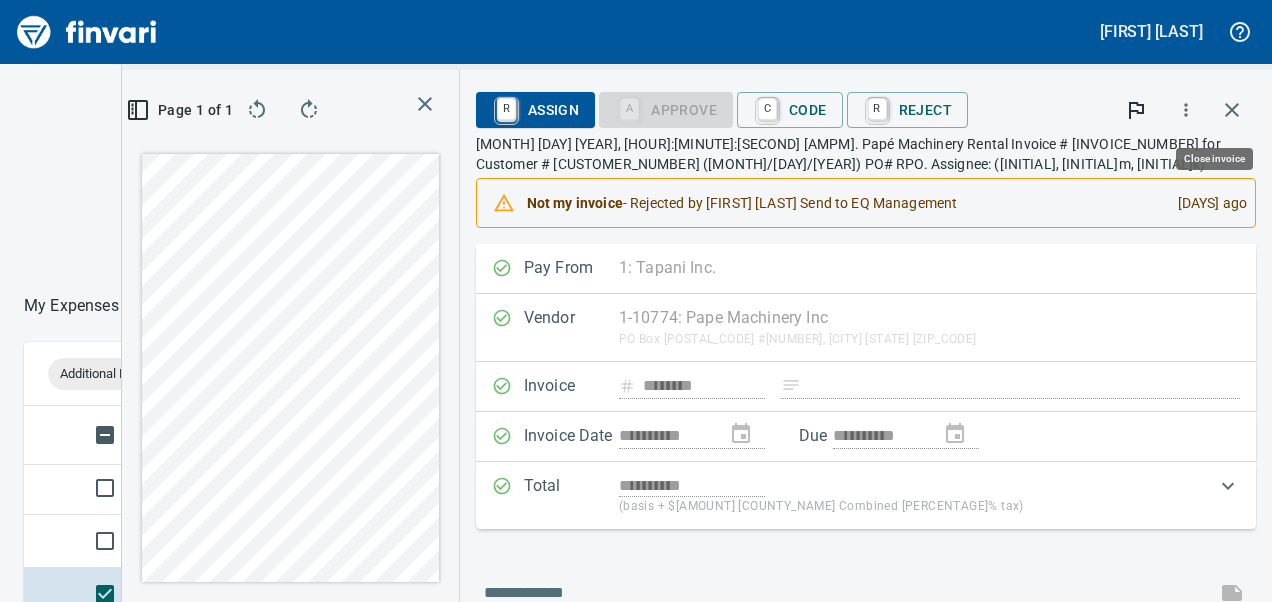click 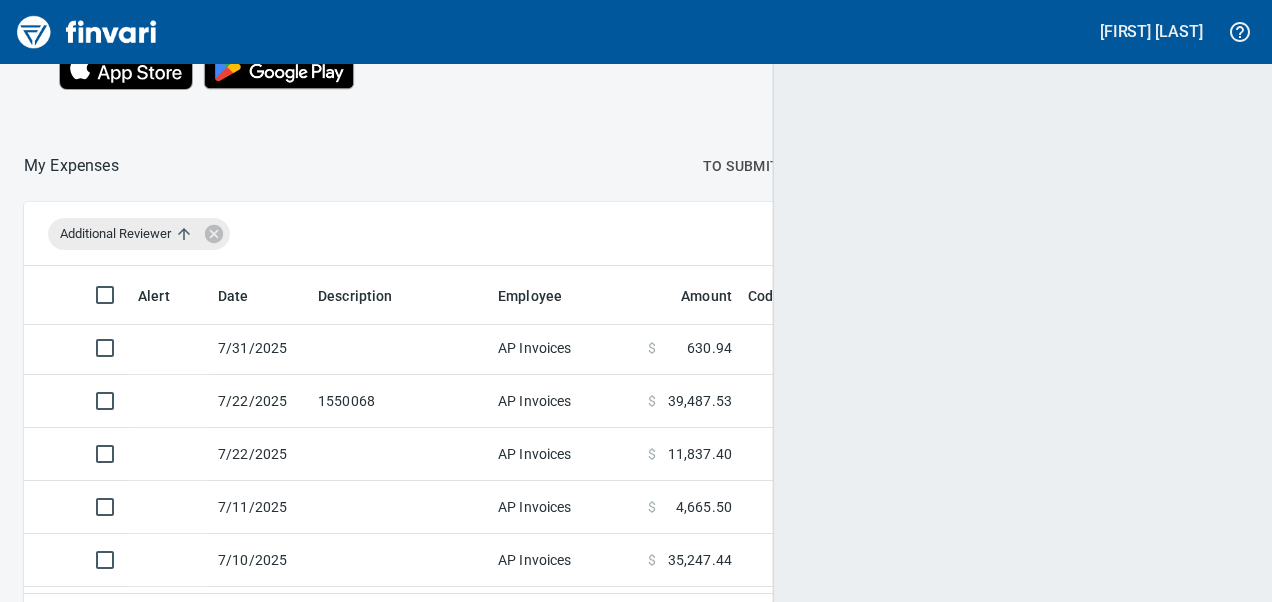 scroll, scrollTop: 2, scrollLeft: 2, axis: both 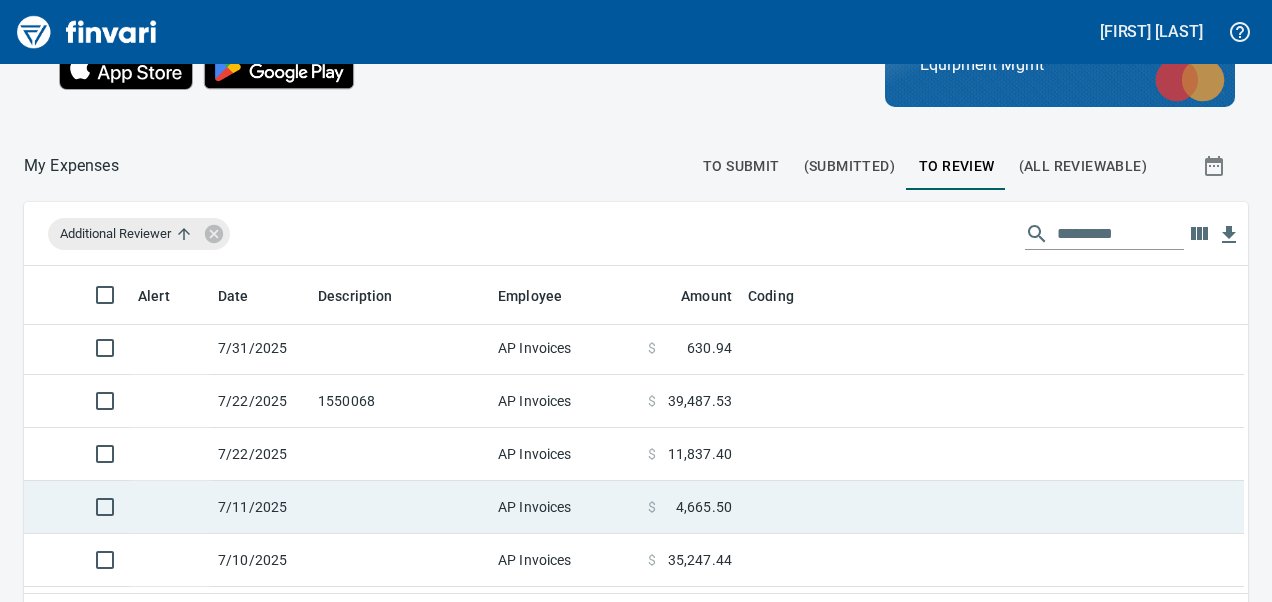 click at bounding box center (400, 507) 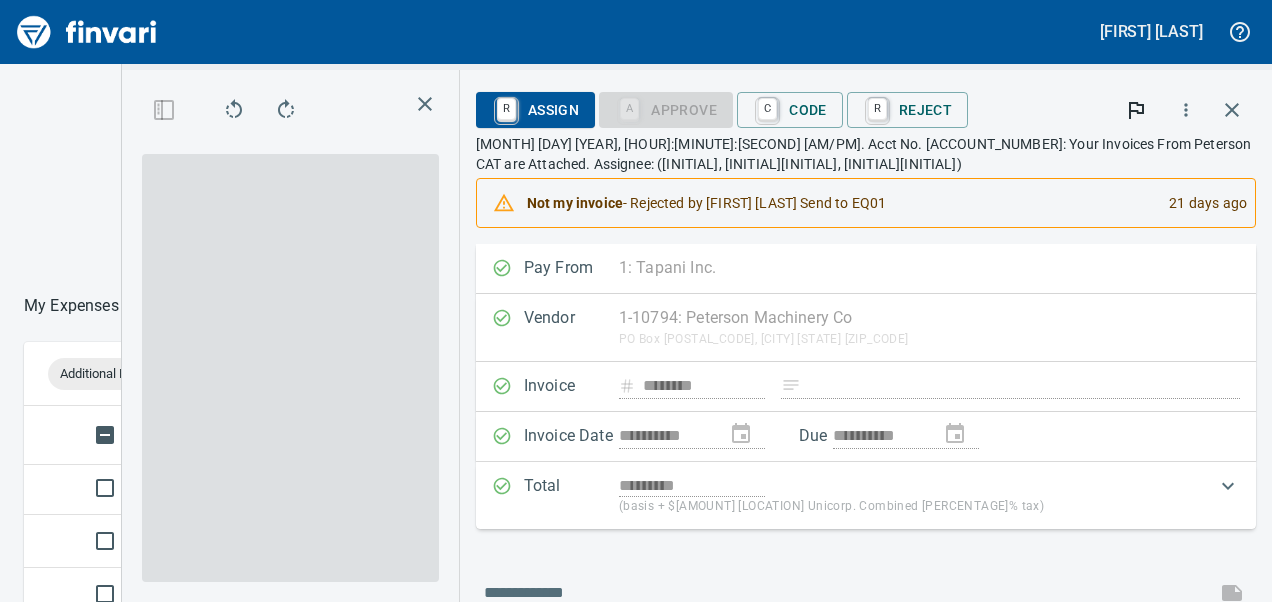 scroll, scrollTop: 351, scrollLeft: 678, axis: both 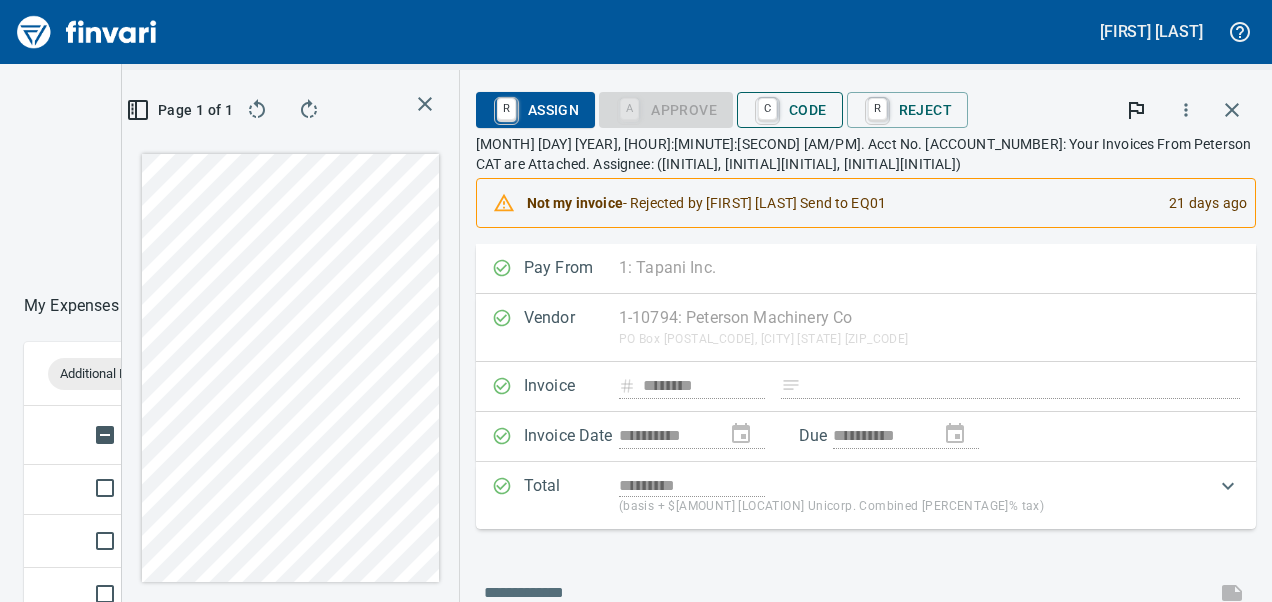 click on "C Code" at bounding box center [790, 110] 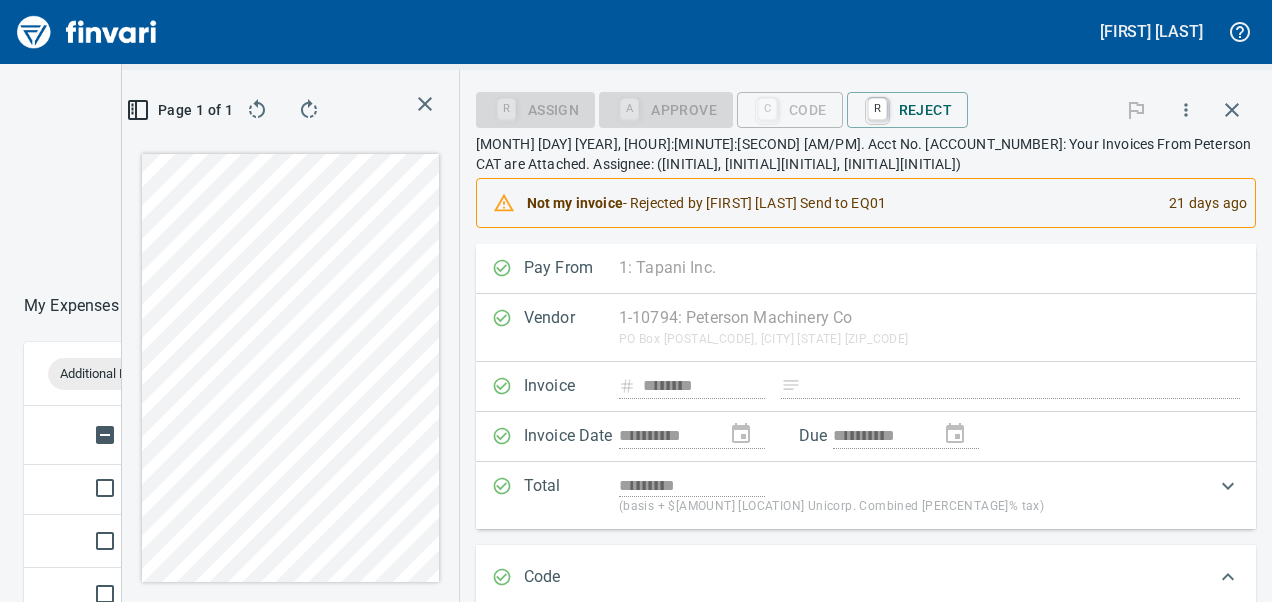 scroll, scrollTop: 243, scrollLeft: 0, axis: vertical 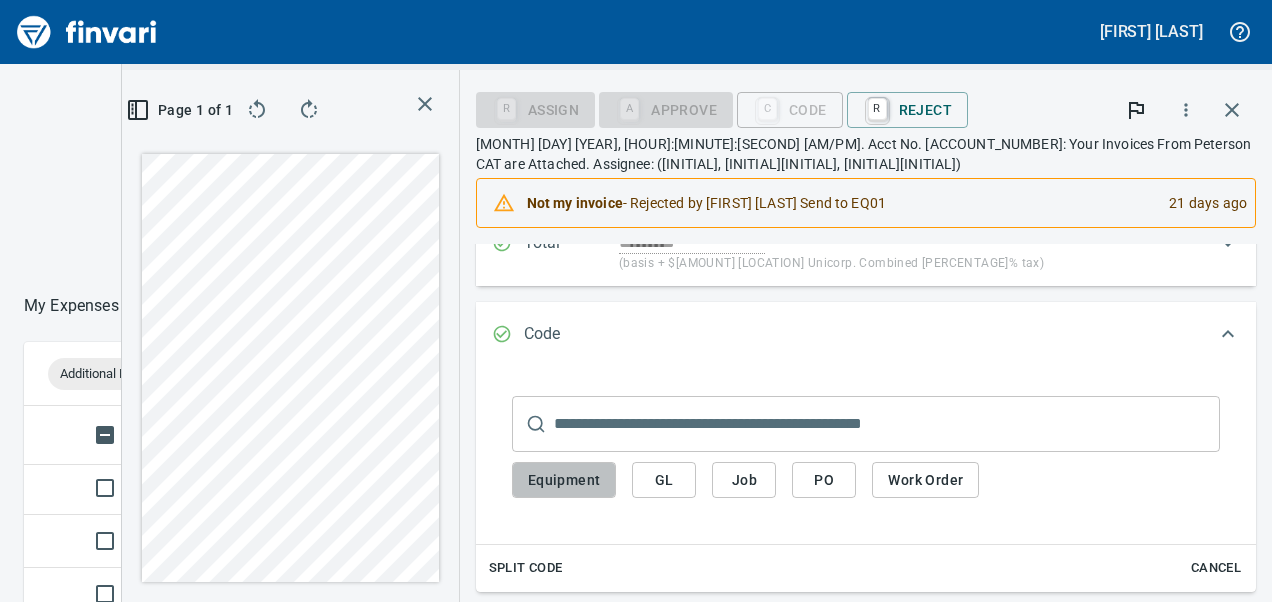 click on "Equipment" at bounding box center [564, 480] 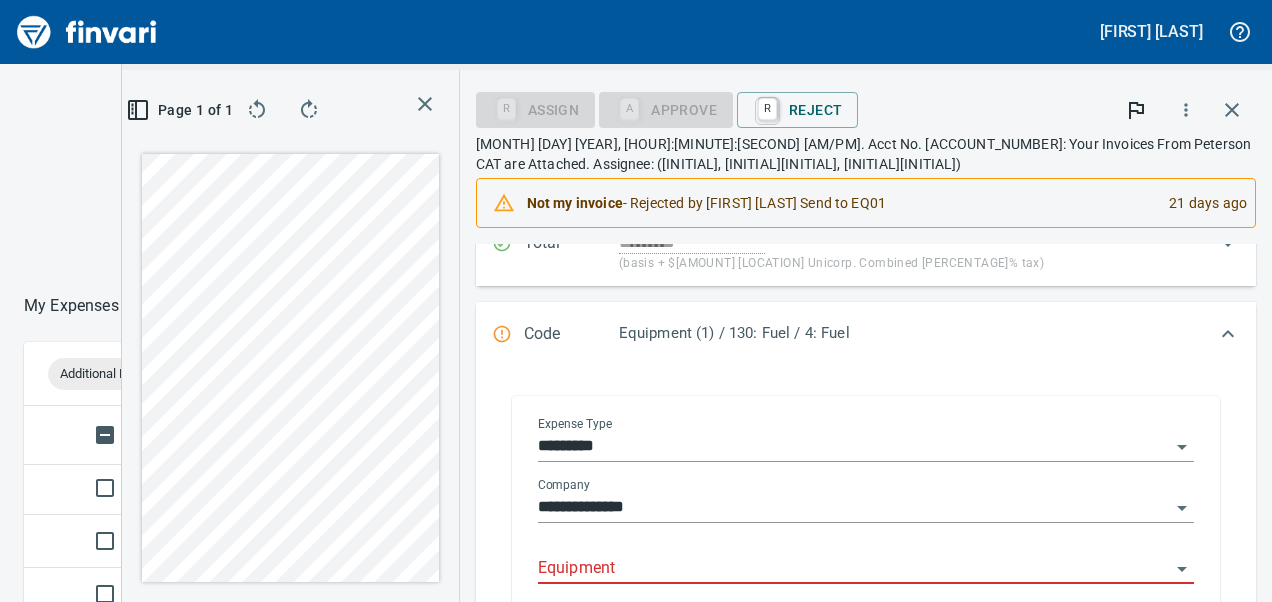 click 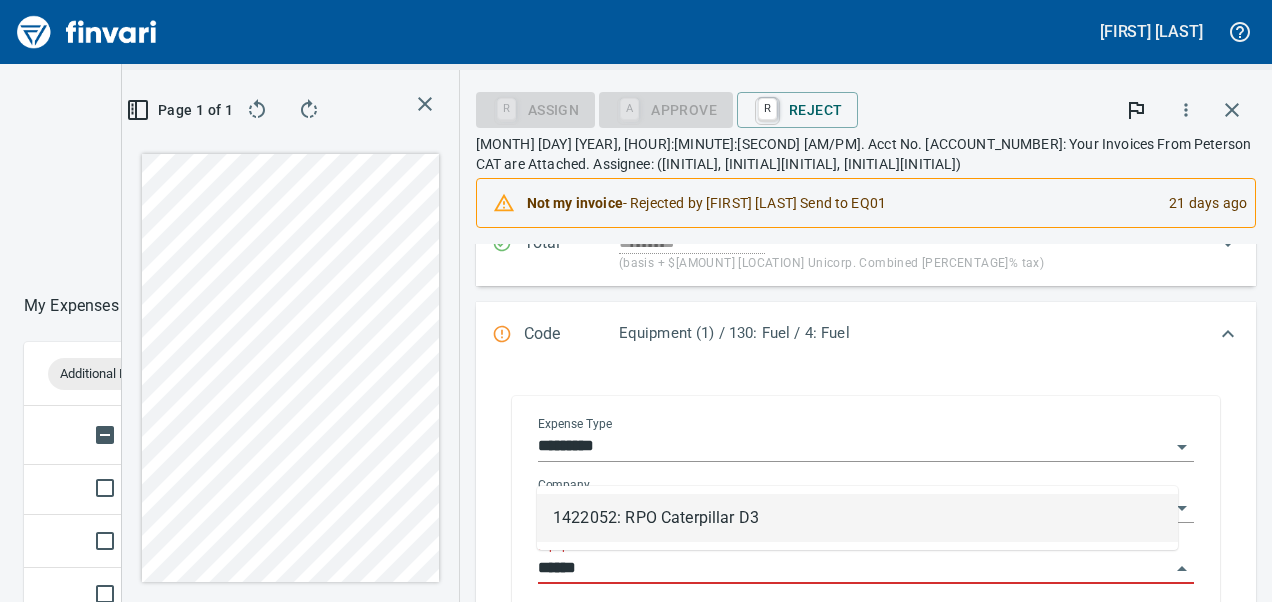 scroll, scrollTop: 351, scrollLeft: 678, axis: both 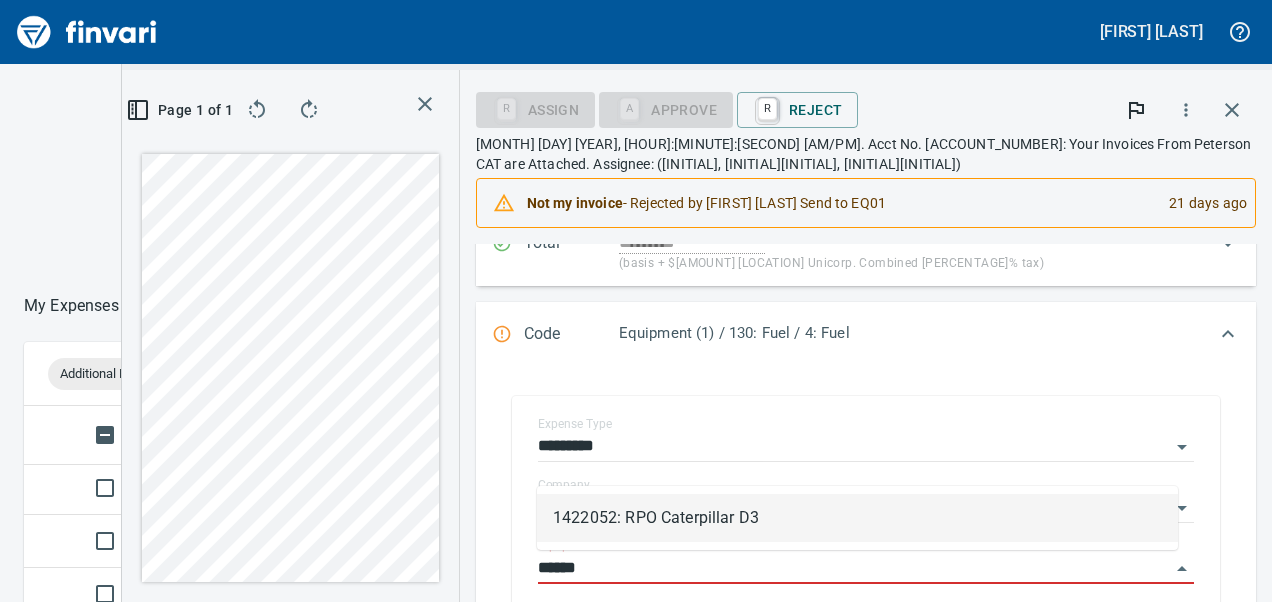 click on "1422052: RPO Caterpillar D3" at bounding box center [857, 518] 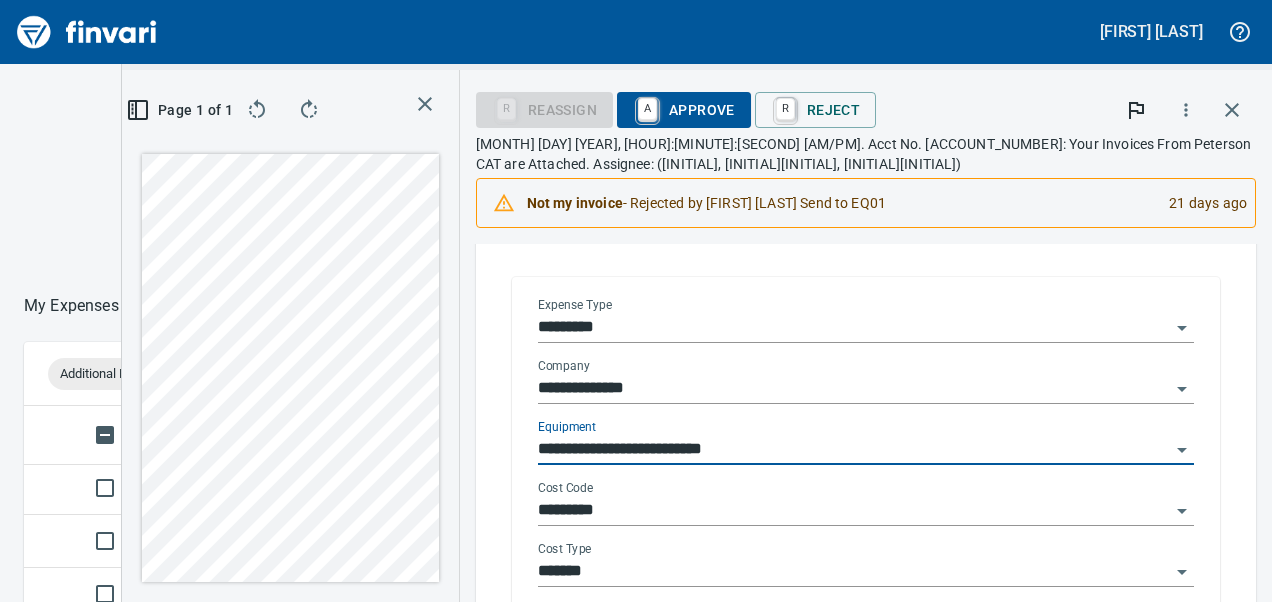 scroll, scrollTop: 376, scrollLeft: 0, axis: vertical 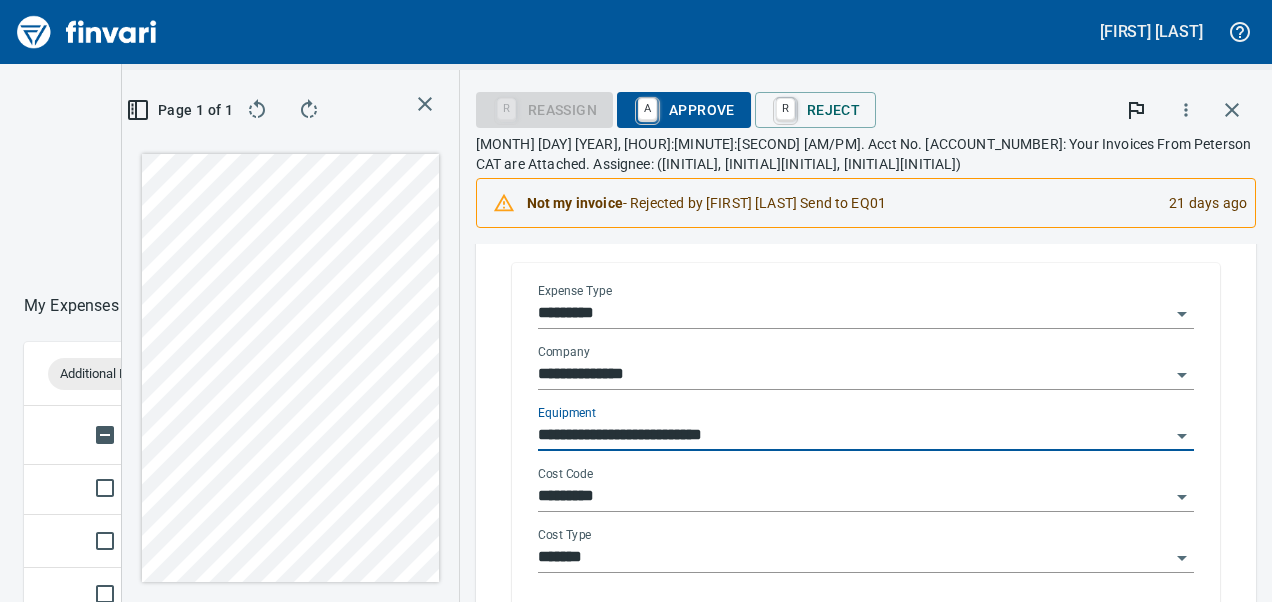click 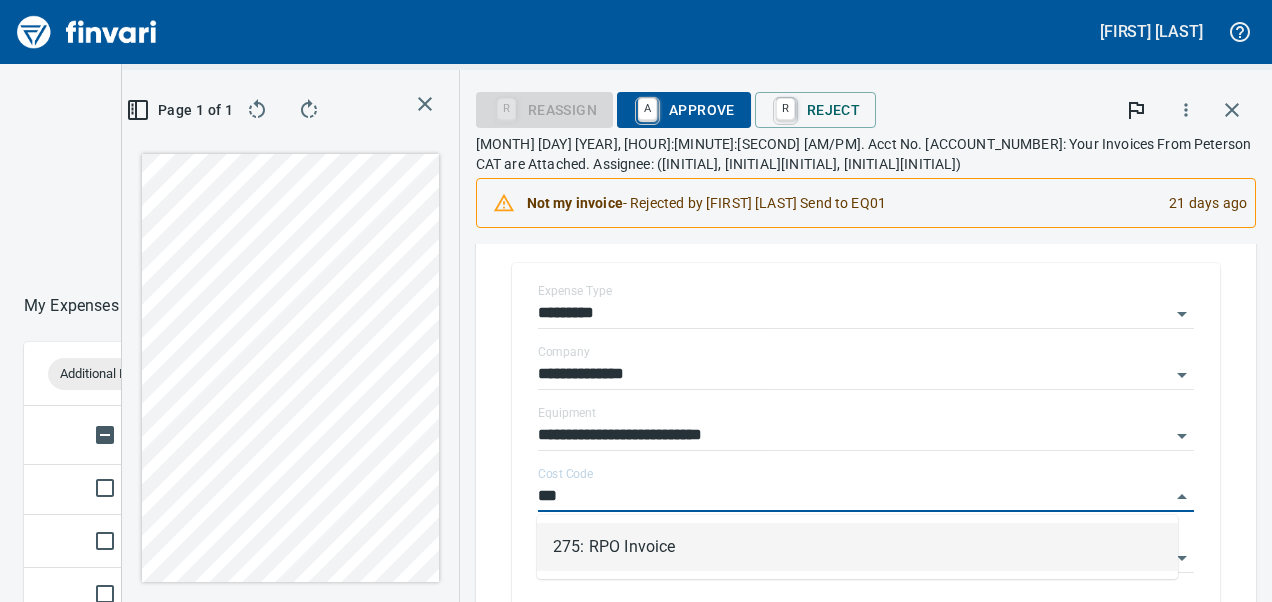 scroll, scrollTop: 351, scrollLeft: 678, axis: both 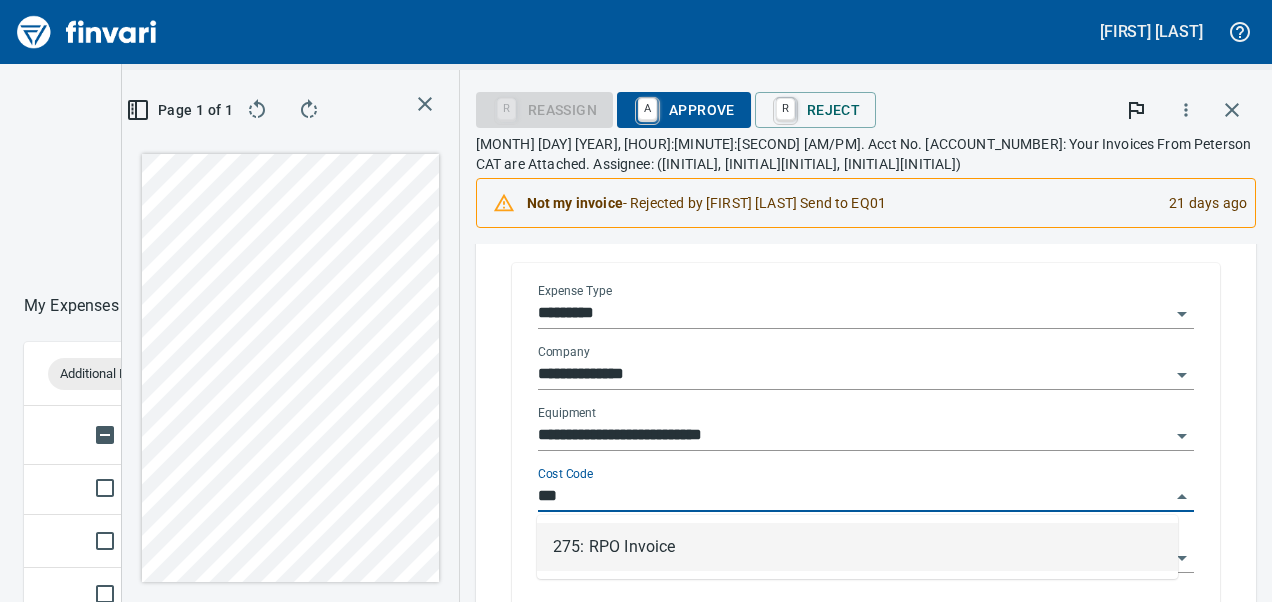 click on "**********" at bounding box center [854, 436] 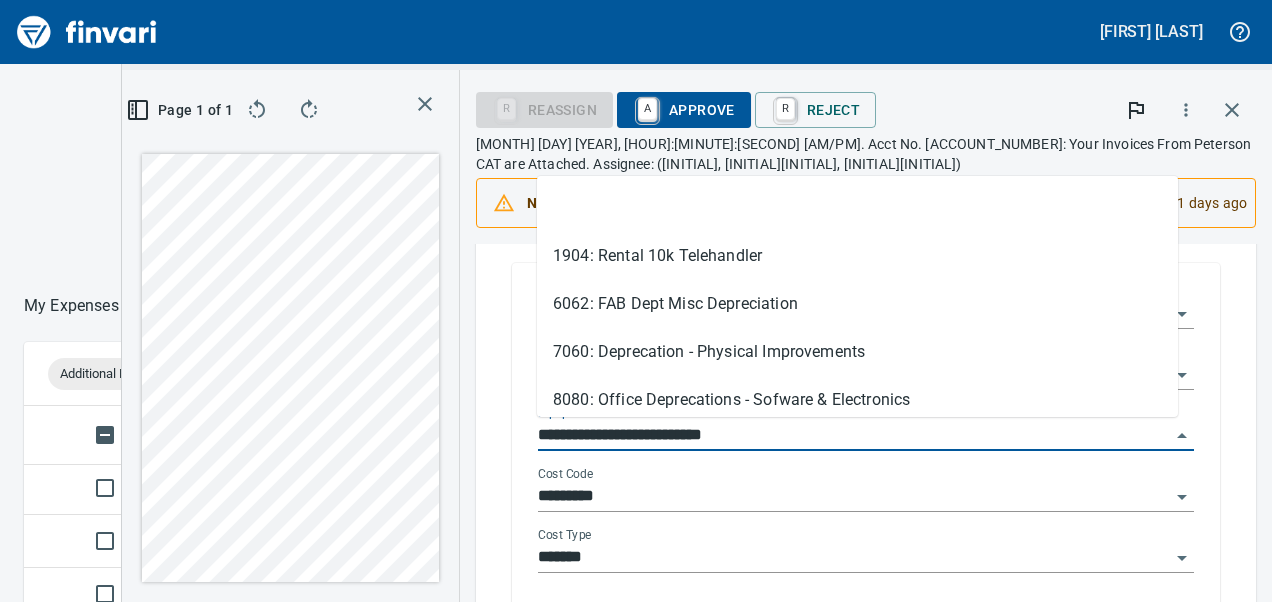 scroll, scrollTop: 351, scrollLeft: 678, axis: both 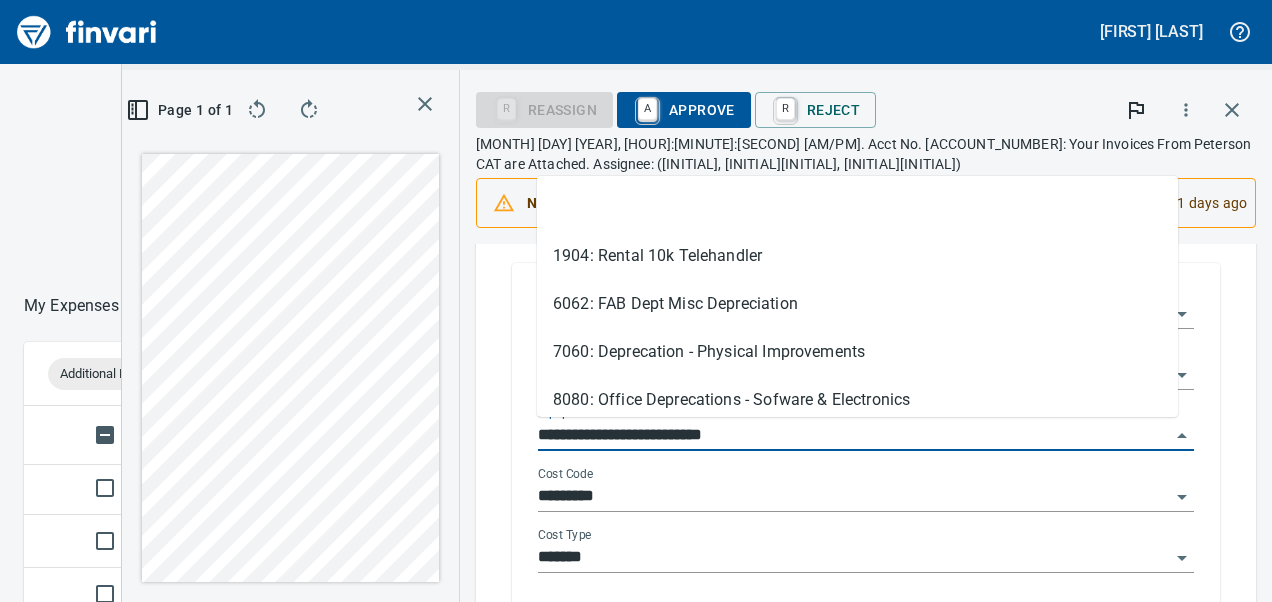 click on "*********" at bounding box center [854, 497] 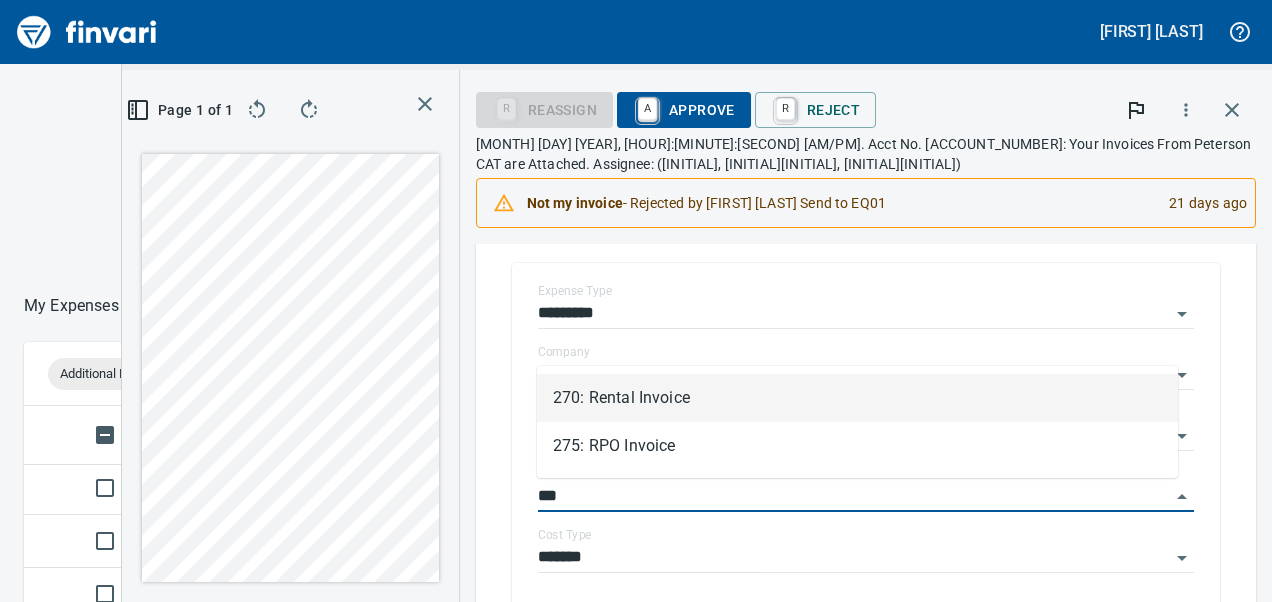 scroll, scrollTop: 351, scrollLeft: 678, axis: both 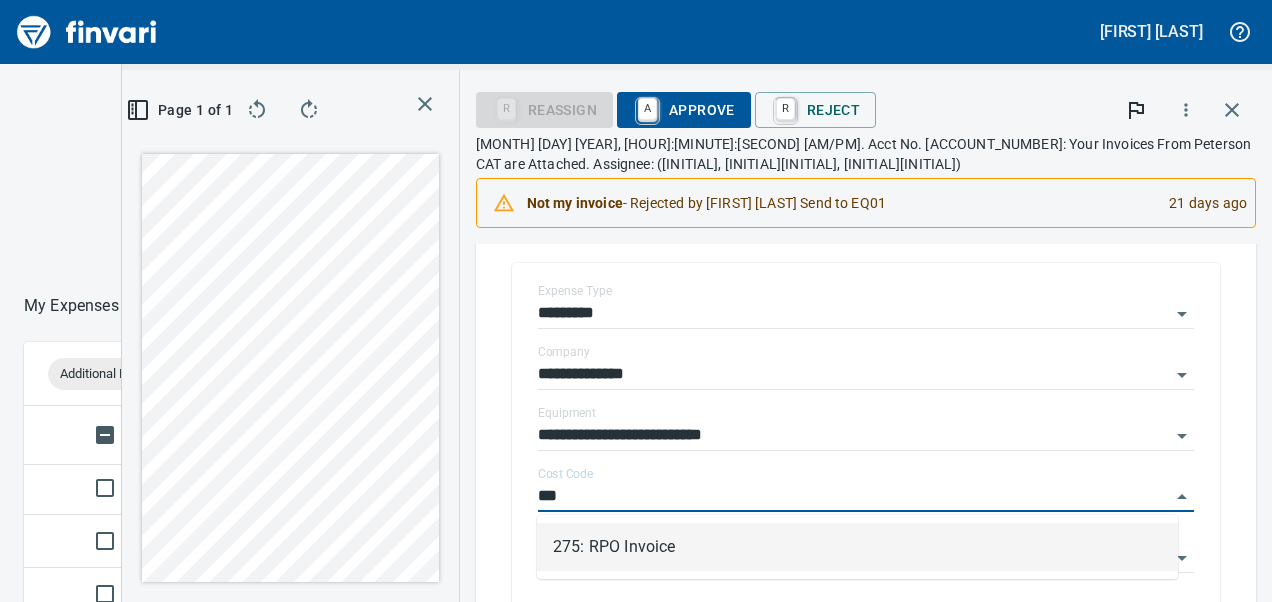 click on "275: RPO Invoice" at bounding box center (857, 547) 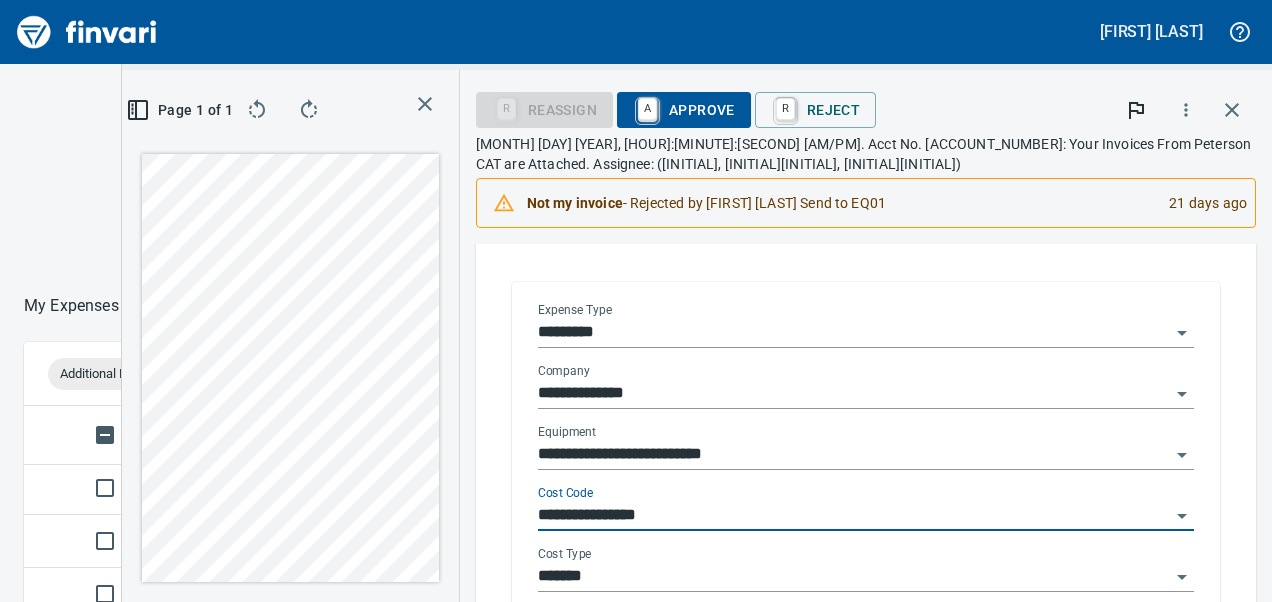 click 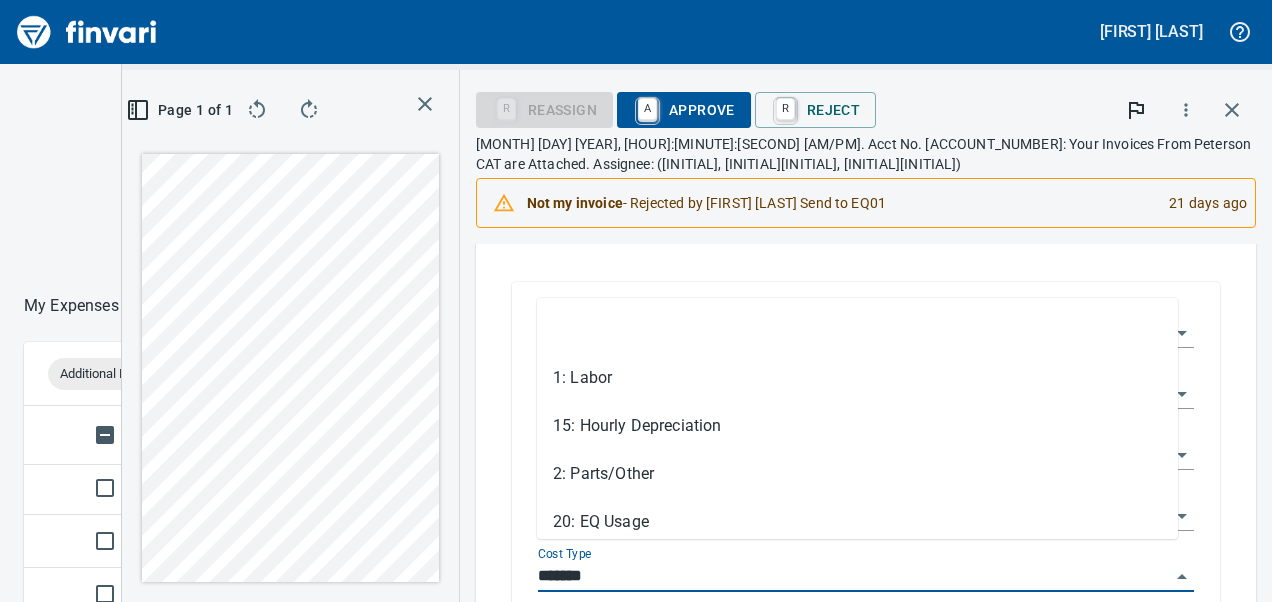 scroll, scrollTop: 351, scrollLeft: 678, axis: both 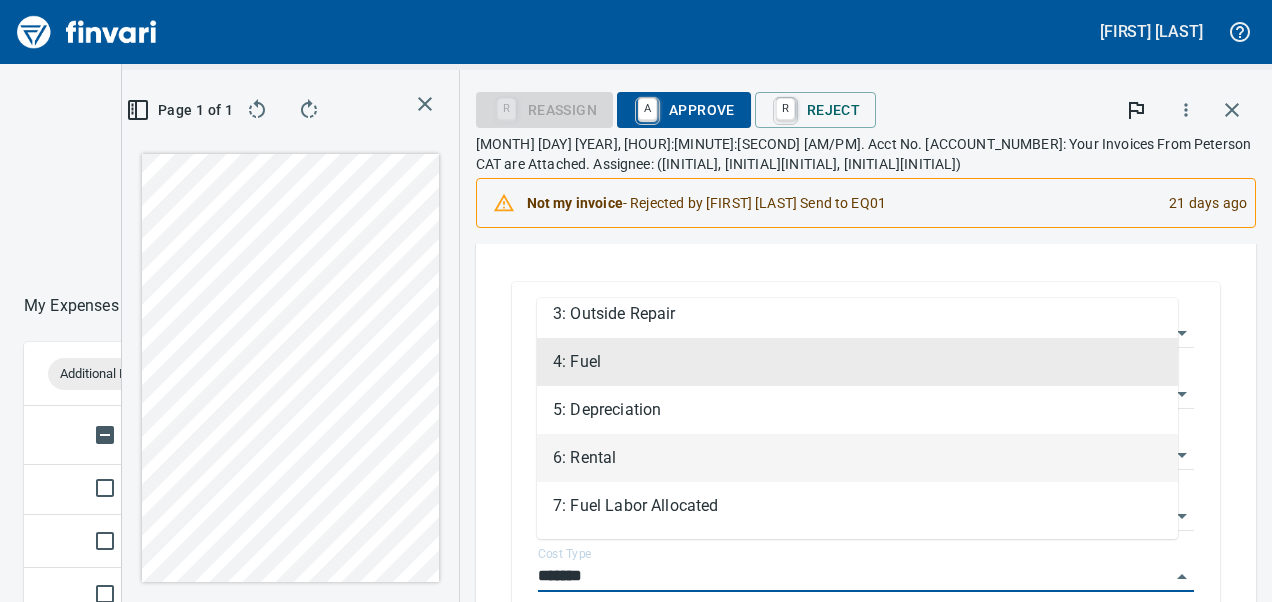 click on "6: Rental" at bounding box center [857, 458] 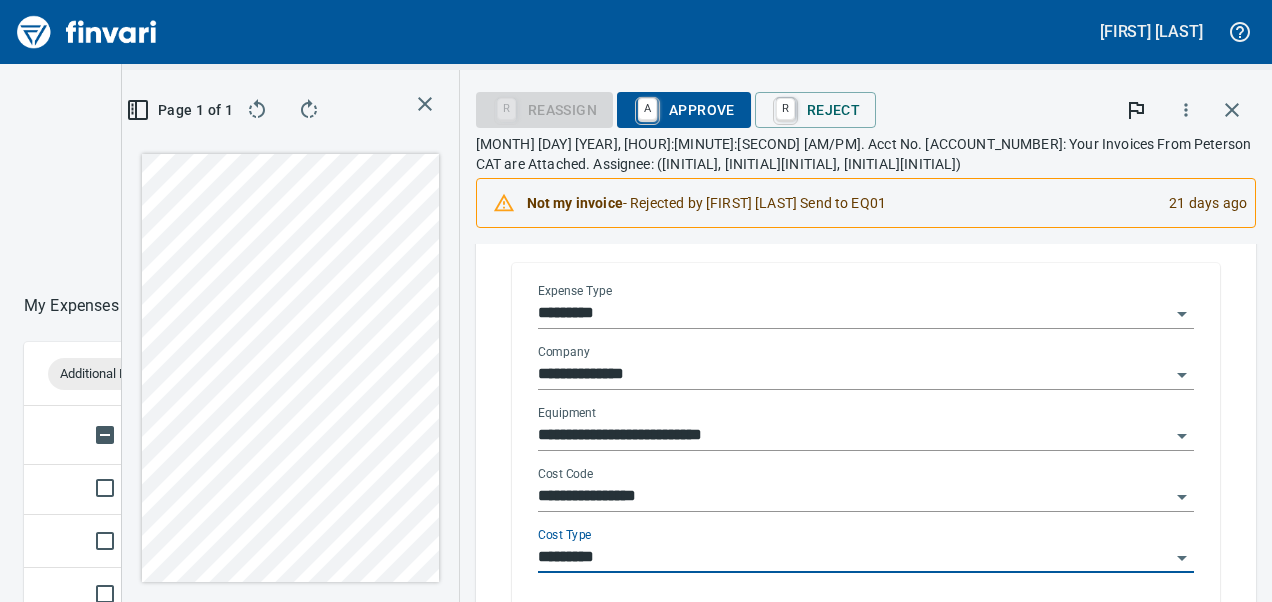 type on "*********" 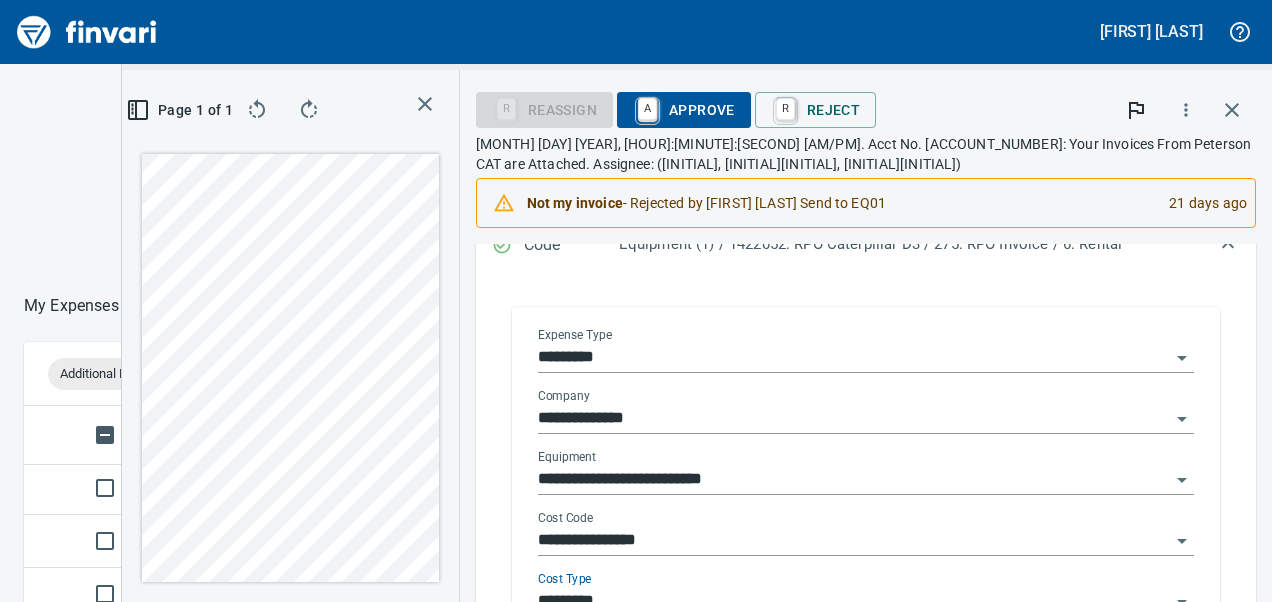 scroll, scrollTop: 316, scrollLeft: 0, axis: vertical 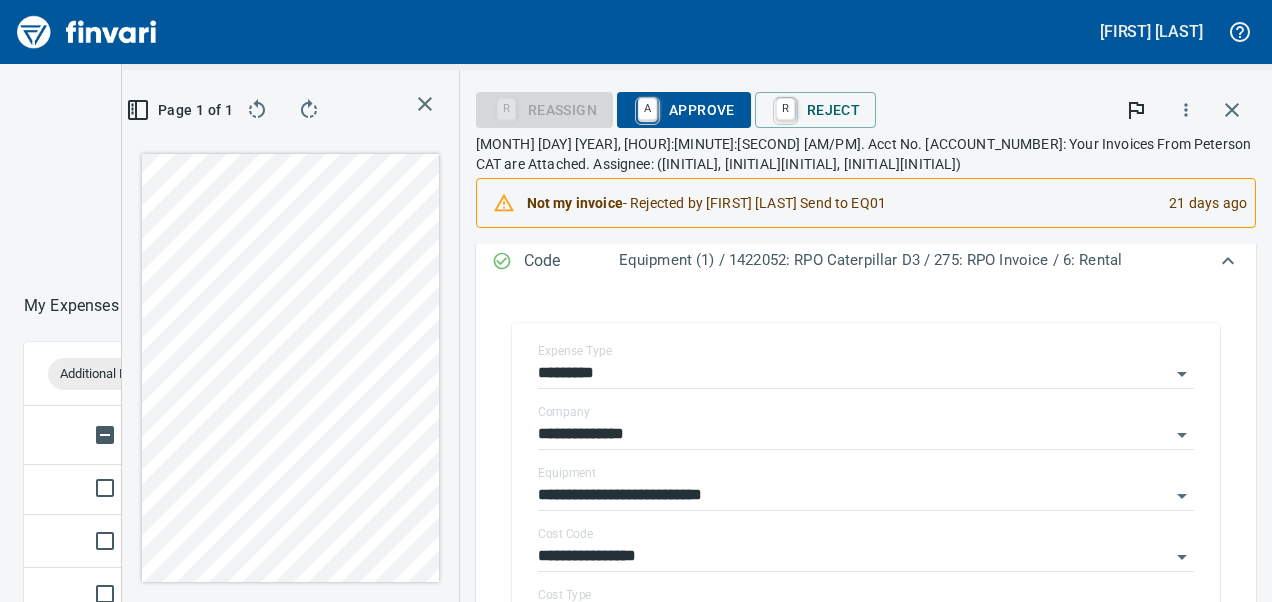 click on "Page 1 of 1" at bounding box center [290, 336] 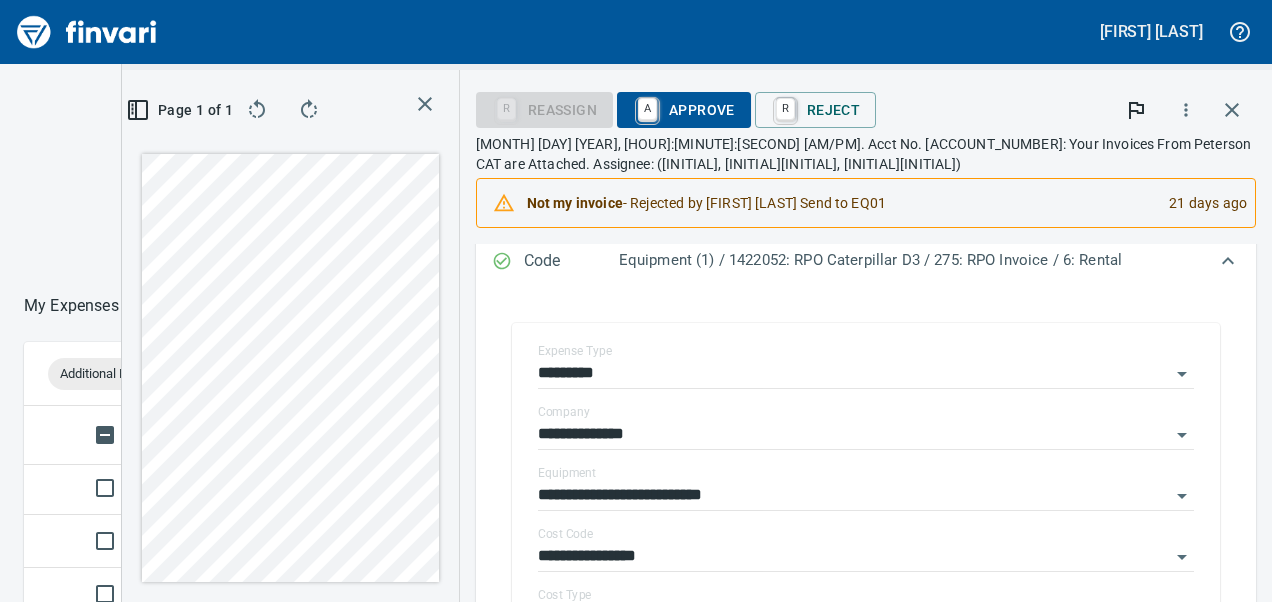 click on "A Approve" at bounding box center (684, 110) 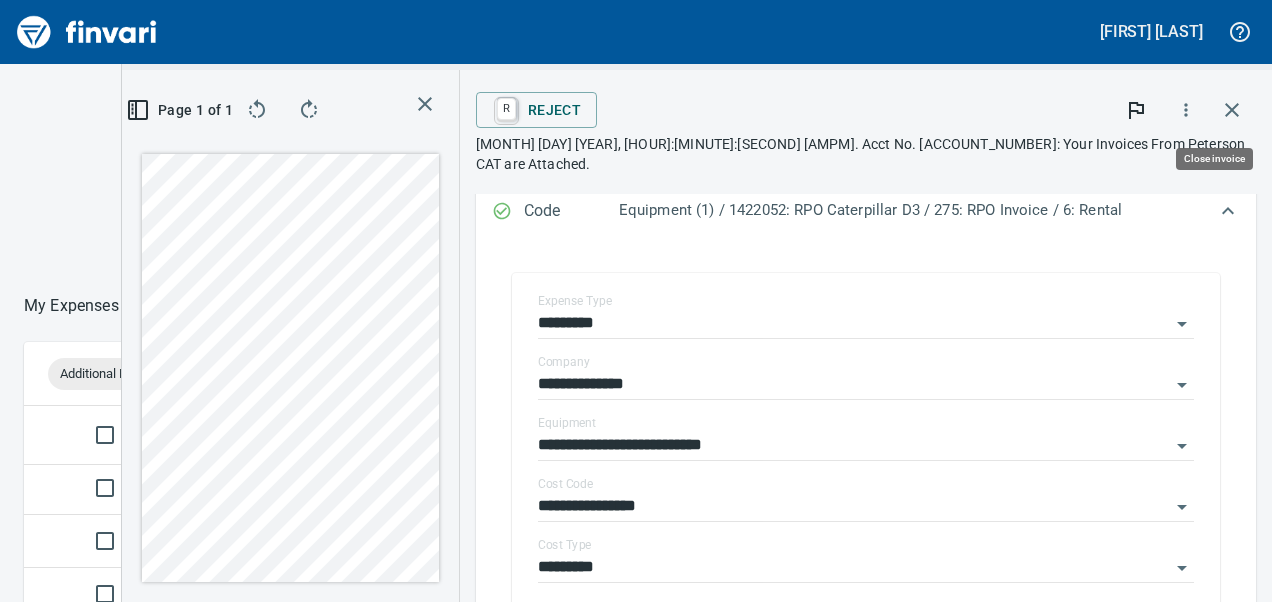 scroll, scrollTop: 351, scrollLeft: 678, axis: both 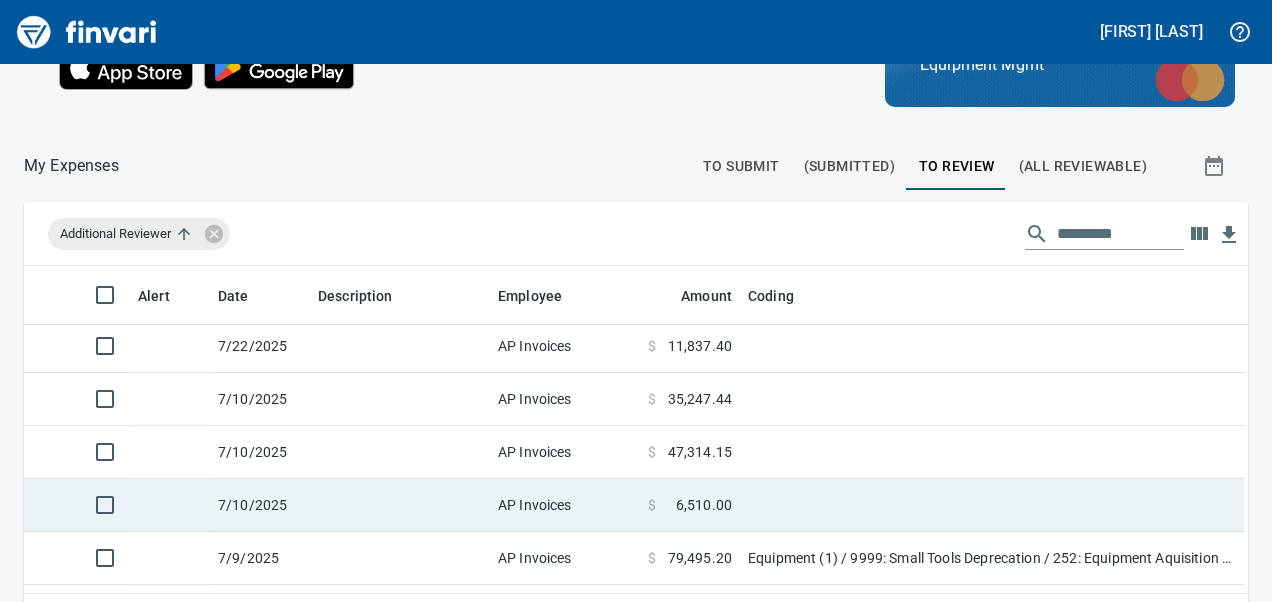 click at bounding box center [400, 505] 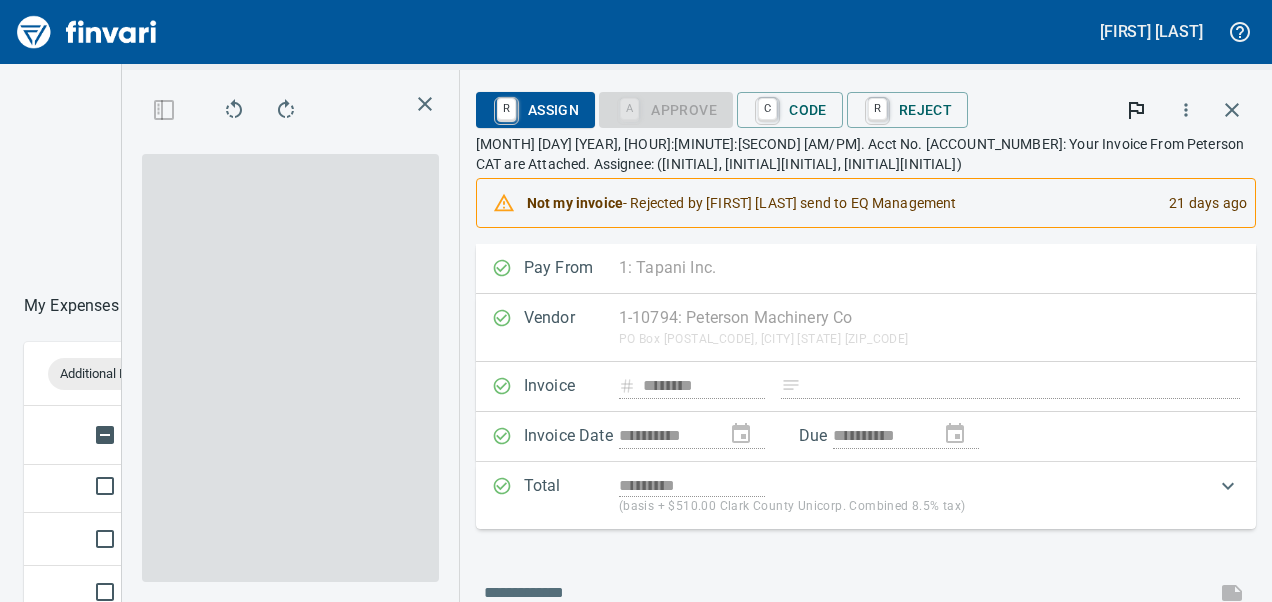 scroll, scrollTop: 351, scrollLeft: 678, axis: both 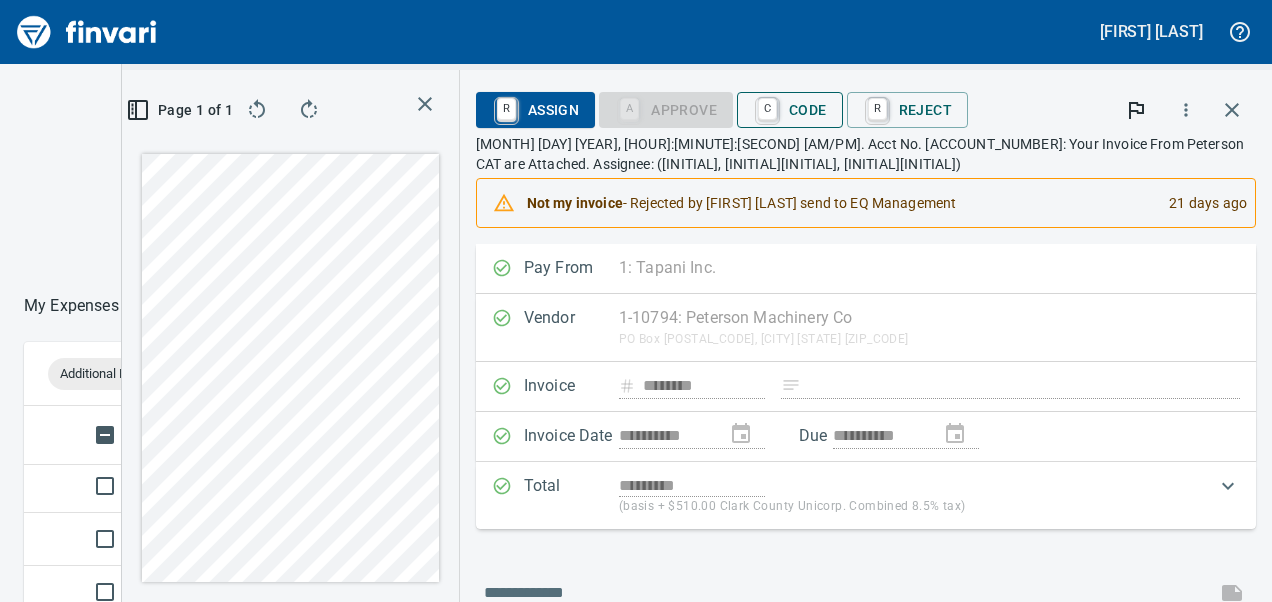 click on "C Code" at bounding box center (790, 110) 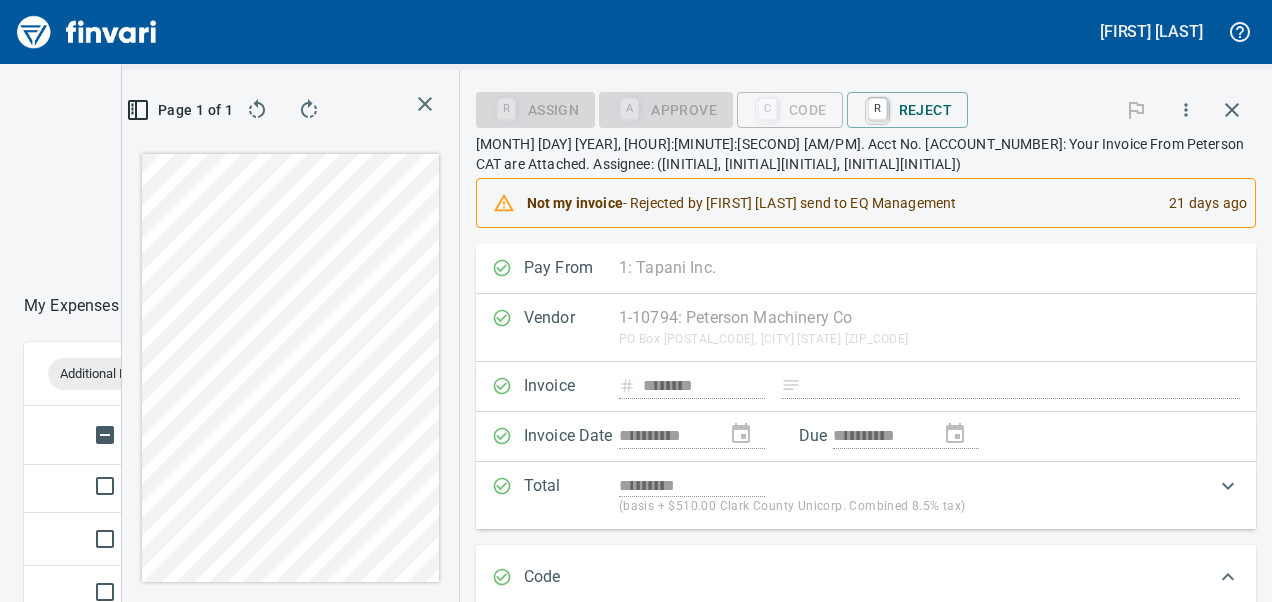 scroll, scrollTop: 243, scrollLeft: 0, axis: vertical 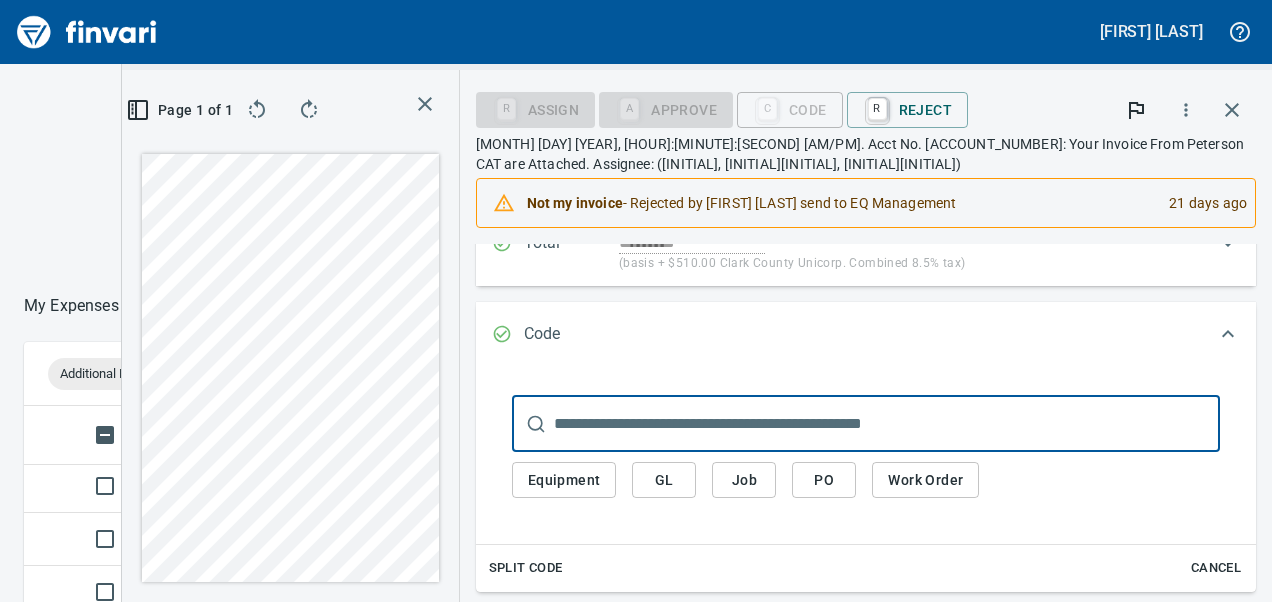 click on "Equipment" at bounding box center [564, 480] 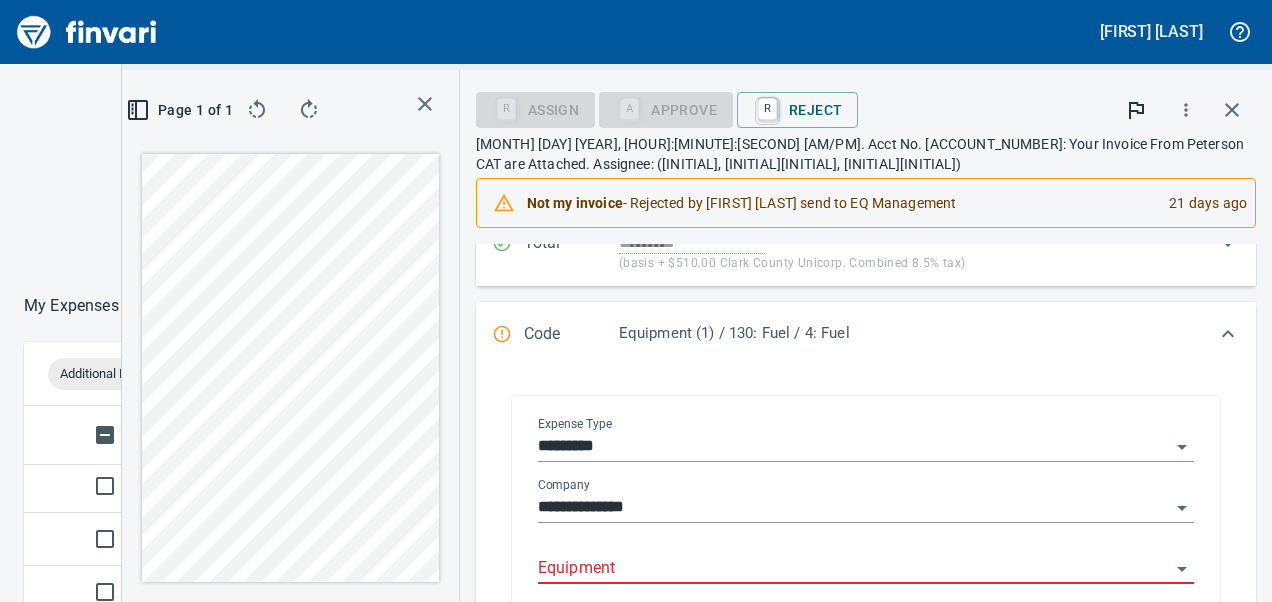 click 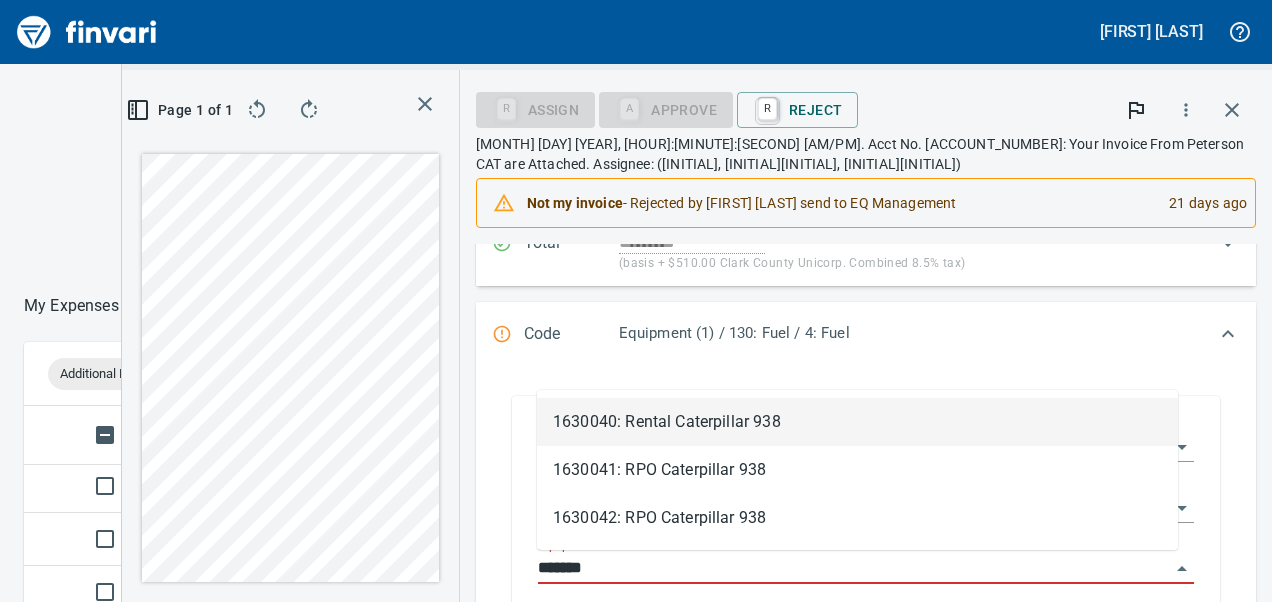 scroll, scrollTop: 351, scrollLeft: 678, axis: both 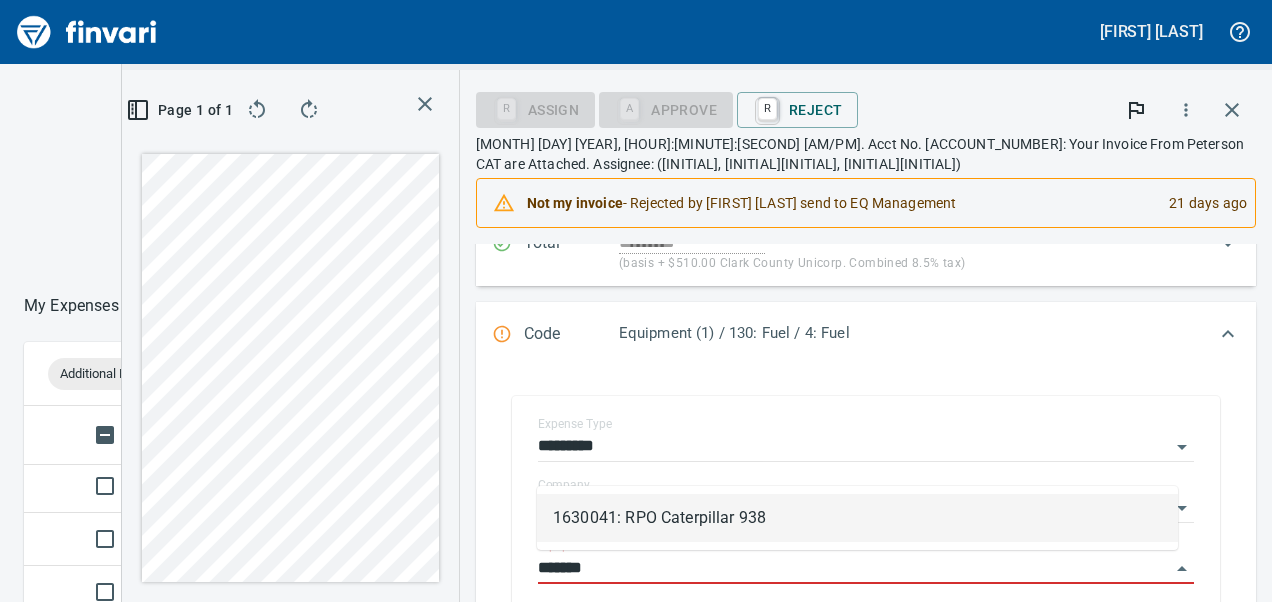 click on "1630041: RPO Caterpillar 938" at bounding box center (857, 518) 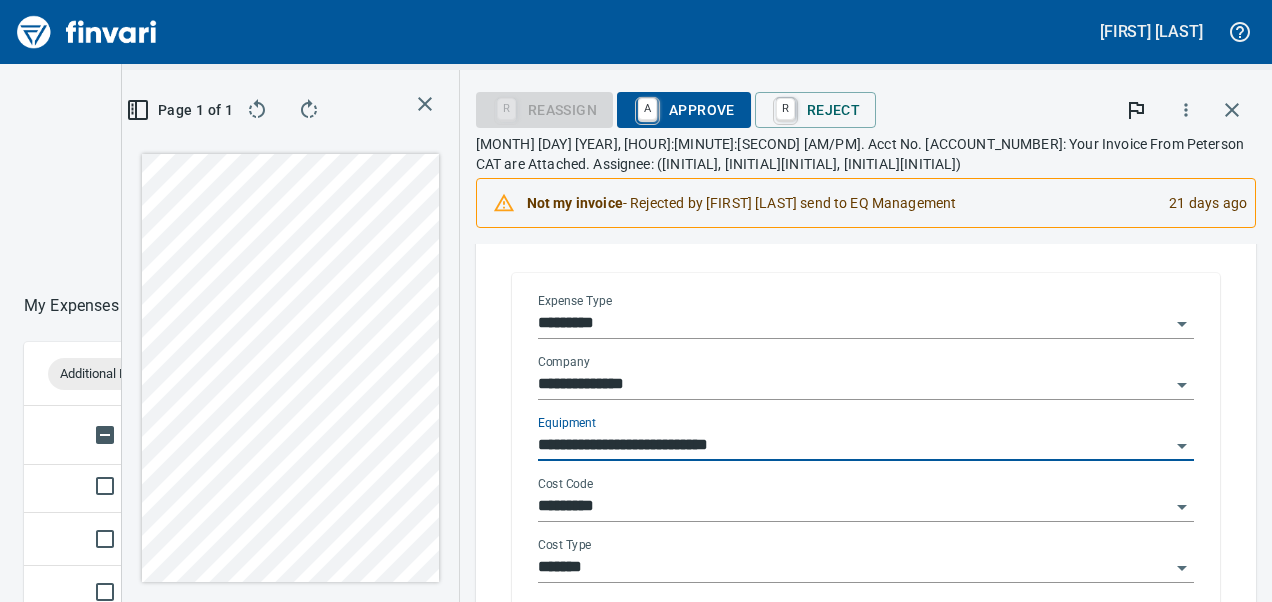 scroll, scrollTop: 370, scrollLeft: 0, axis: vertical 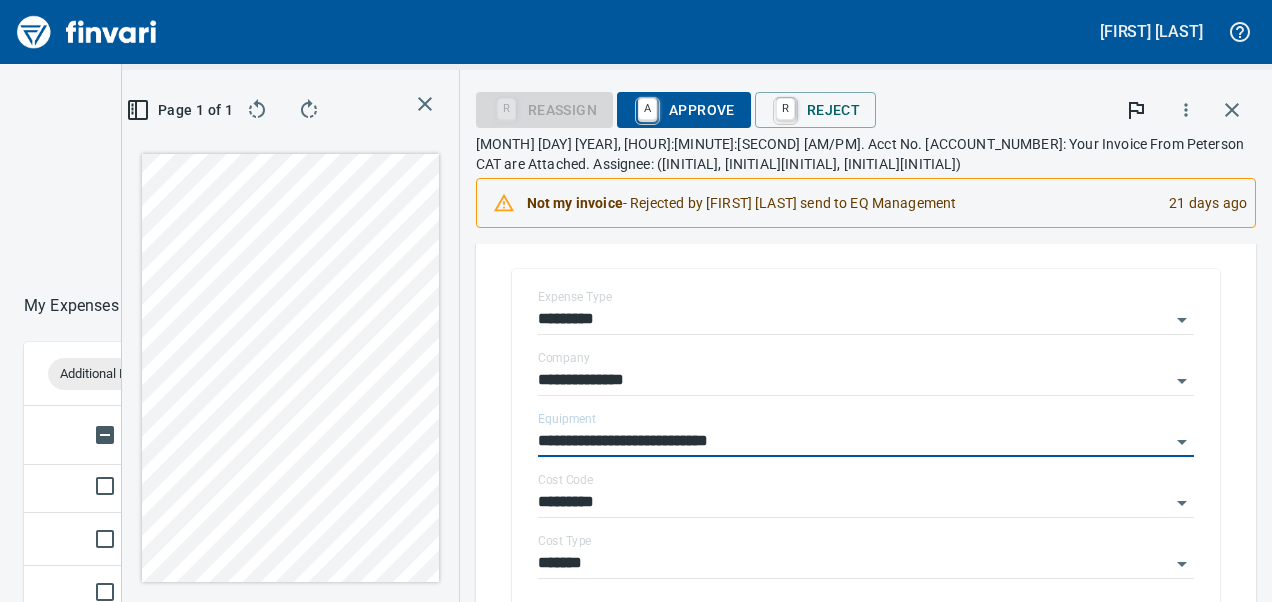 type on "**********" 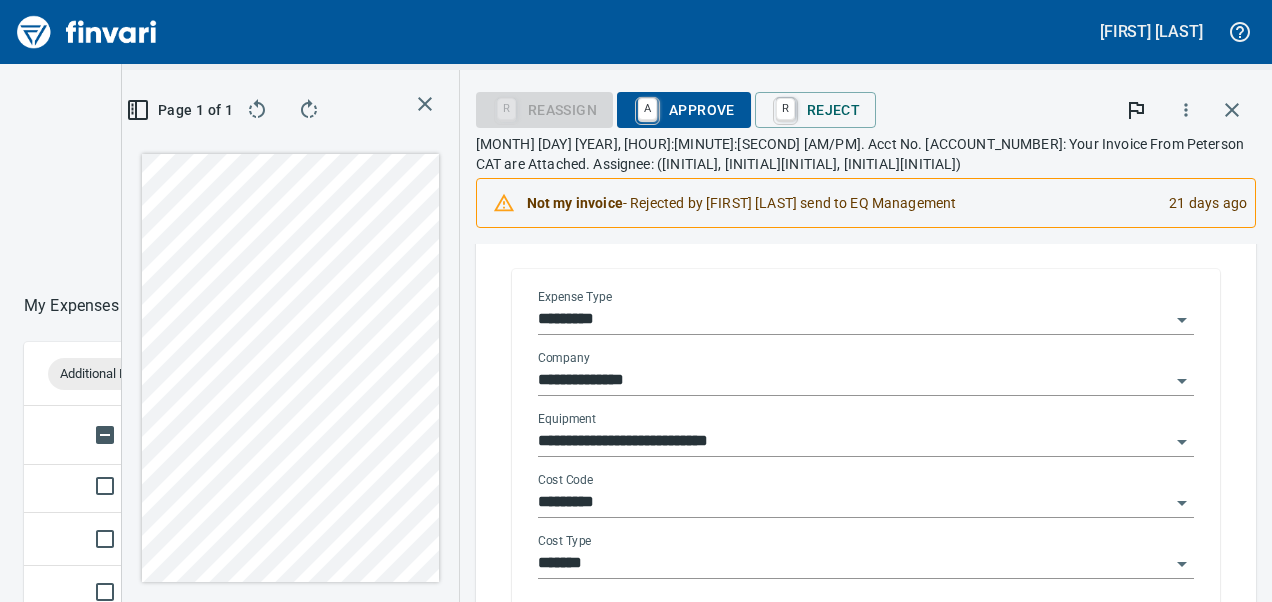 click 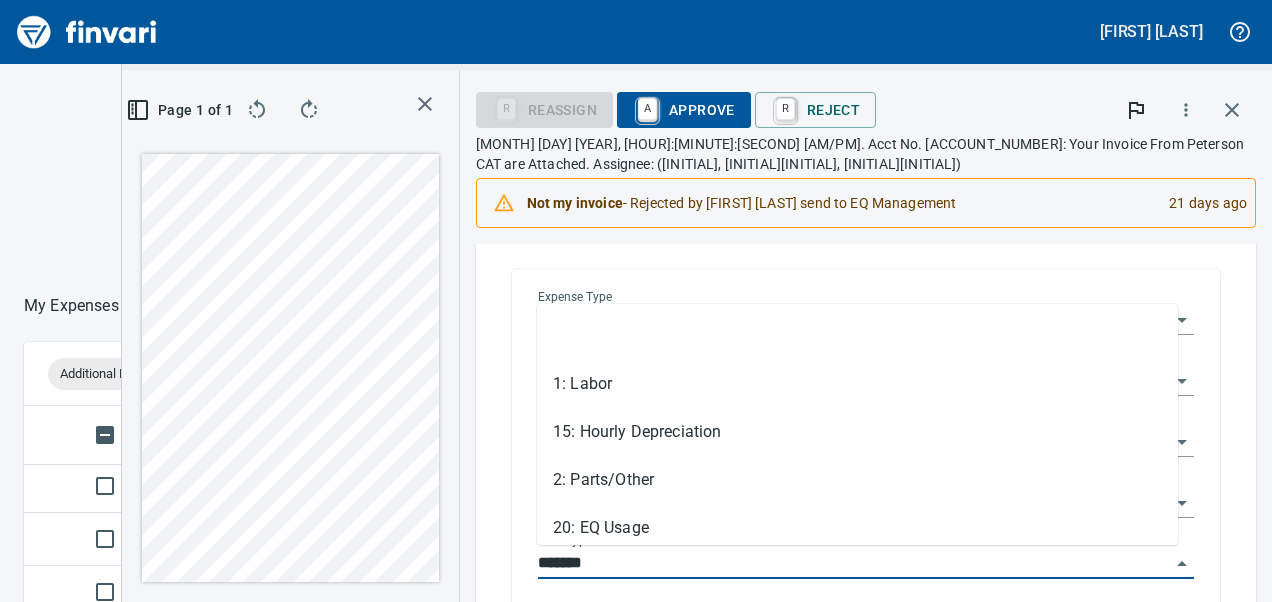 scroll, scrollTop: 351, scrollLeft: 678, axis: both 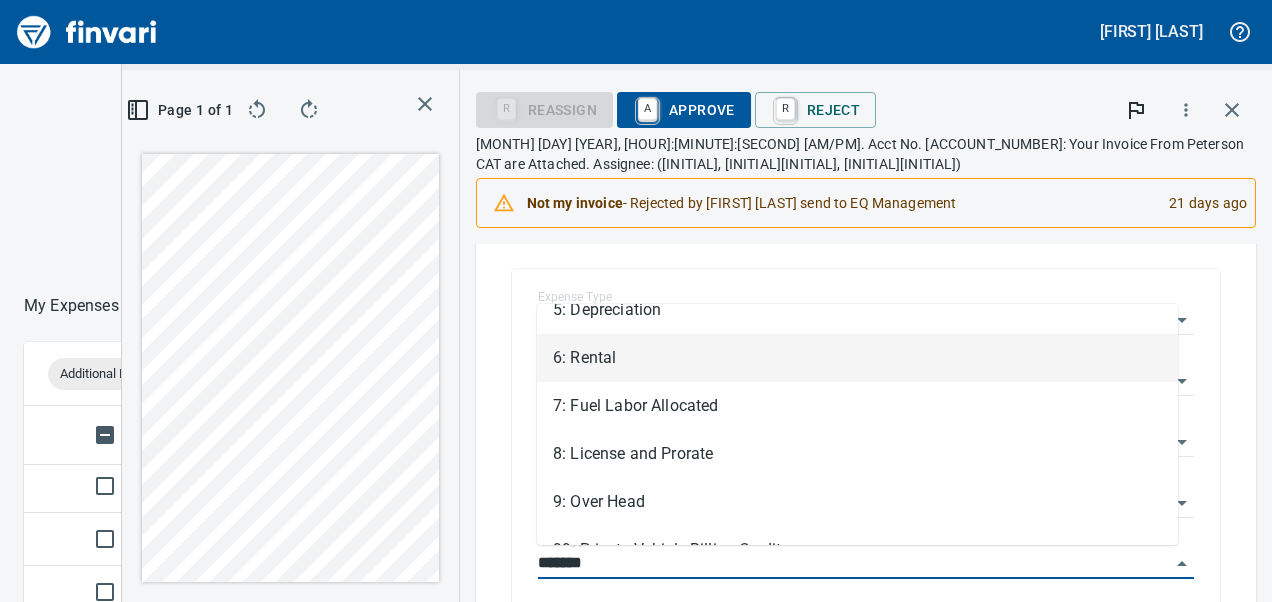 click on "6: Rental" at bounding box center (857, 358) 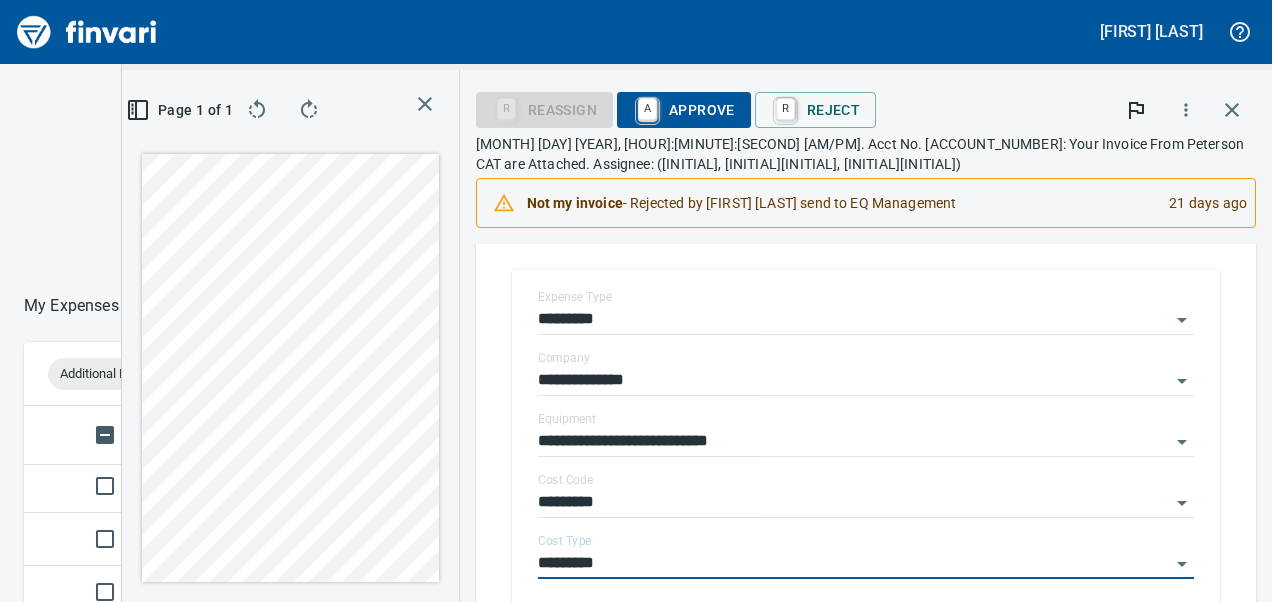 type on "*********" 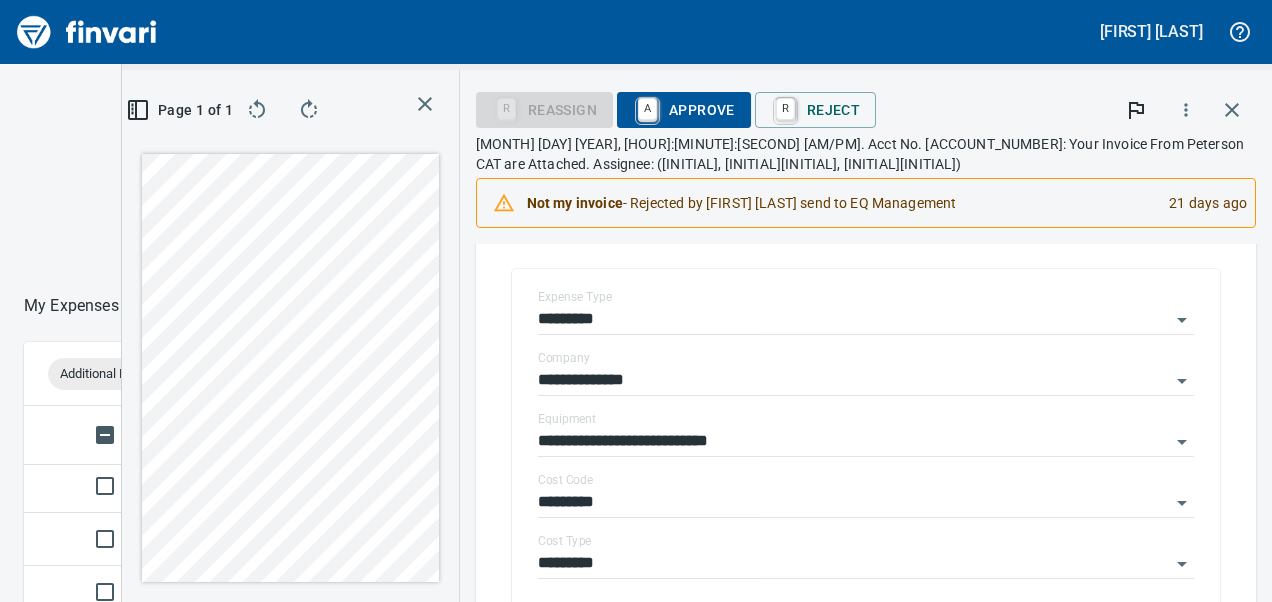 click on "A Approve" at bounding box center (684, 110) 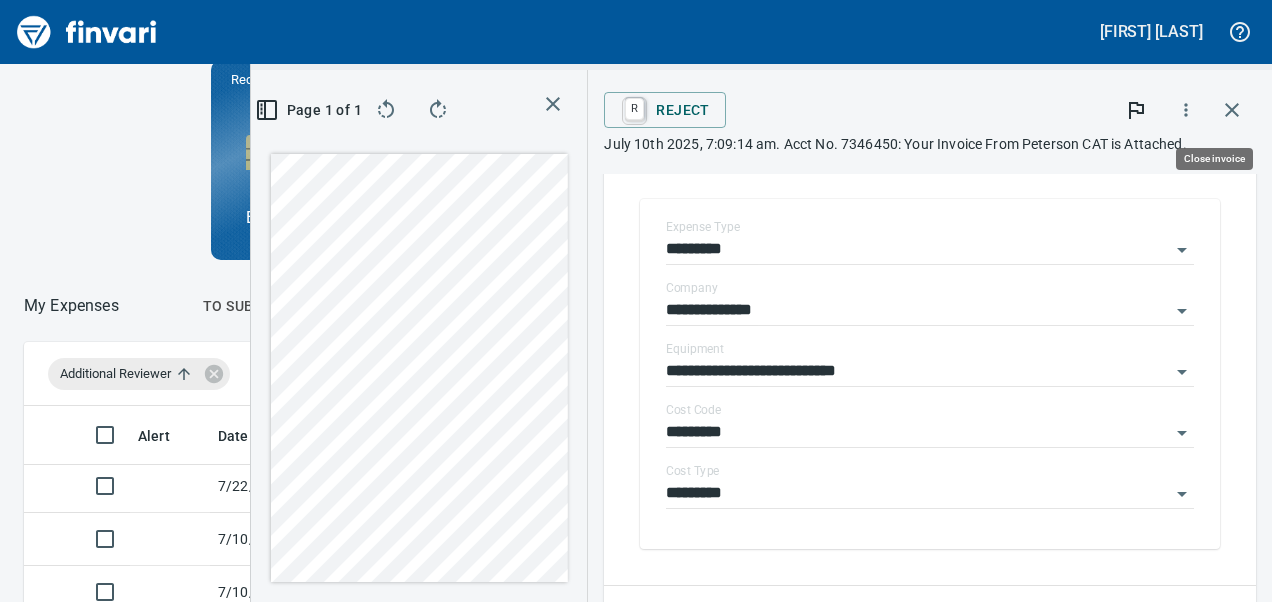 scroll, scrollTop: 351, scrollLeft: 678, axis: both 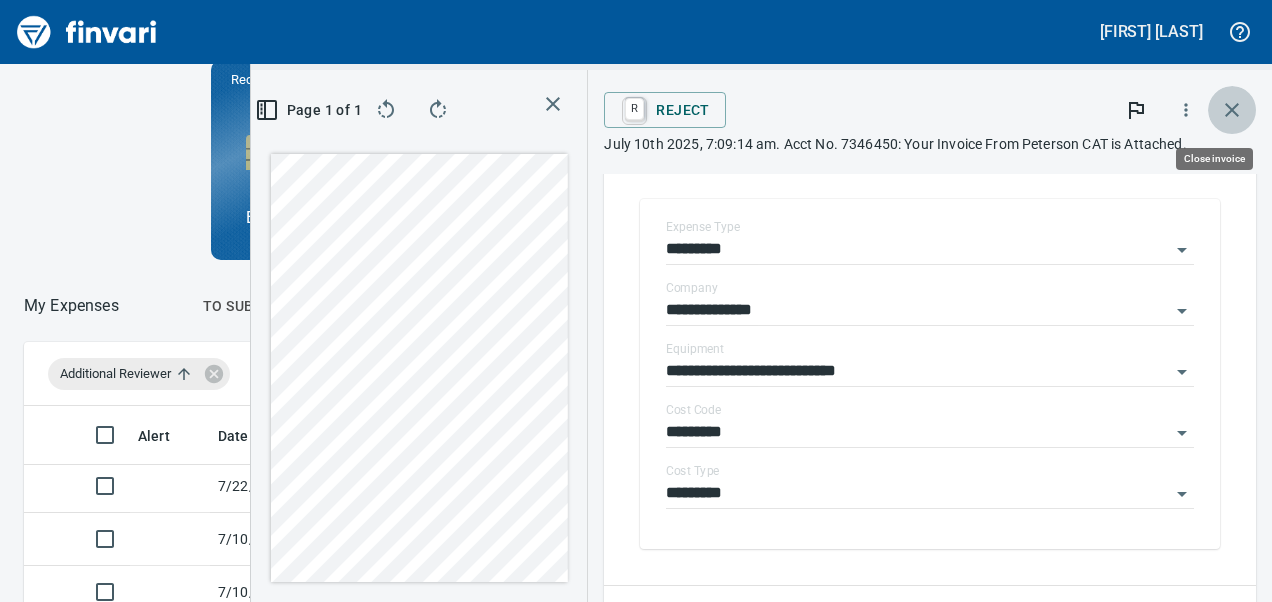 click 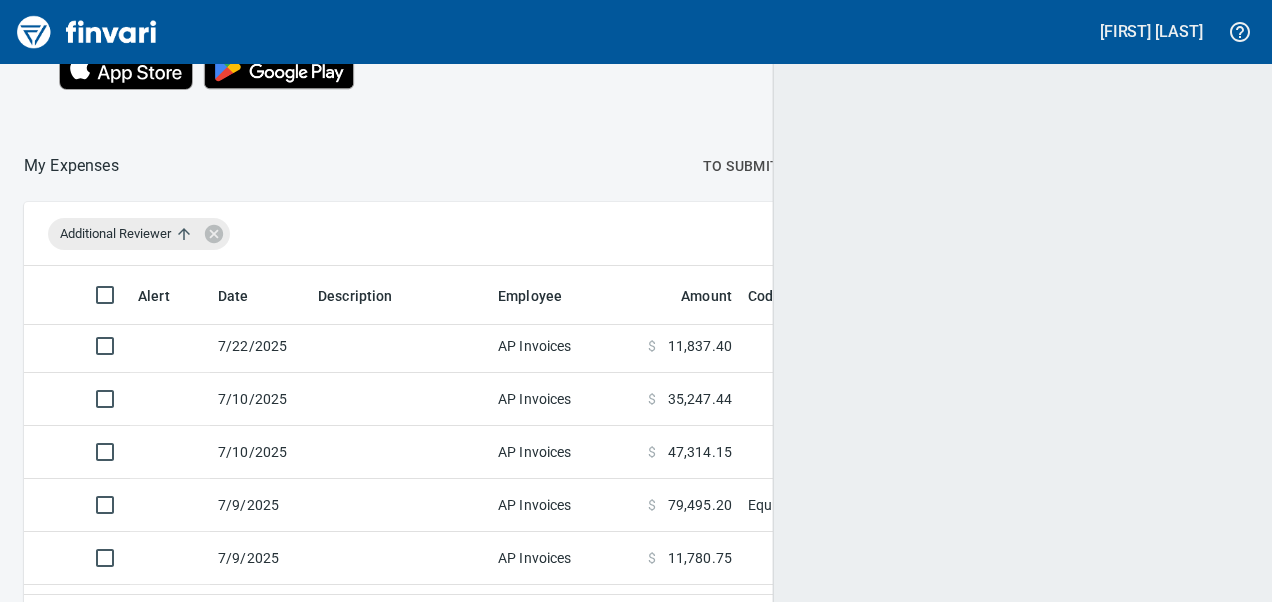scroll, scrollTop: 2, scrollLeft: 2, axis: both 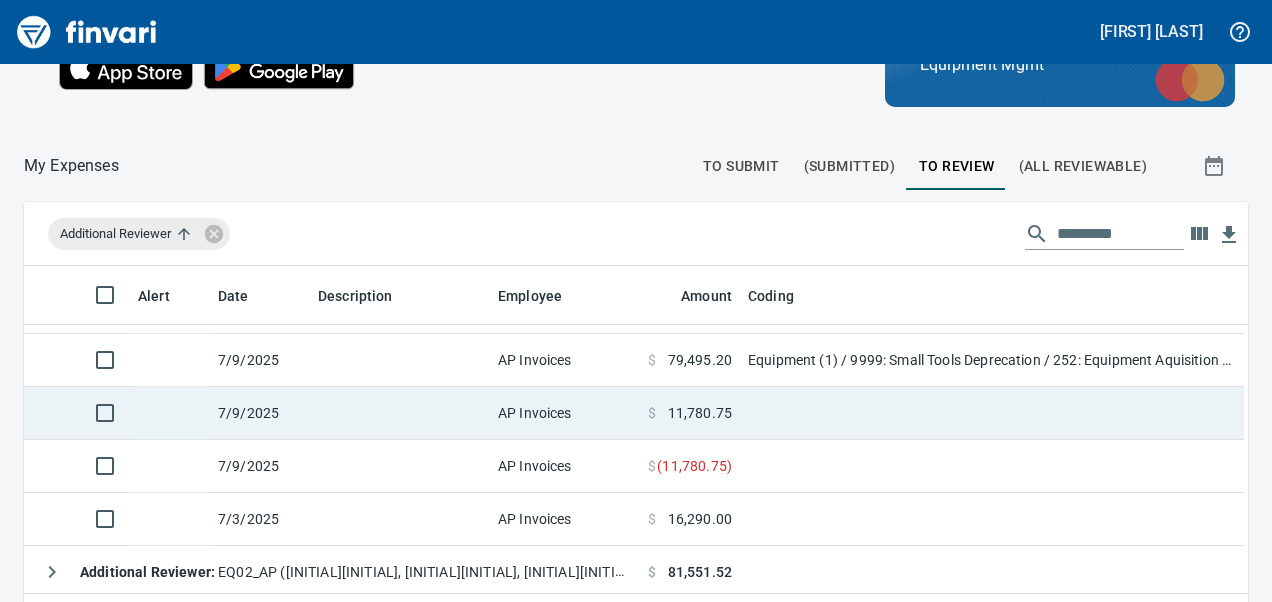 click at bounding box center [400, 413] 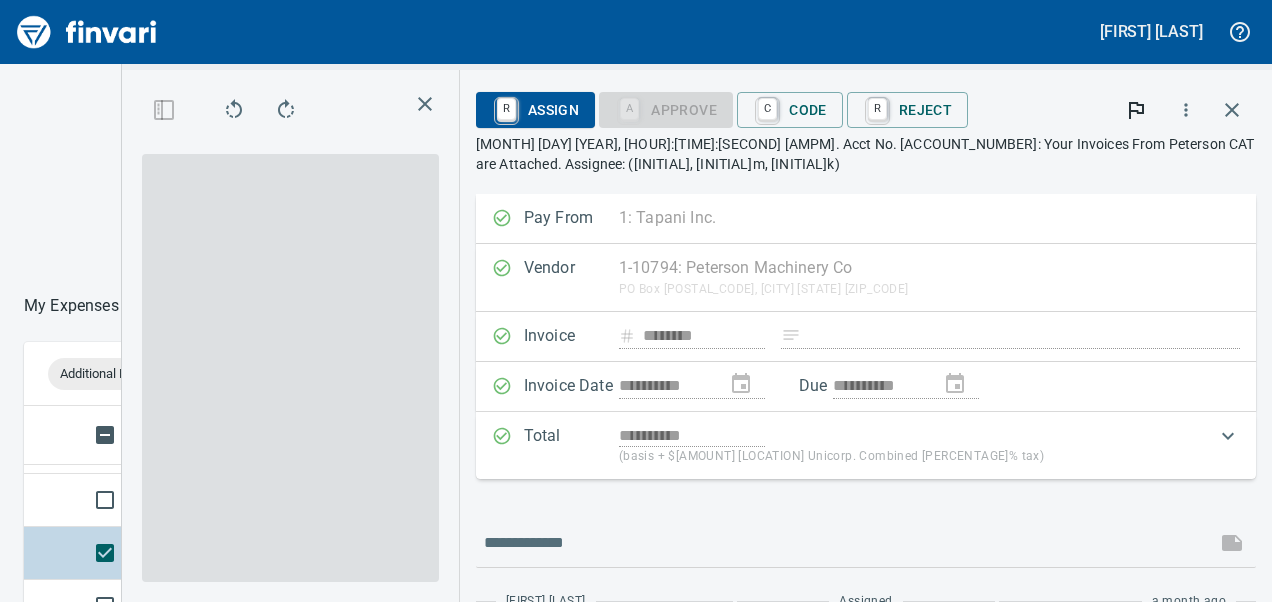 scroll, scrollTop: 351, scrollLeft: 678, axis: both 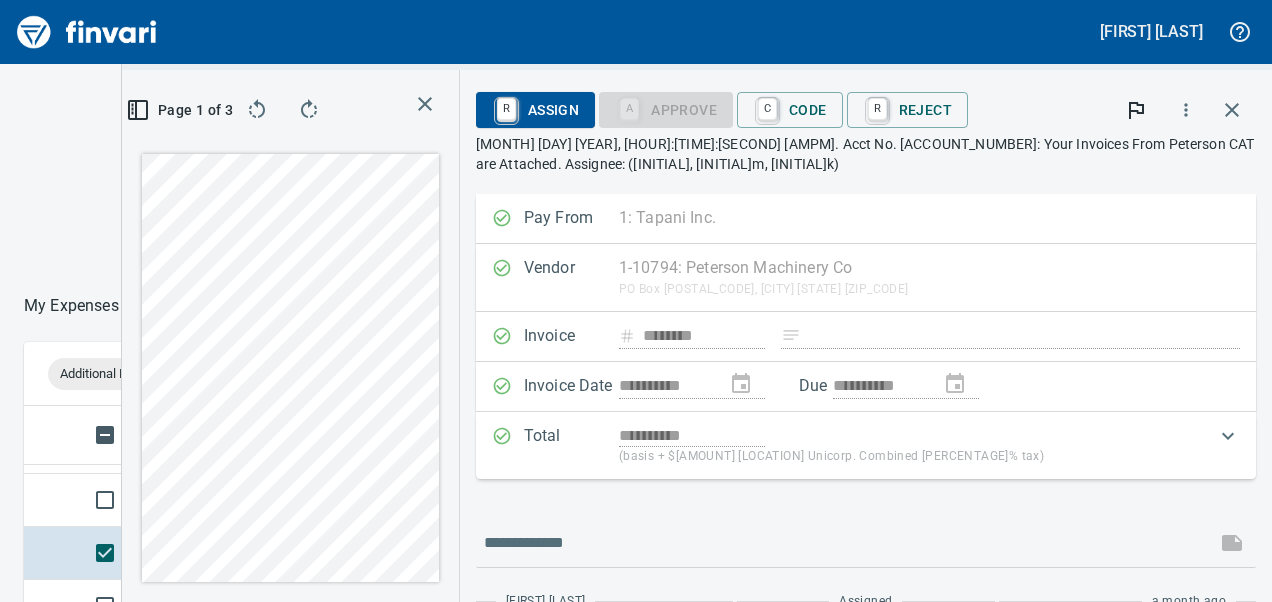 click 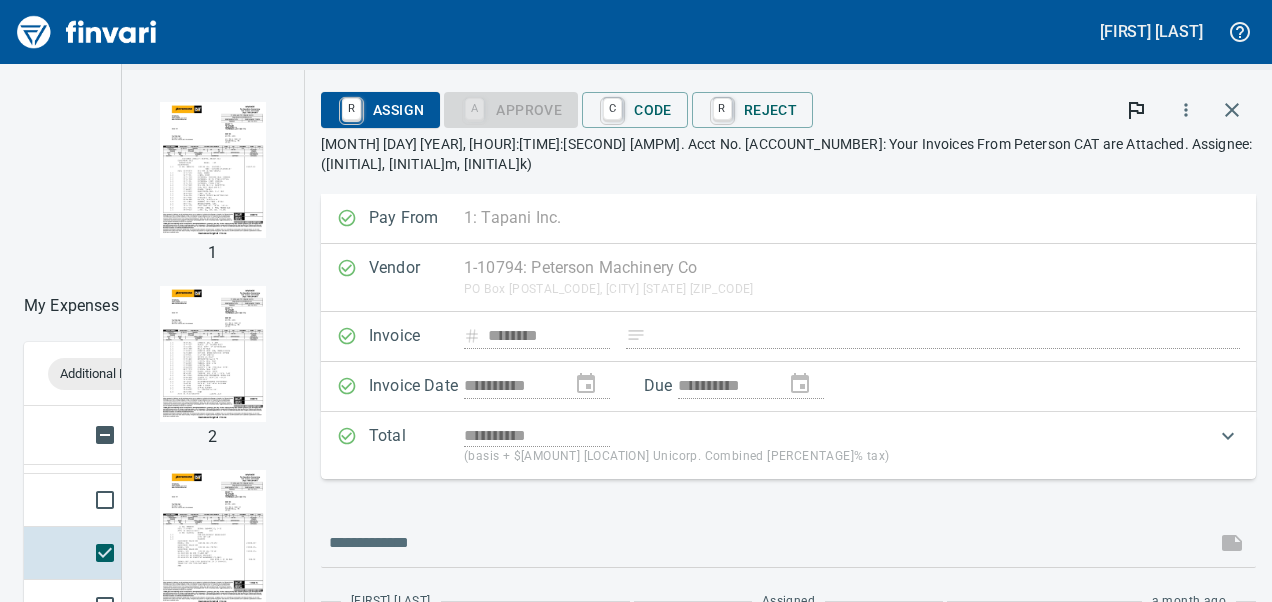 scroll, scrollTop: 351, scrollLeft: 678, axis: both 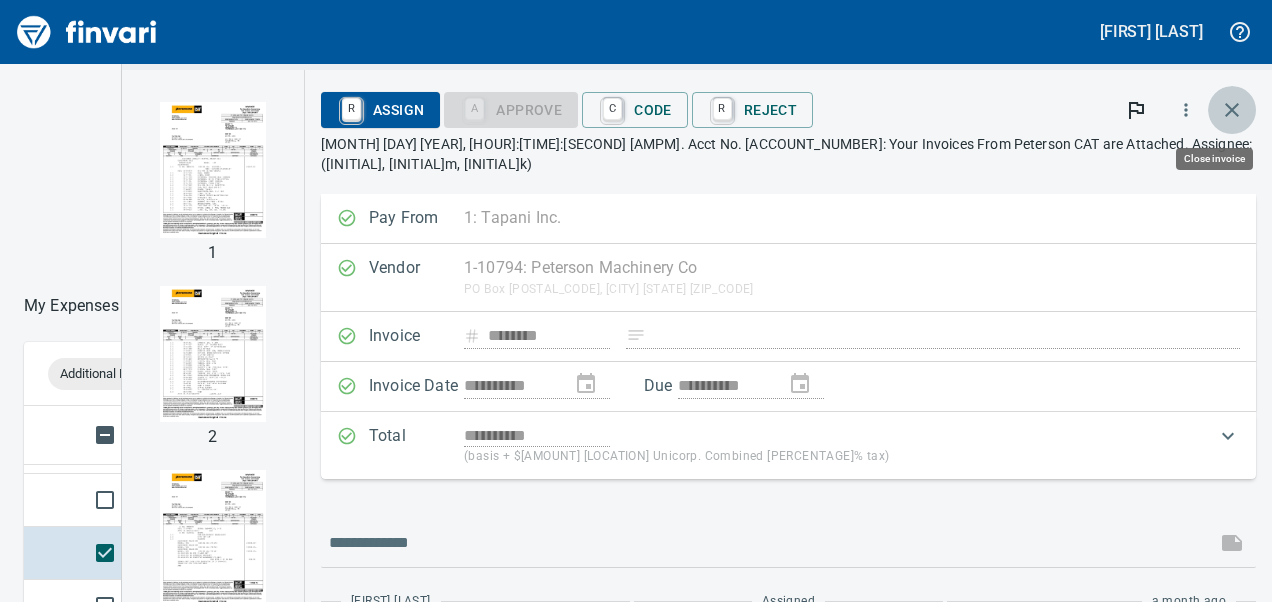 click 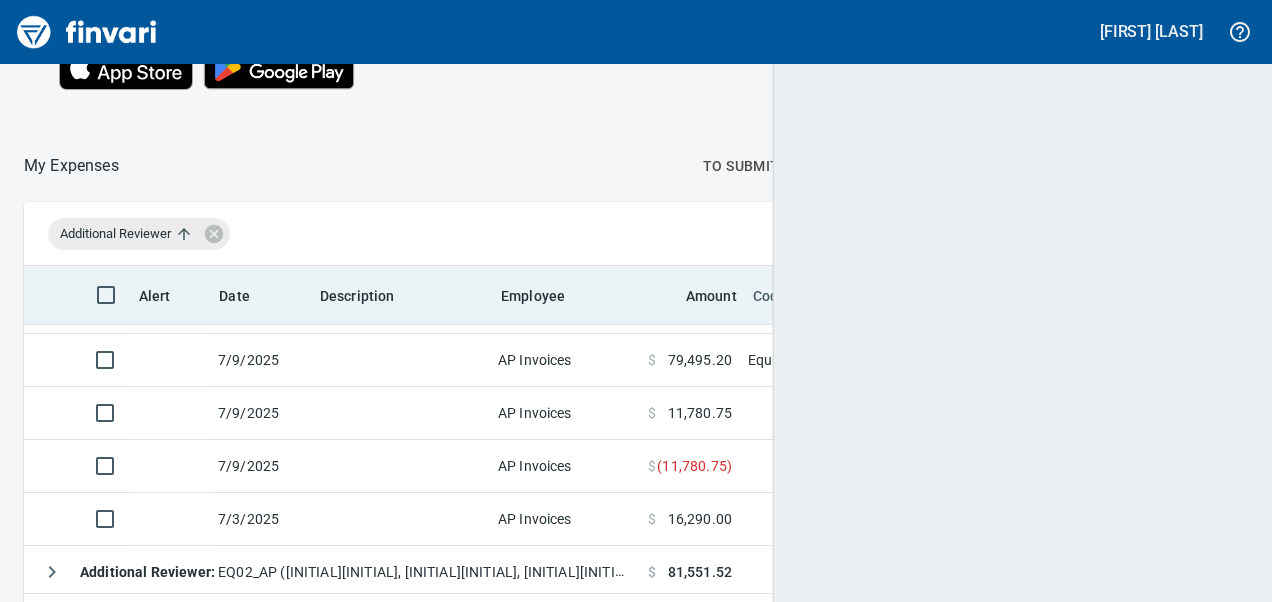 scroll, scrollTop: 2, scrollLeft: 0, axis: vertical 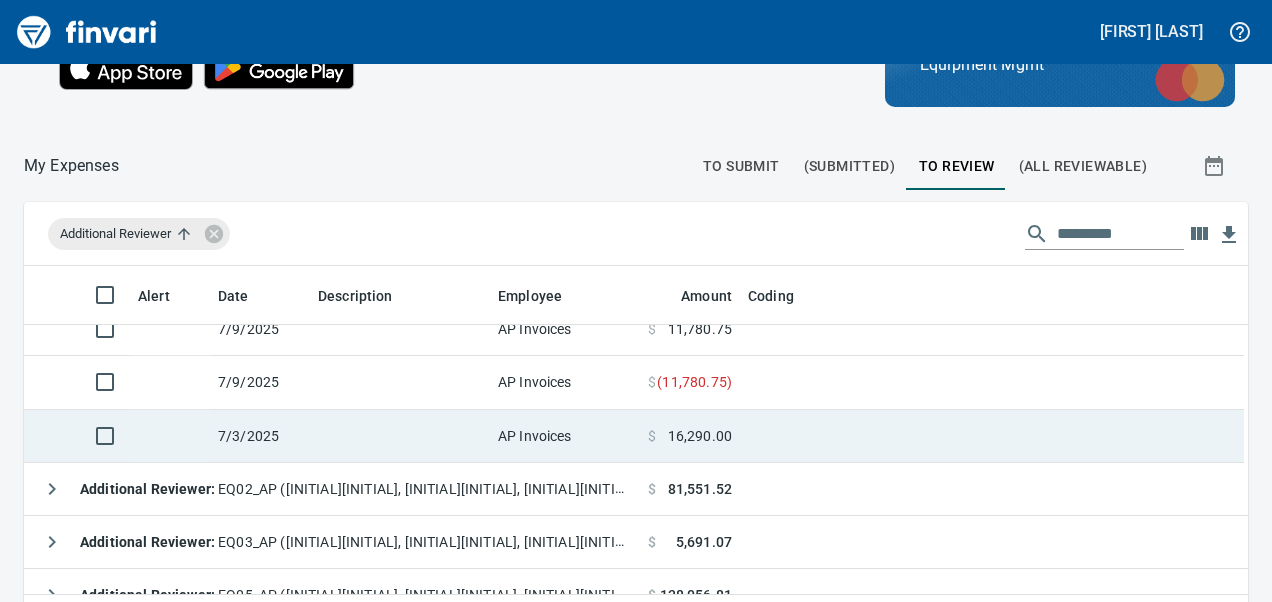 click at bounding box center (400, 436) 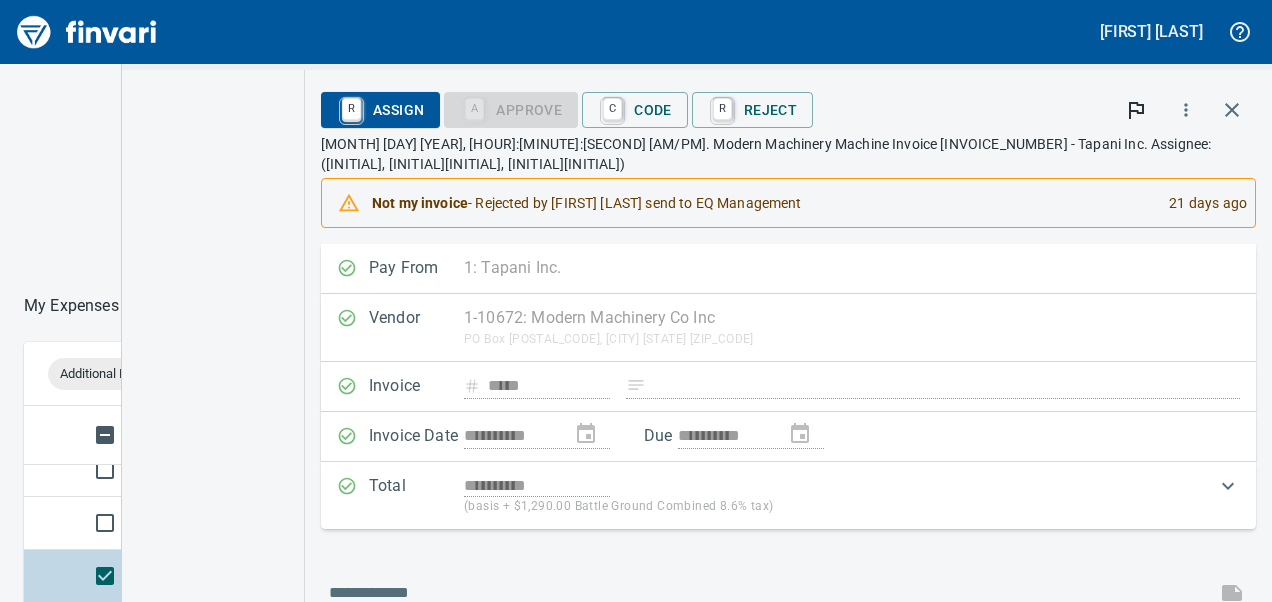 scroll, scrollTop: 351, scrollLeft: 678, axis: both 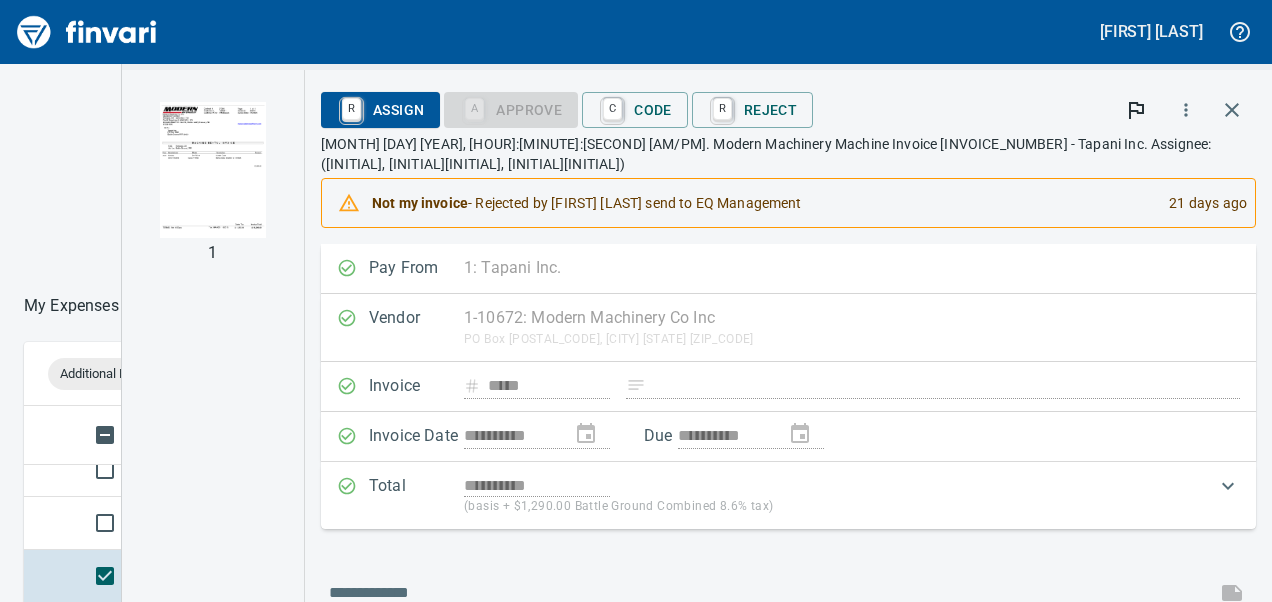 click at bounding box center (212, 170) 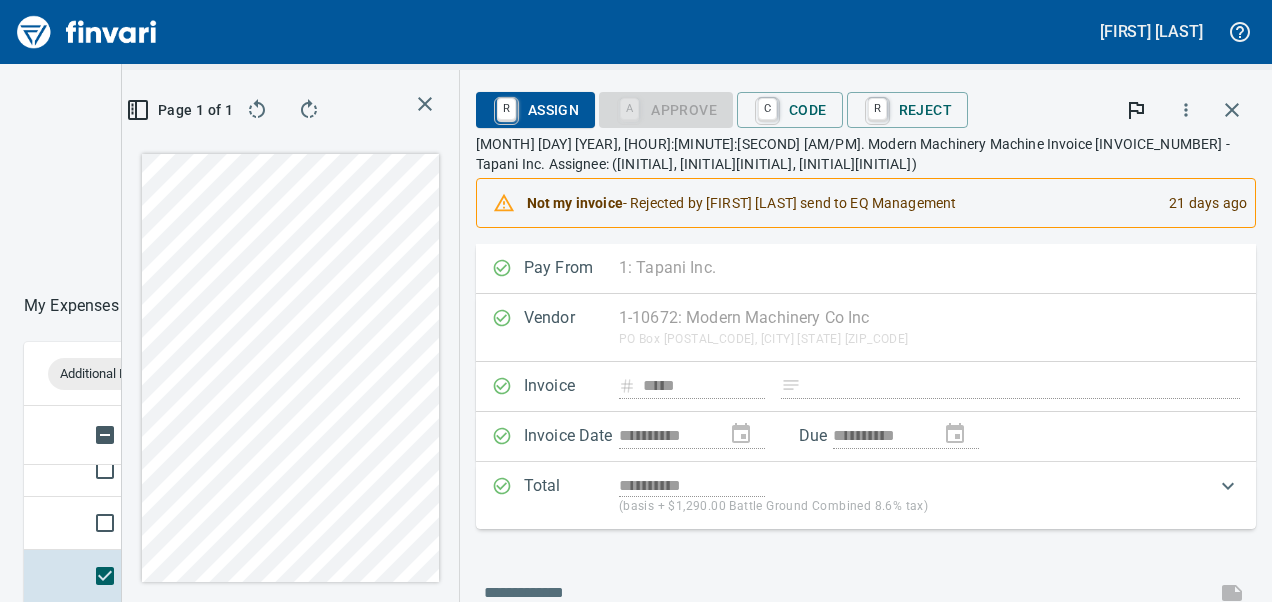 click on "Page 1 of 1" at bounding box center [290, 336] 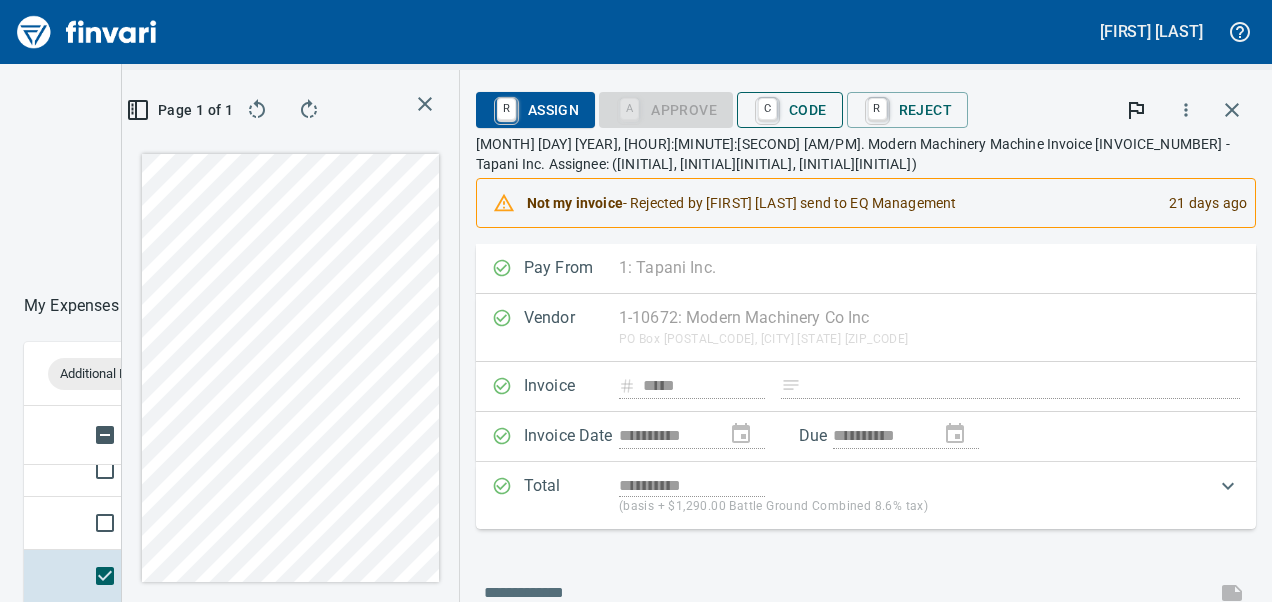 click on "C Code" at bounding box center (790, 110) 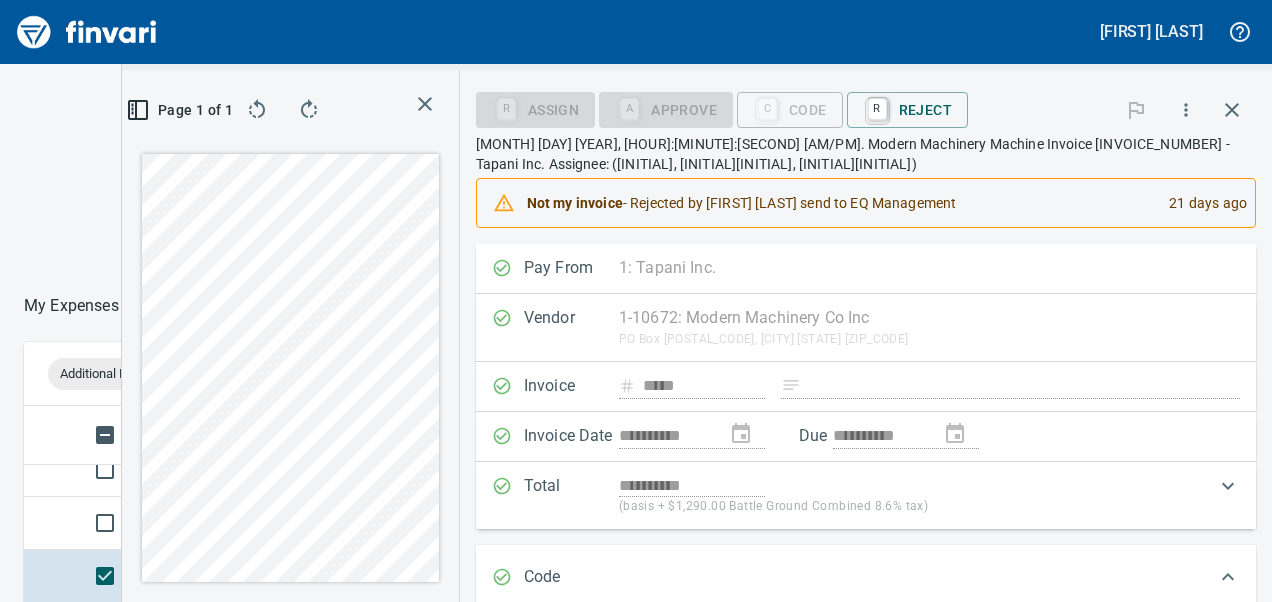 scroll, scrollTop: 233, scrollLeft: 0, axis: vertical 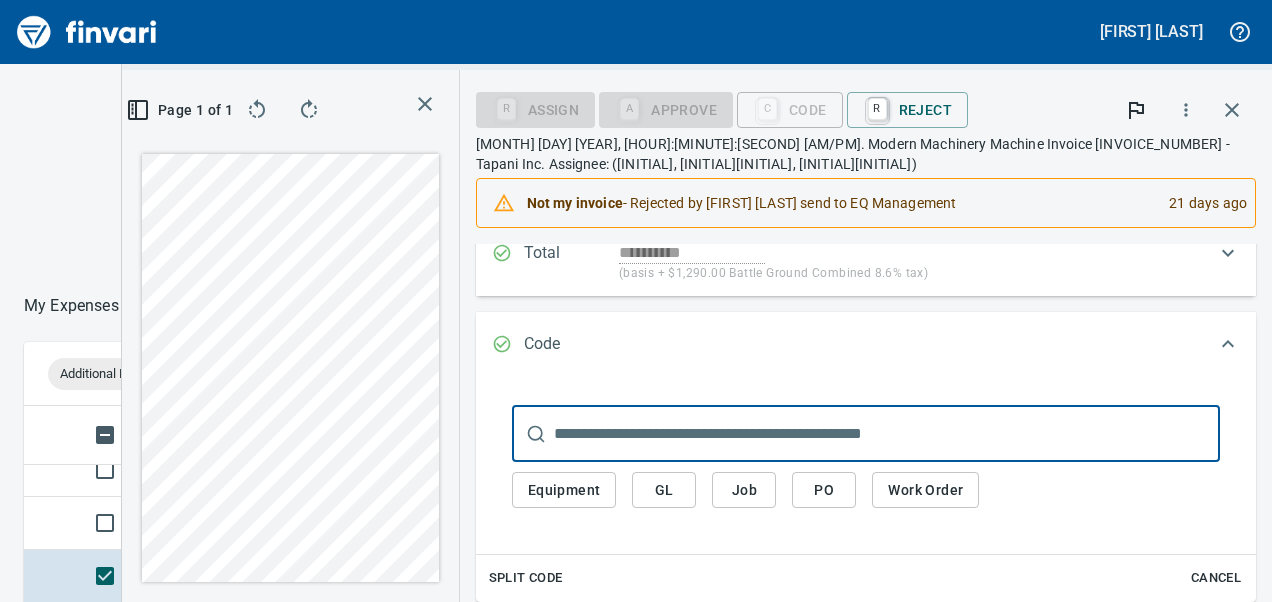 click on "Equipment" at bounding box center [564, 490] 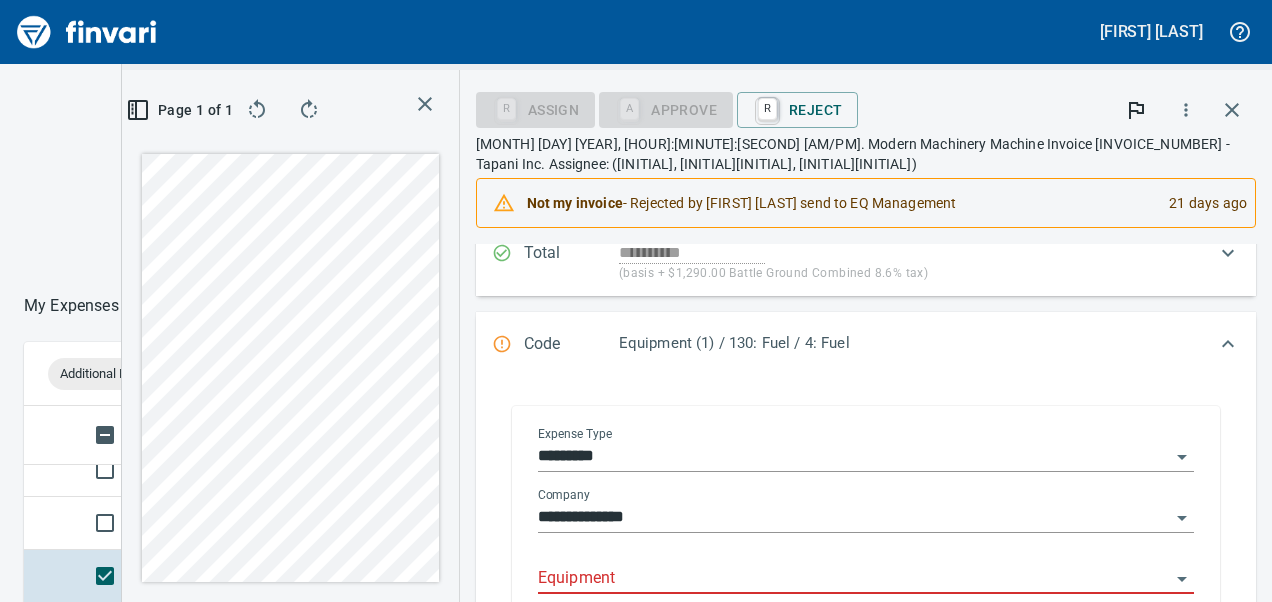 click 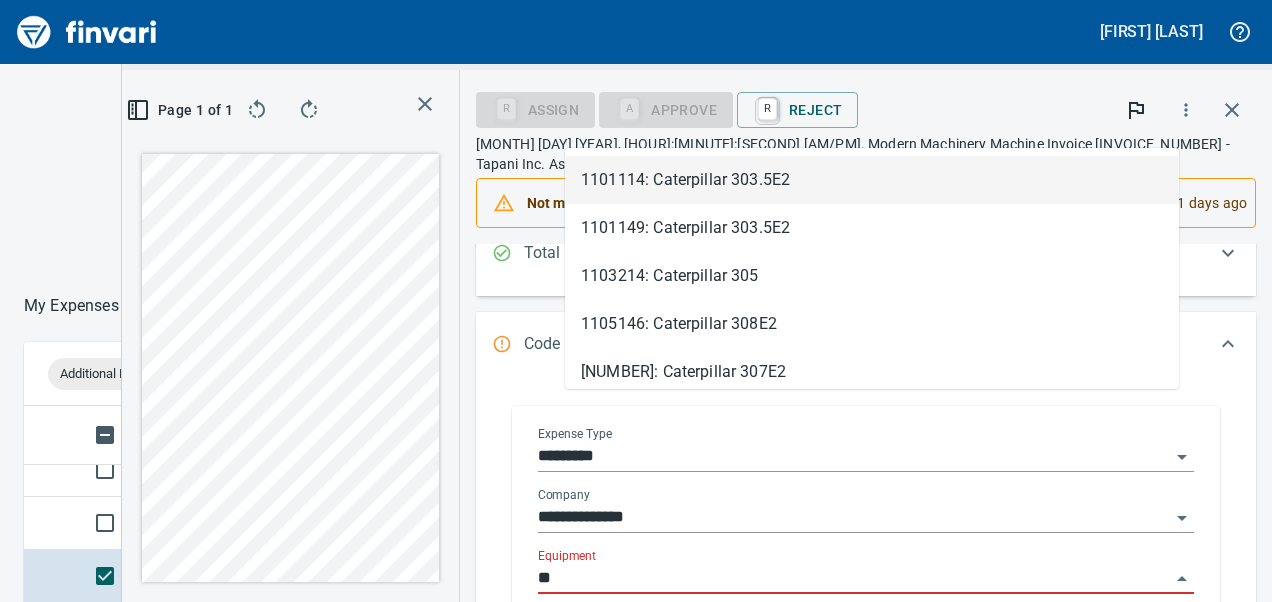 scroll, scrollTop: 384, scrollLeft: 0, axis: vertical 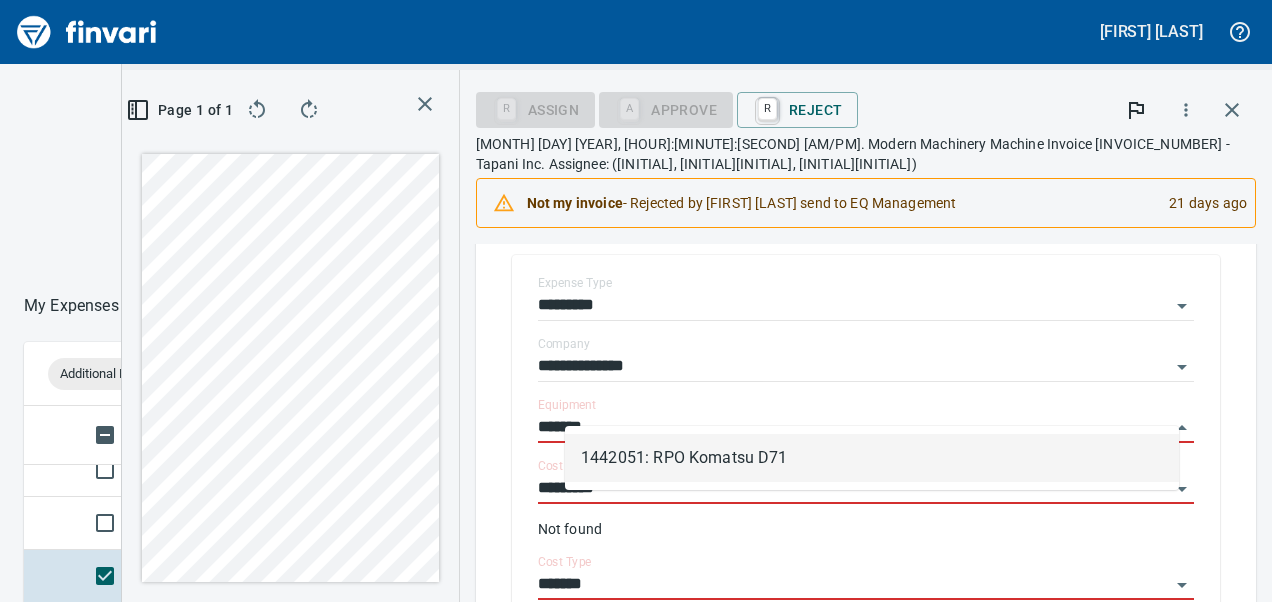 click on "1442051: RPO Komatsu D71" at bounding box center (872, 458) 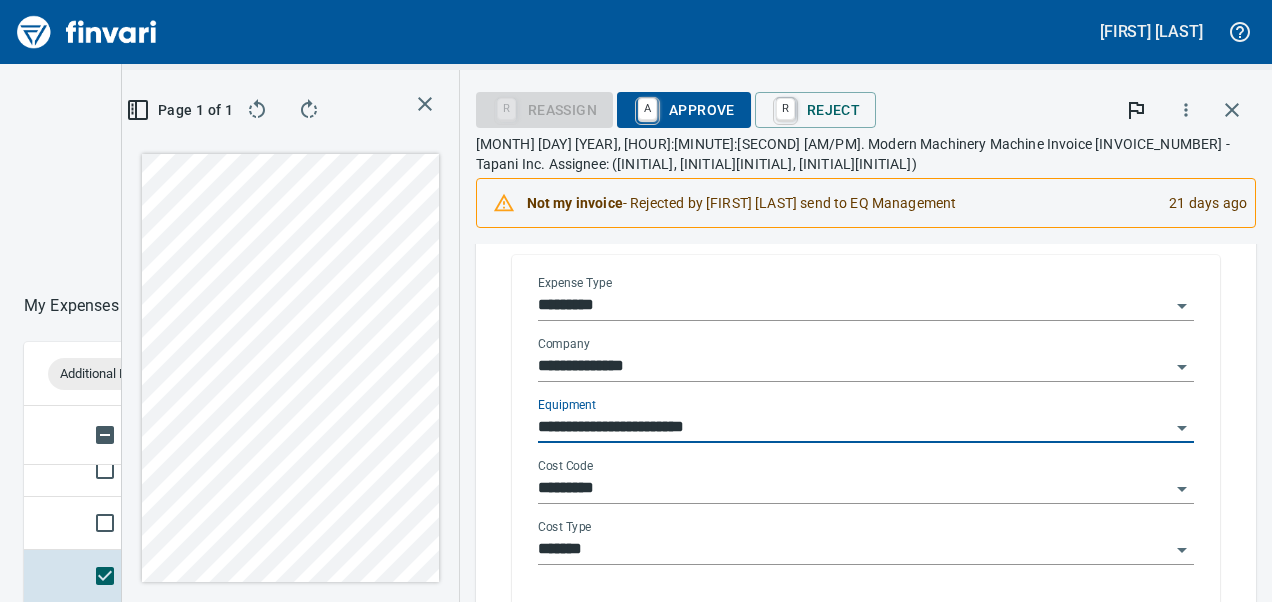 click 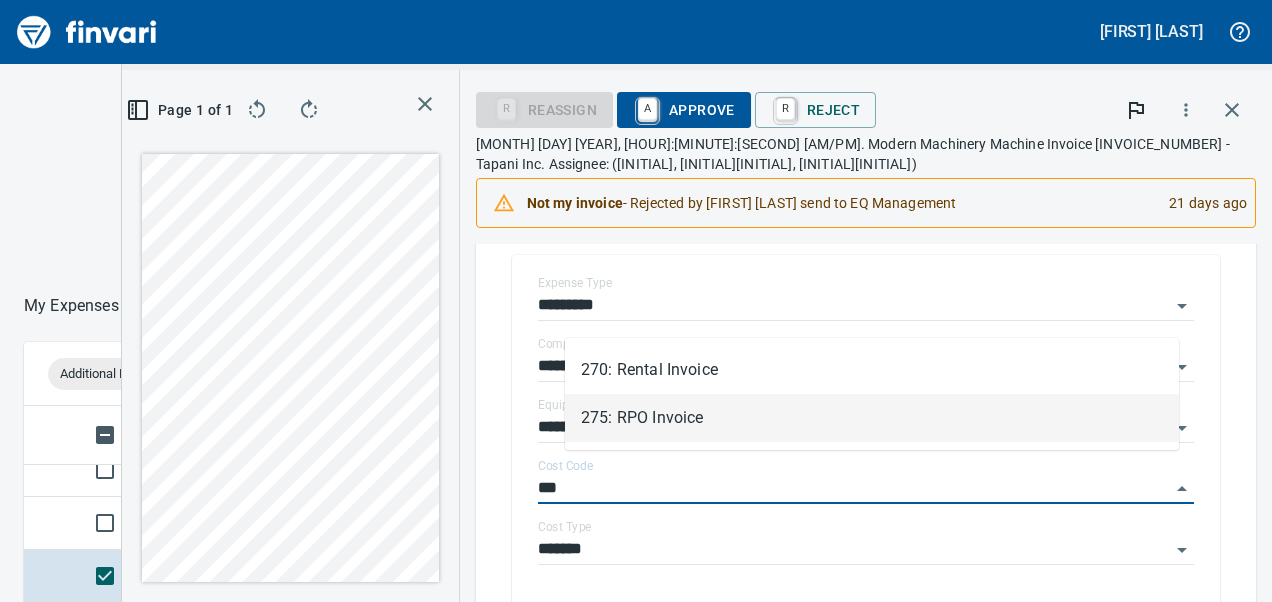 scroll, scrollTop: 351, scrollLeft: 678, axis: both 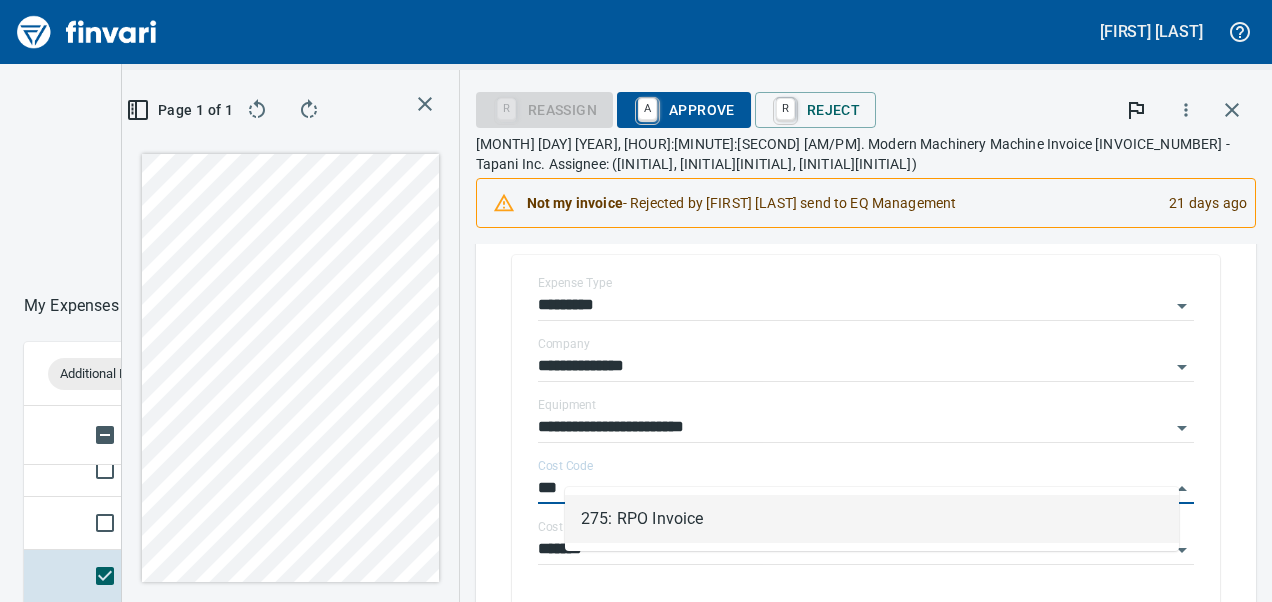 click on "275: RPO Invoice" at bounding box center [872, 519] 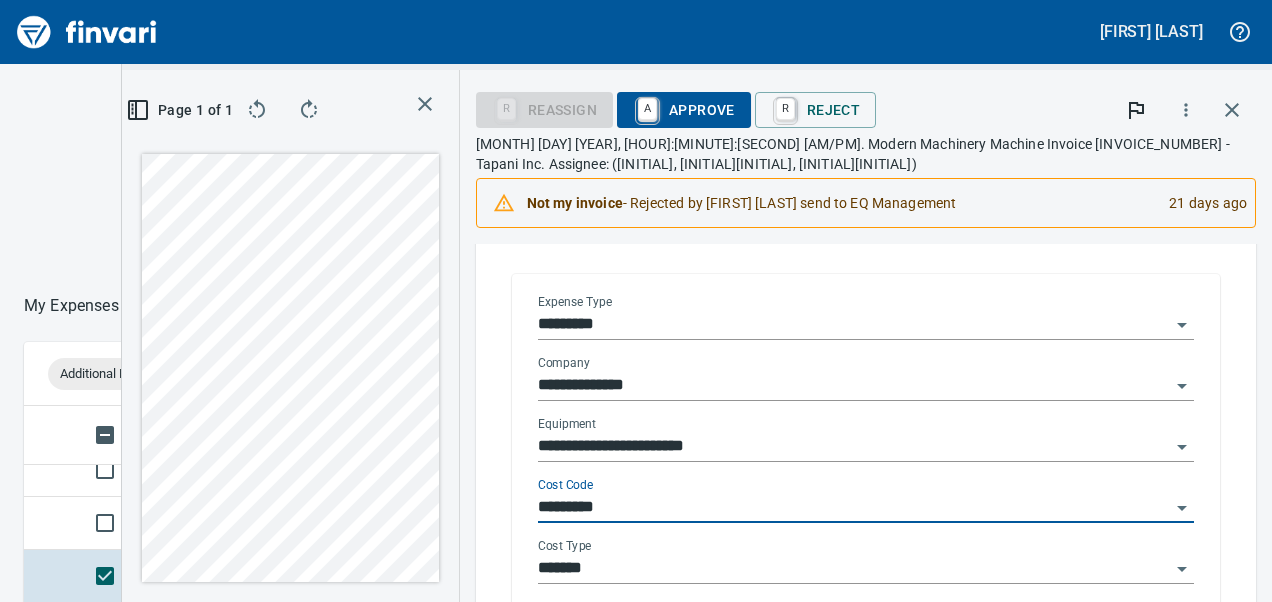 scroll, scrollTop: 351, scrollLeft: 678, axis: both 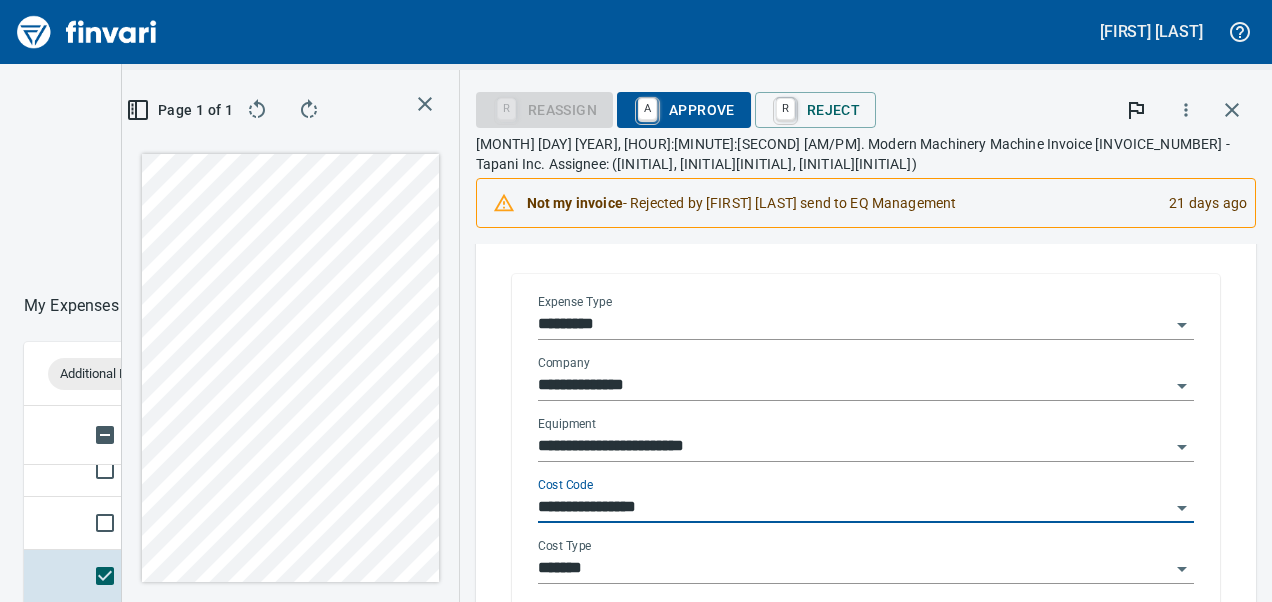 click 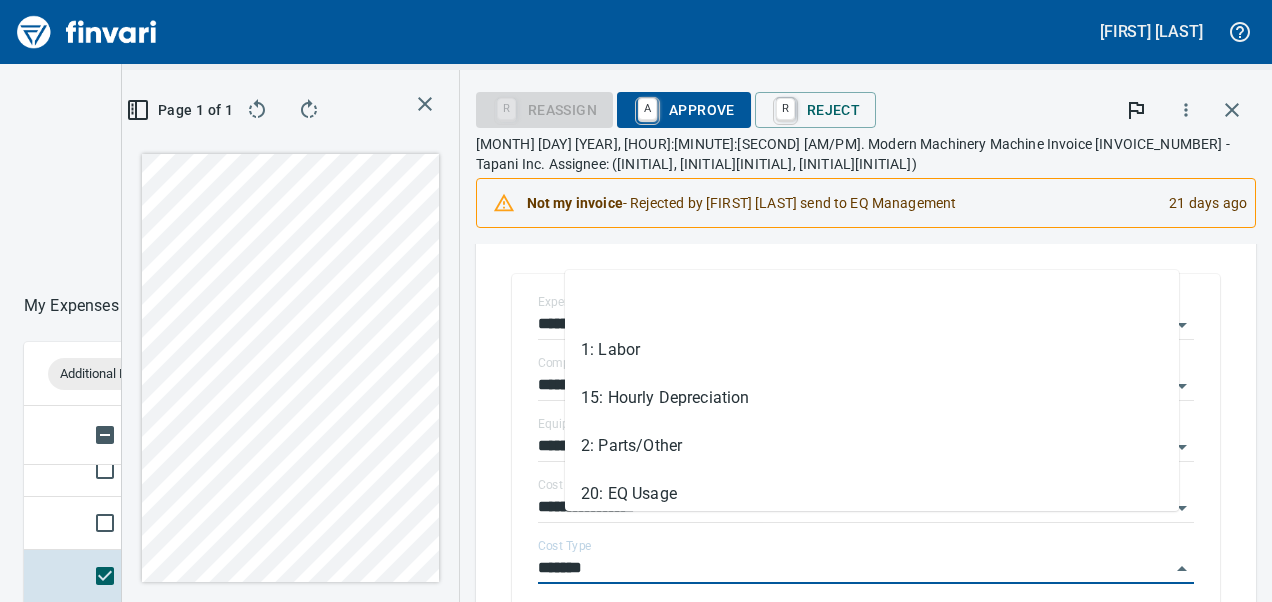 scroll, scrollTop: 351, scrollLeft: 678, axis: both 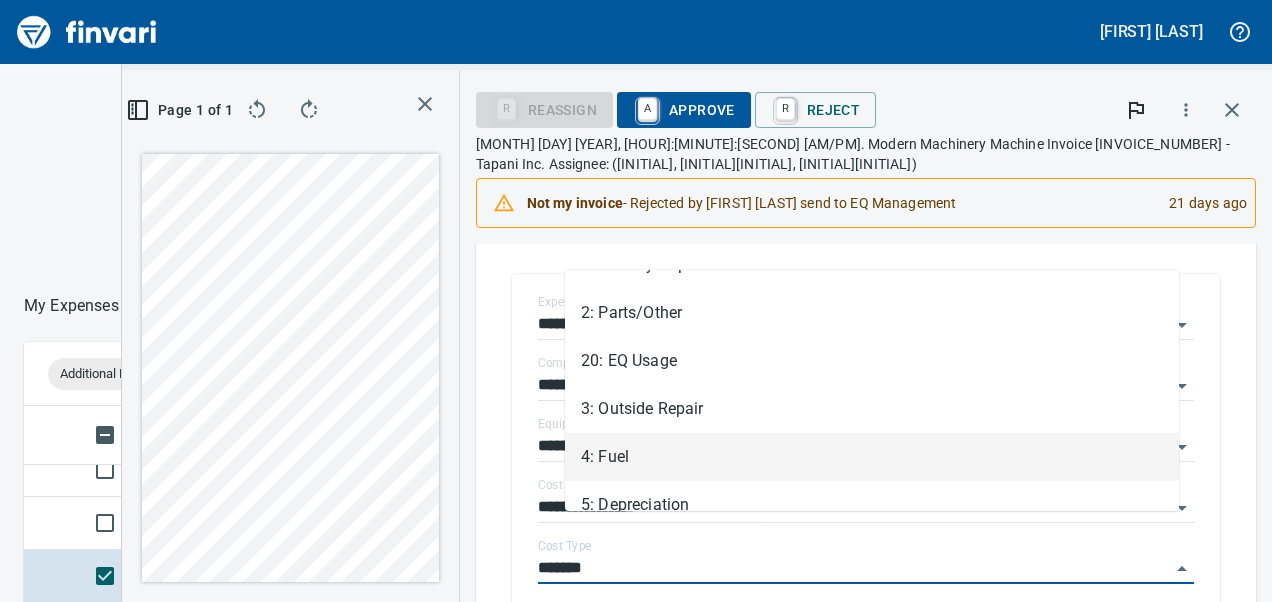 click on "[NUMBER]: Hourly Depreciation [NUMBER]: Parts/Other [NUMBER]: EQ Usage [NUMBER]: Outside Repair [NUMBER]: Fuel [NUMBER]: Depreciation [NUMBER]: Rental [NUMBER]: Fuel Labor Allocated [NUMBER]: License and Prorate [NUMBER]: Over Head [NUMBER]: Private Vehicle Billing Credit" at bounding box center [872, 390] 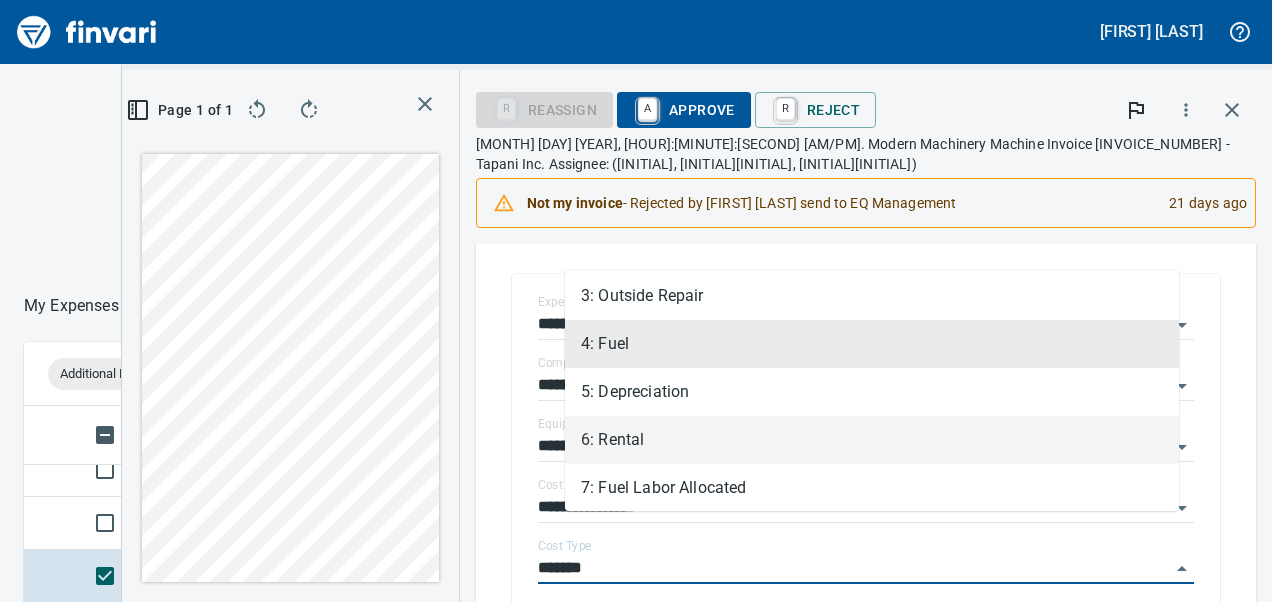 scroll, scrollTop: 221, scrollLeft: 0, axis: vertical 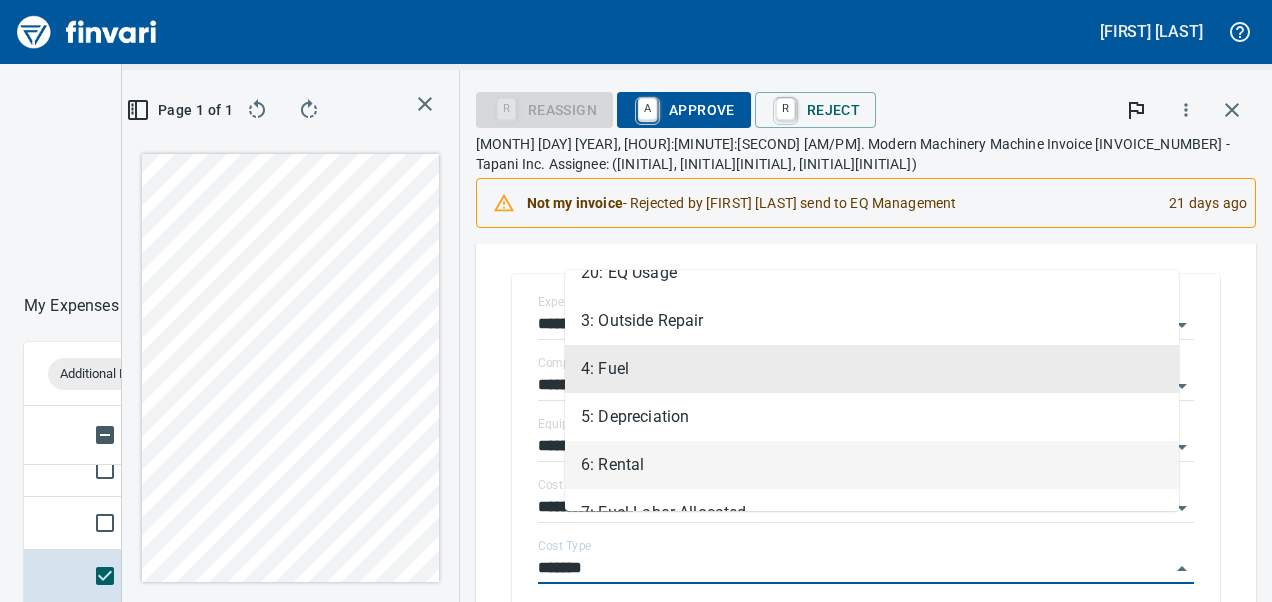 click on "6: Rental" at bounding box center [872, 465] 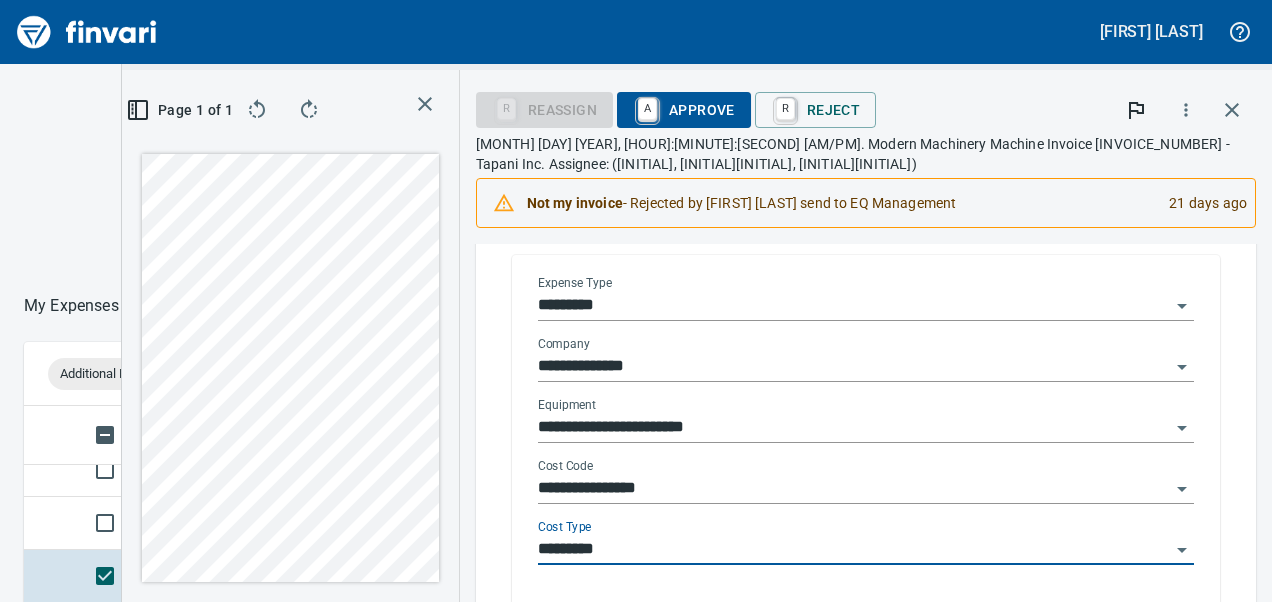 type on "*********" 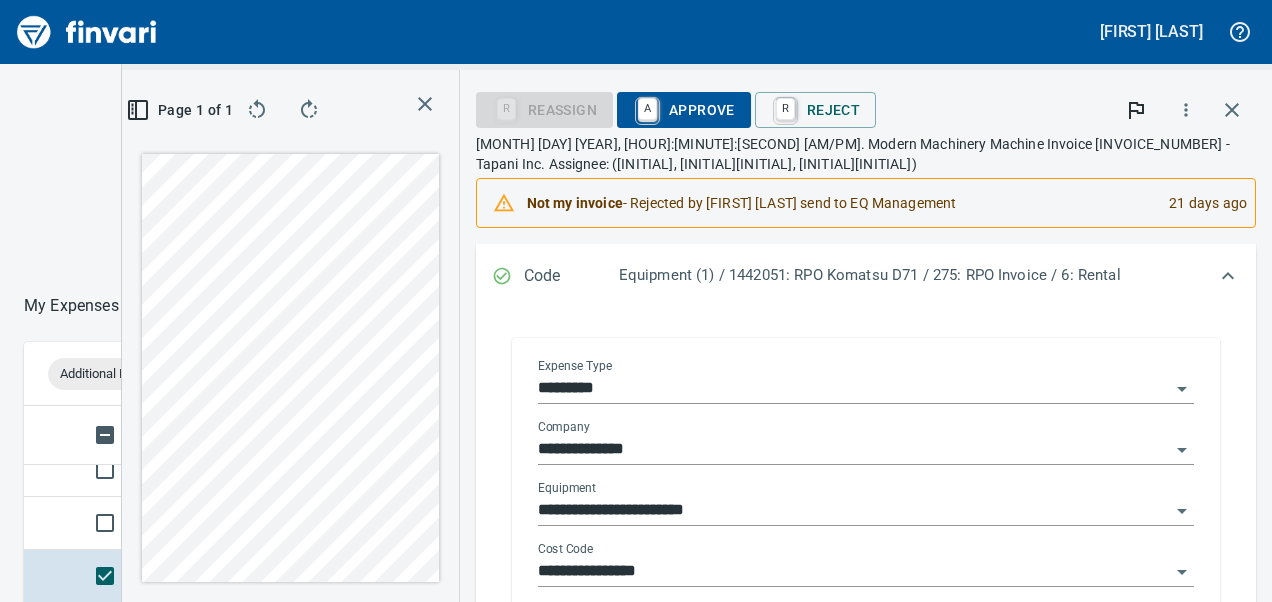 scroll, scrollTop: 296, scrollLeft: 0, axis: vertical 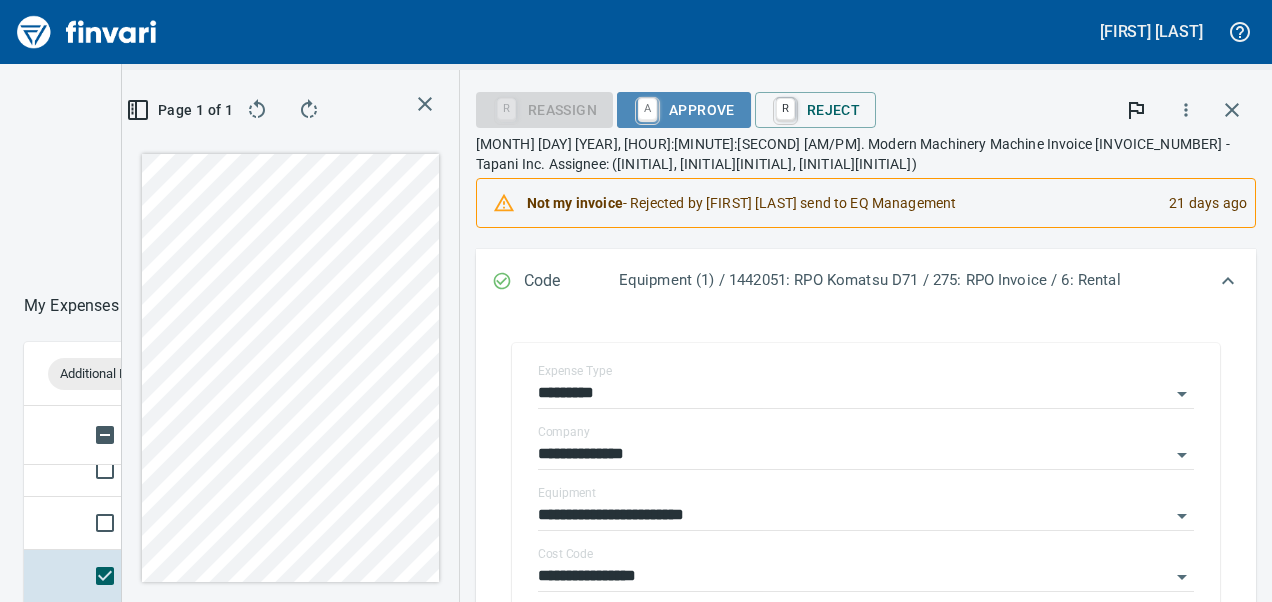 click on "A Approve" at bounding box center (684, 110) 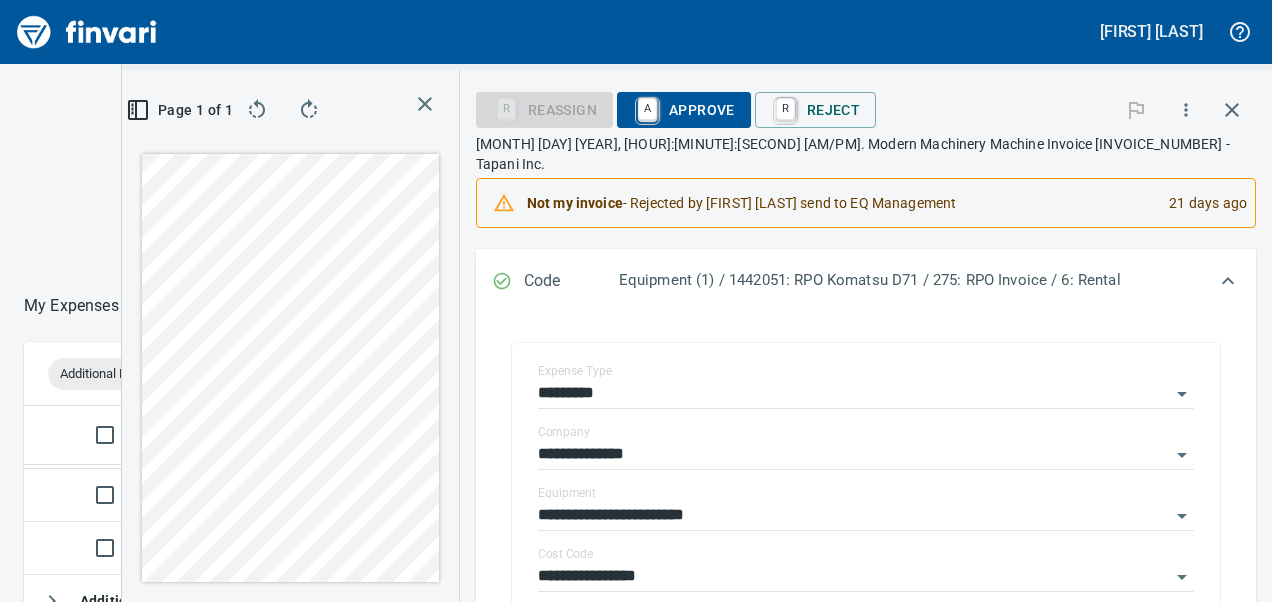 scroll, scrollTop: 536, scrollLeft: 0, axis: vertical 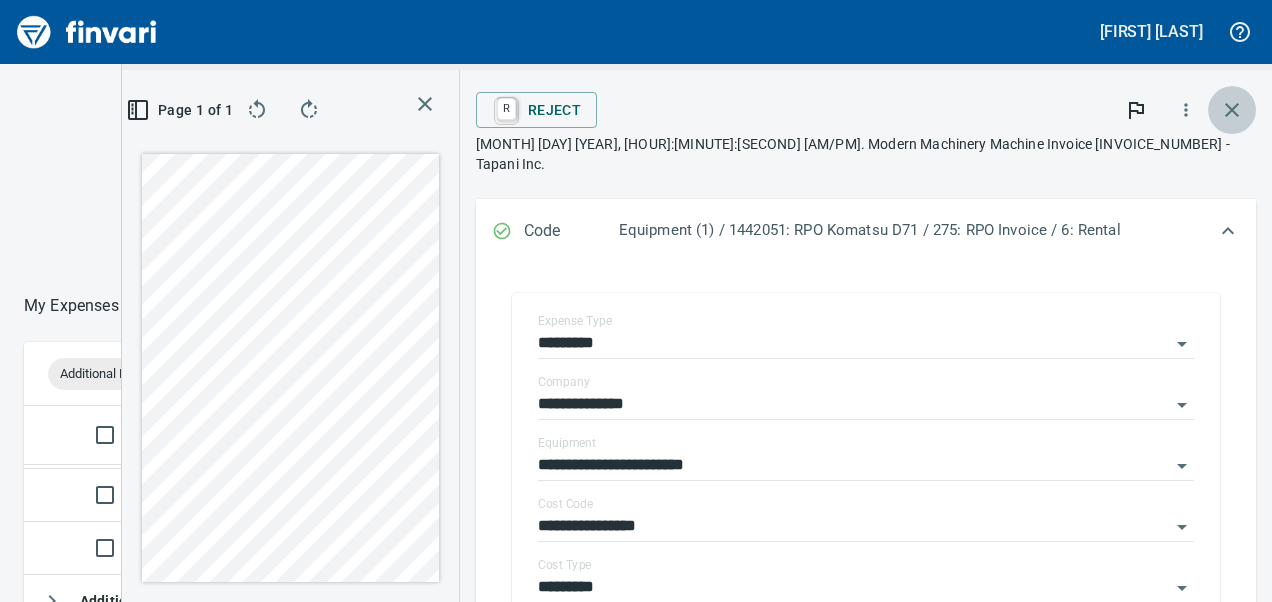 click 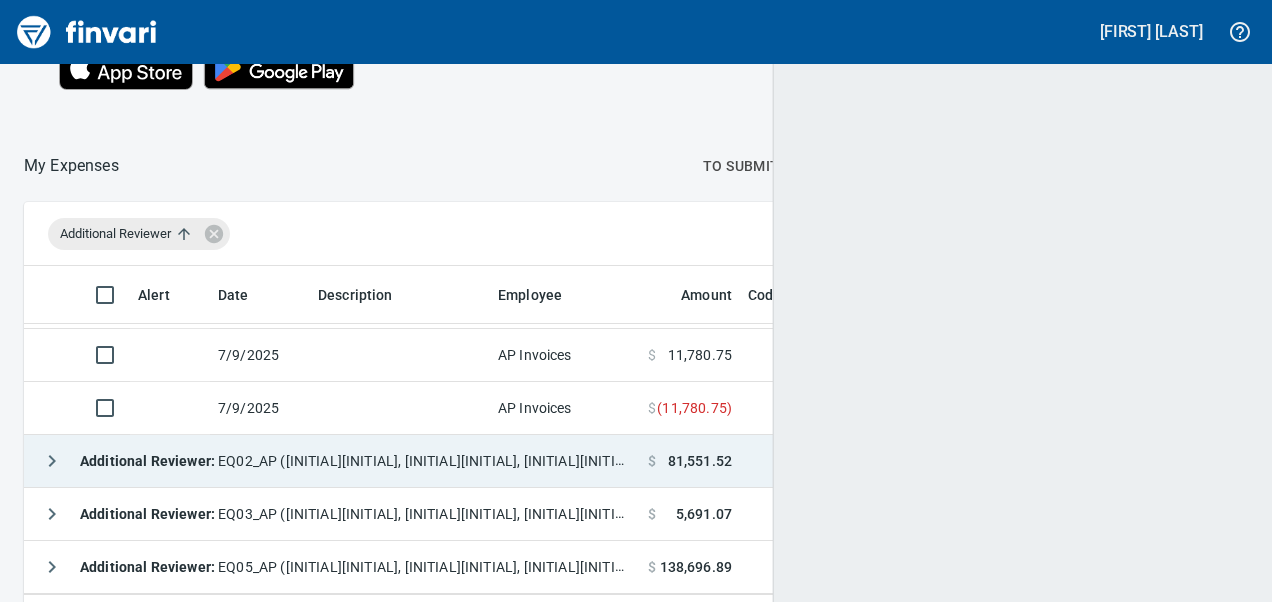 scroll, scrollTop: 2, scrollLeft: 2, axis: both 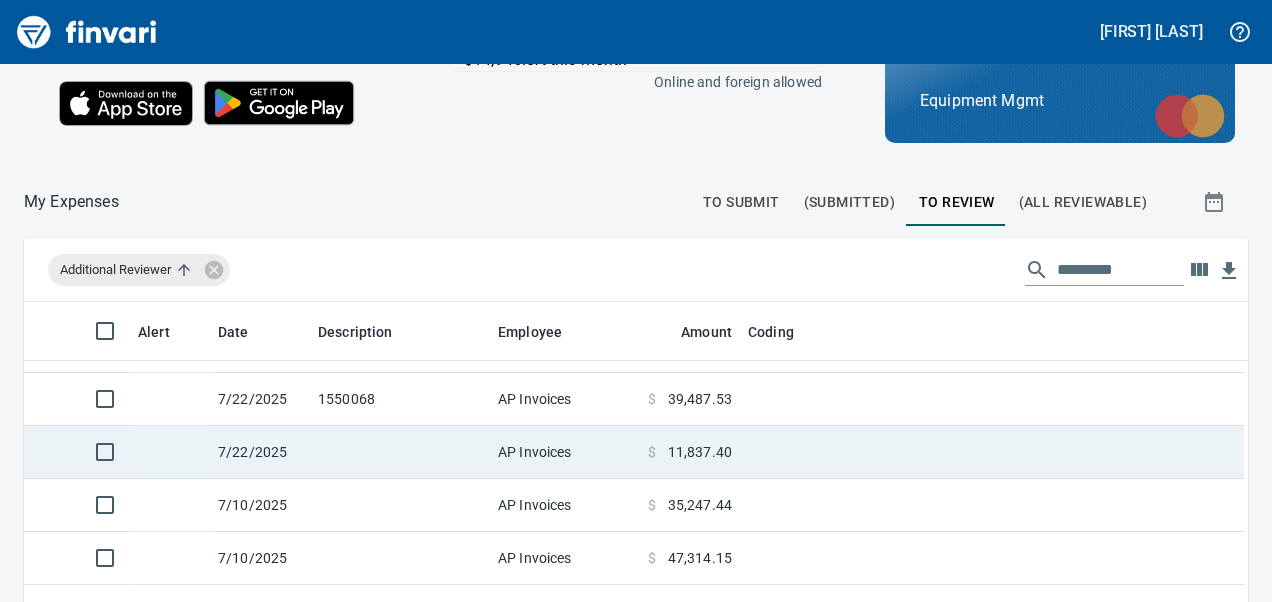 click at bounding box center [400, 452] 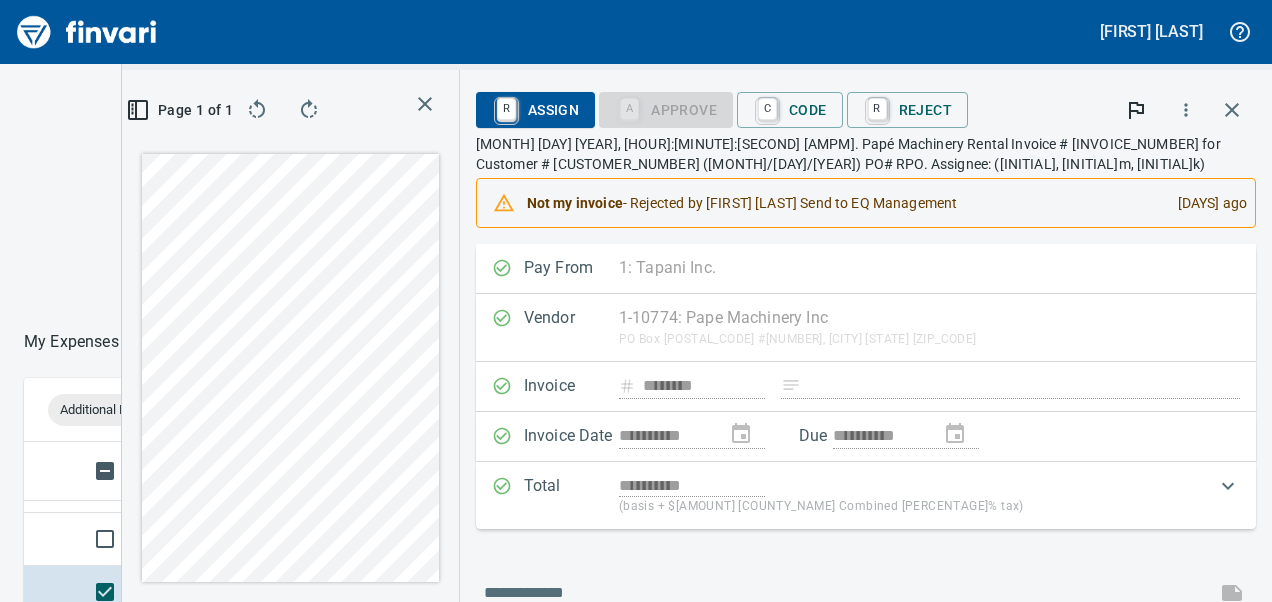 scroll, scrollTop: 351, scrollLeft: 678, axis: both 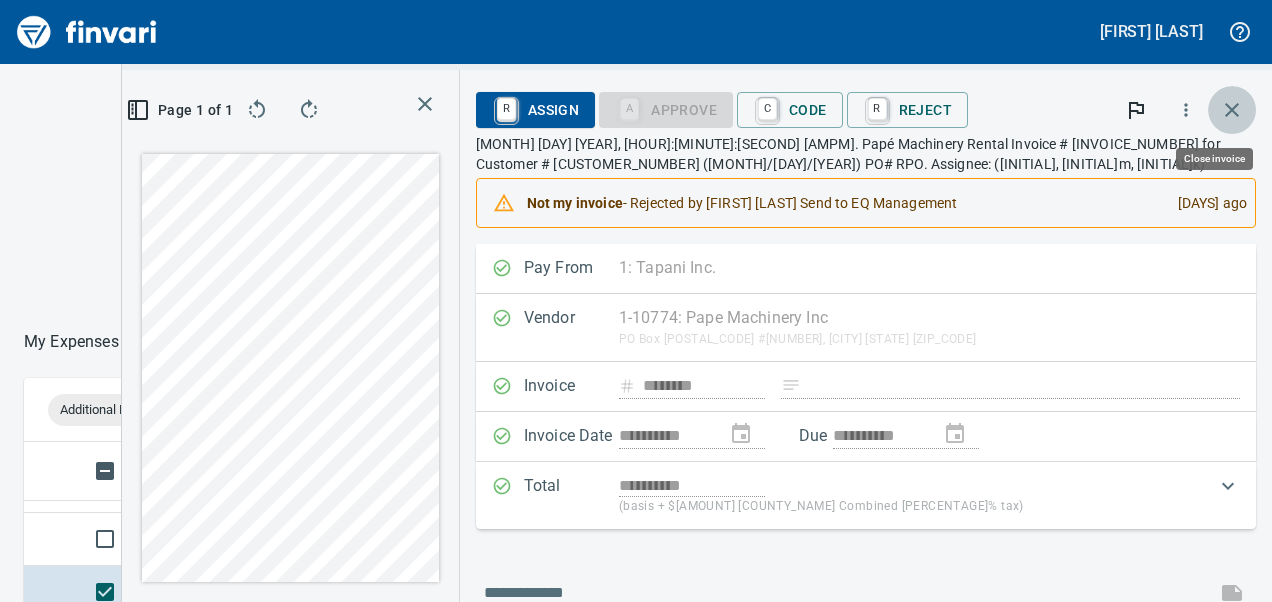 click 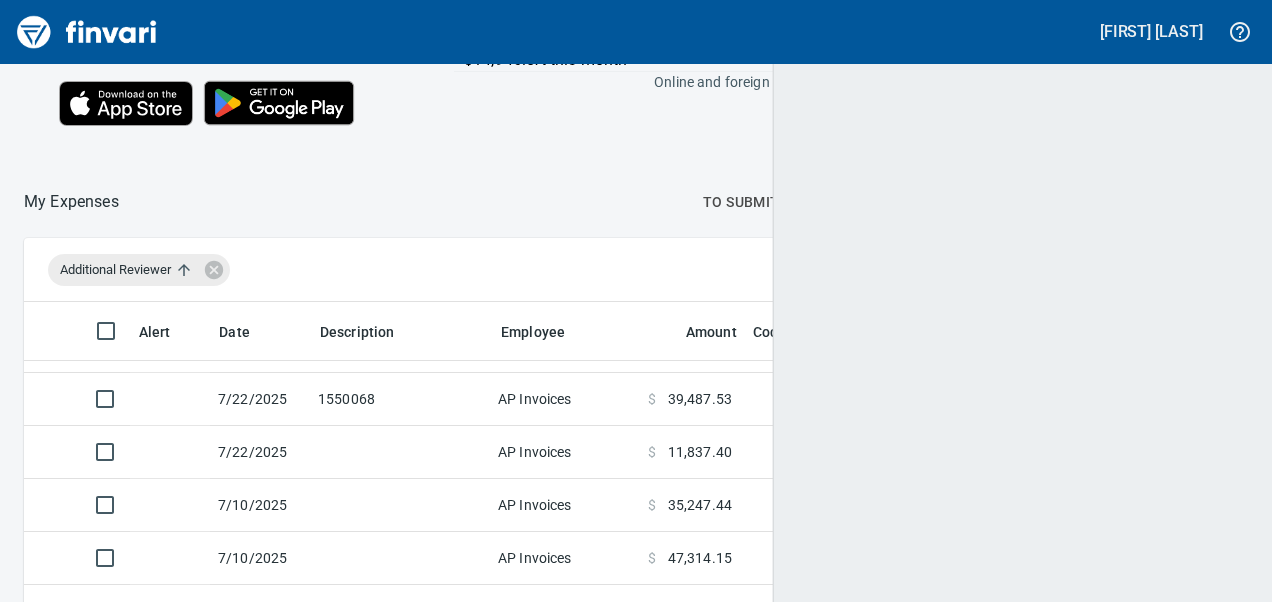 scroll, scrollTop: 2, scrollLeft: 2, axis: both 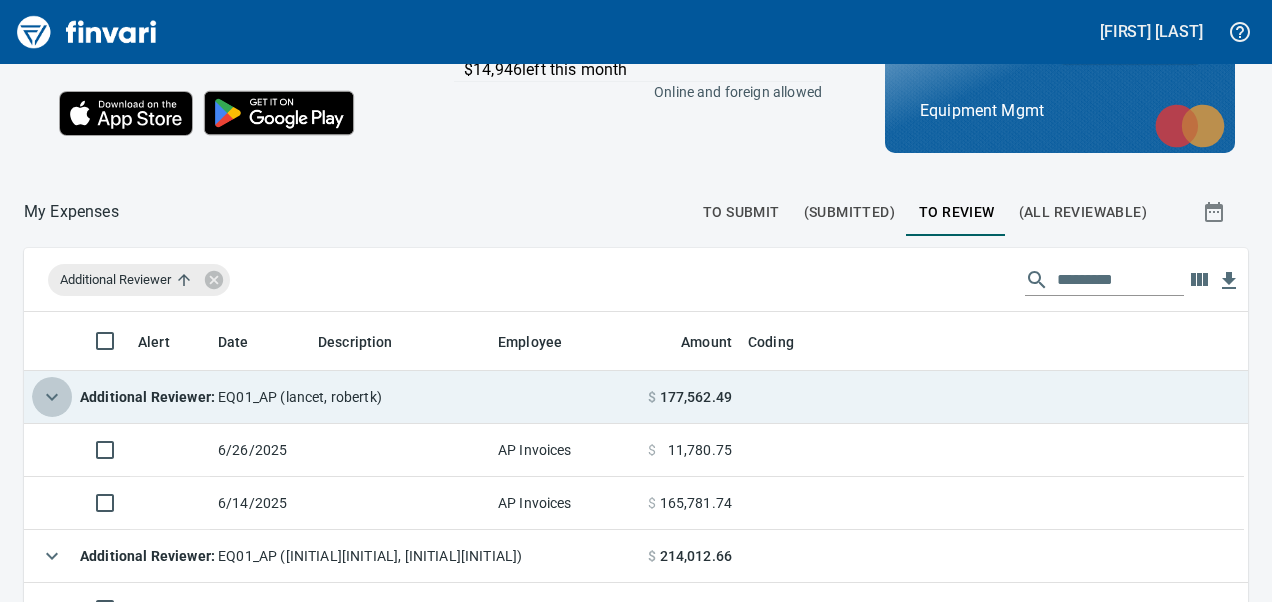 click 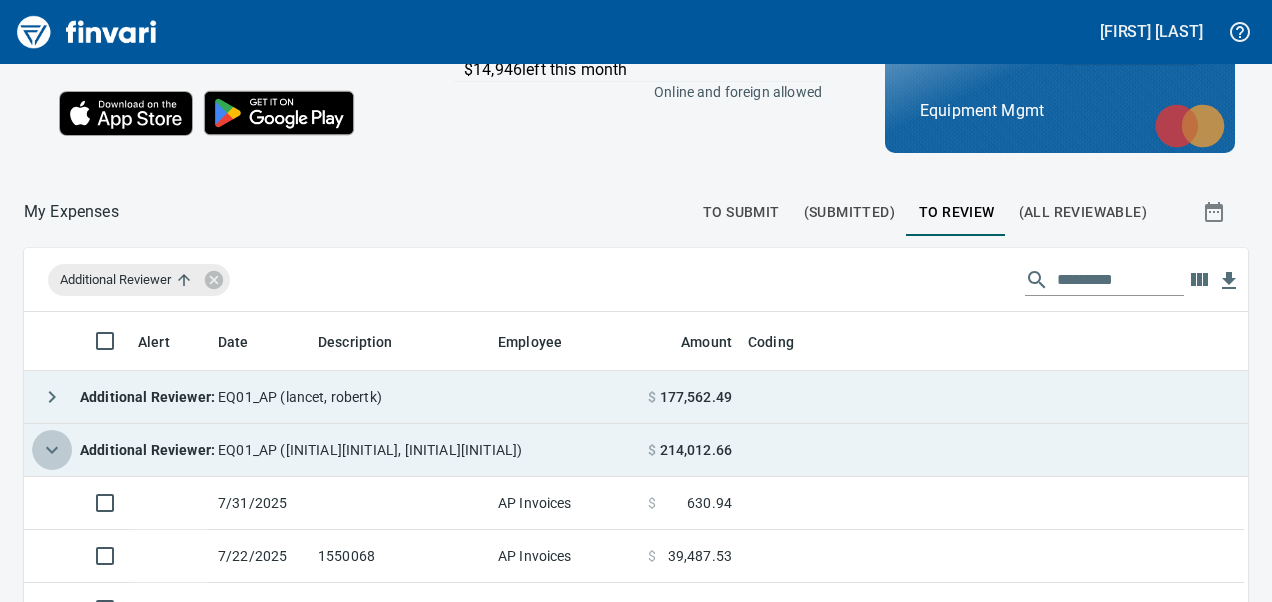 click 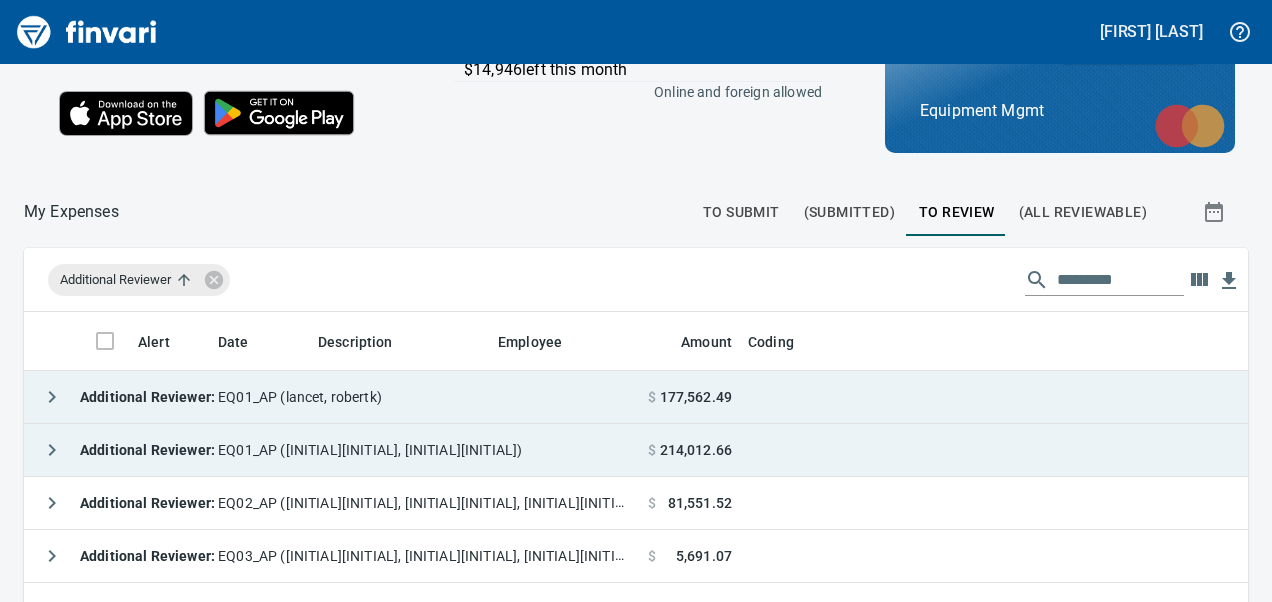 click on "Additional Reviewer :   EQ01_AP ([INITIAL][INITIAL], [INITIAL][INITIAL])" at bounding box center [301, 450] 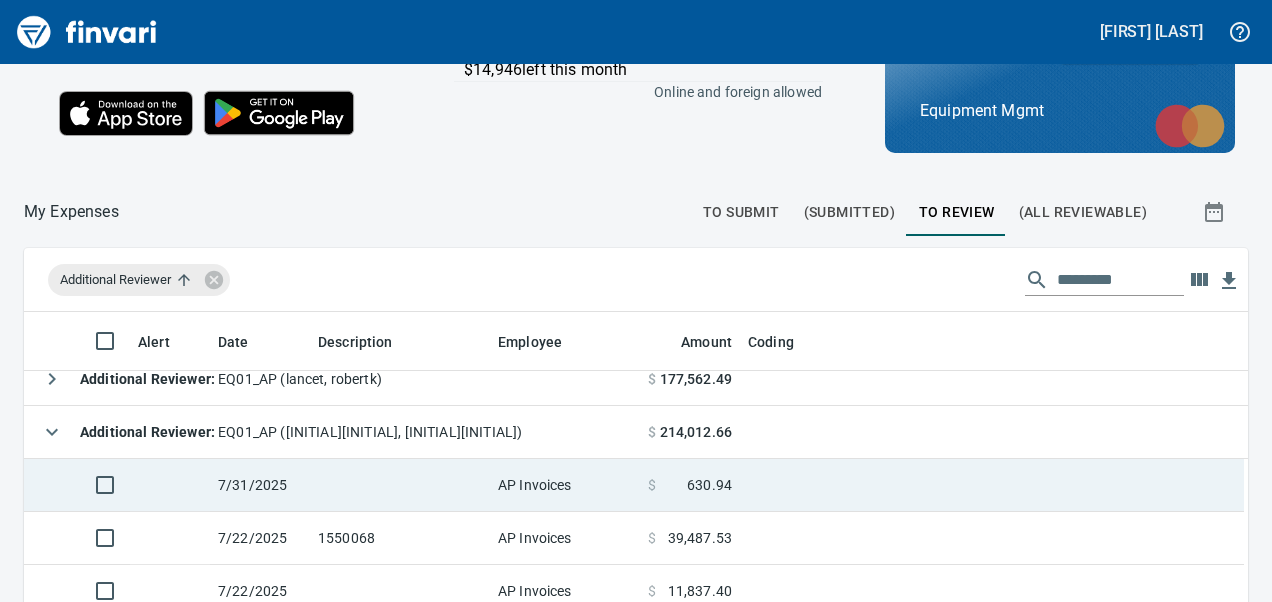 scroll, scrollTop: 0, scrollLeft: 0, axis: both 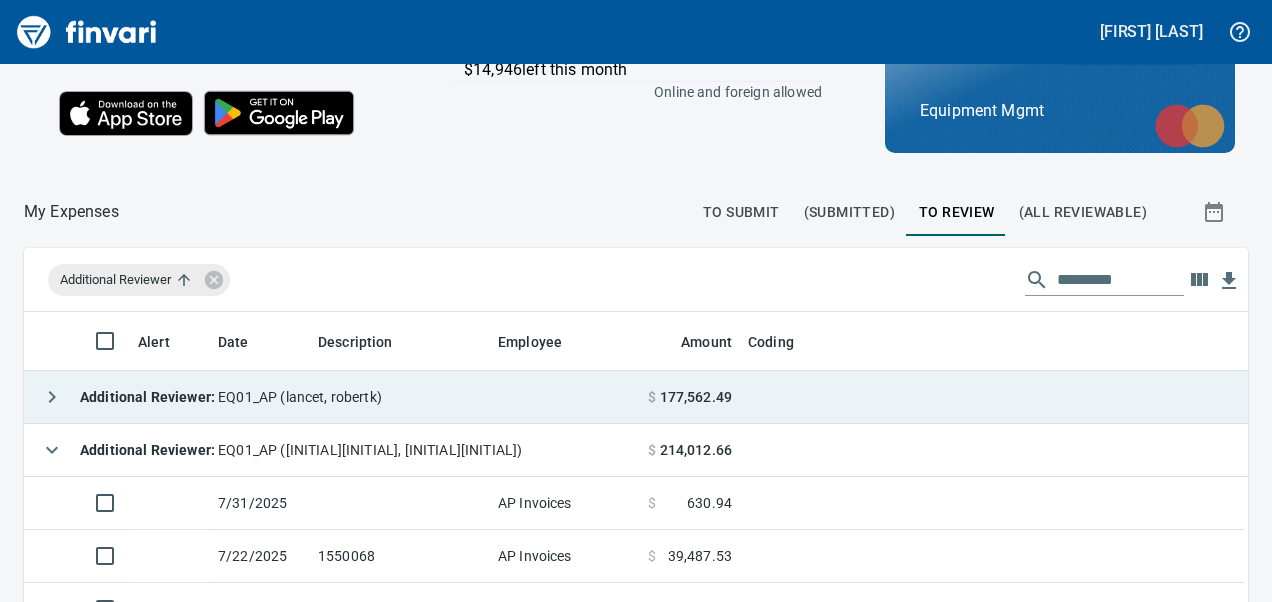click on "Additional Reviewer :   EQ01_AP ([INITIAL], [INITIAL]k)" at bounding box center (332, 397) 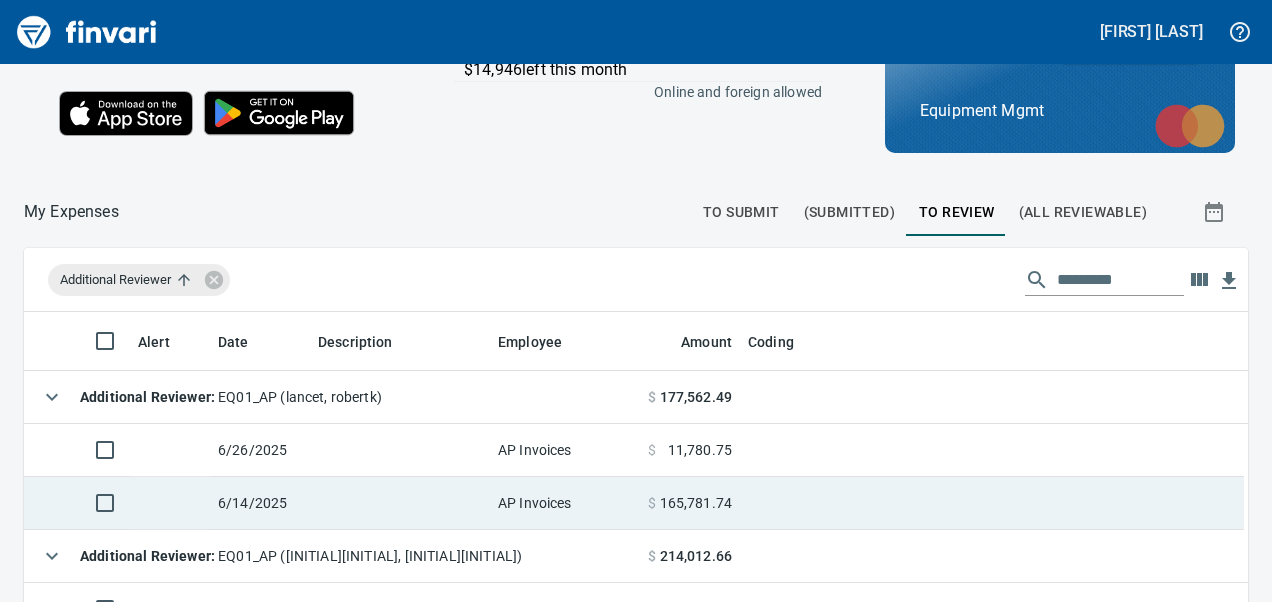 click at bounding box center [400, 503] 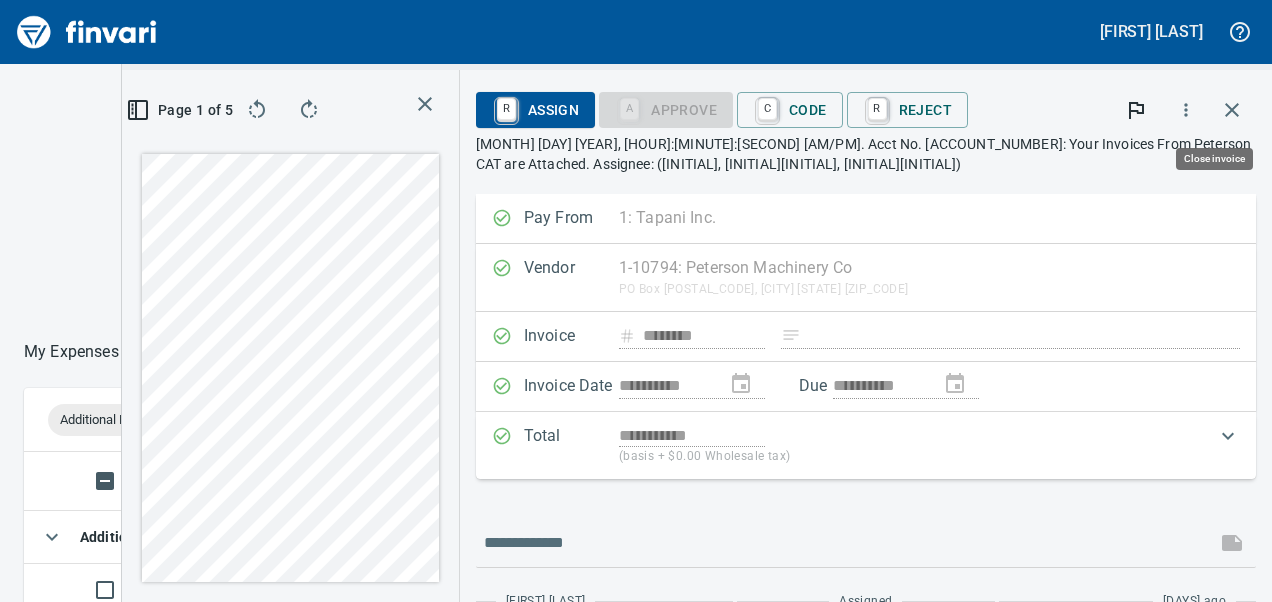 scroll, scrollTop: 351, scrollLeft: 678, axis: both 